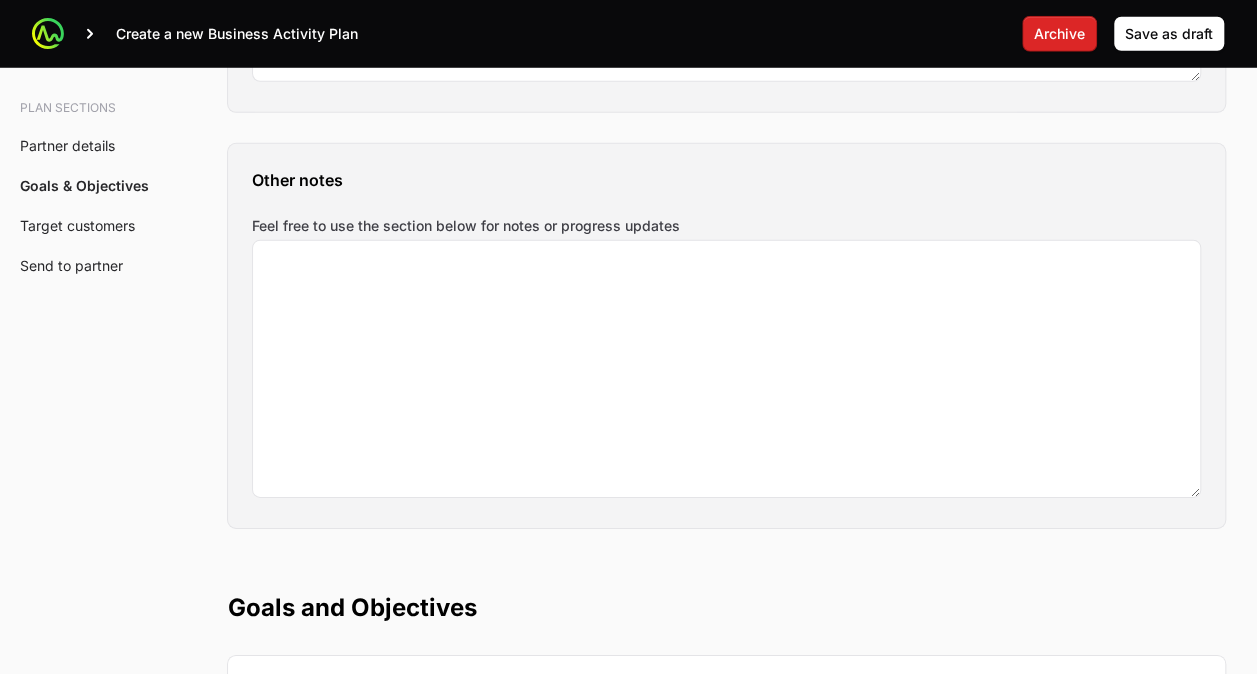 scroll, scrollTop: 2800, scrollLeft: 0, axis: vertical 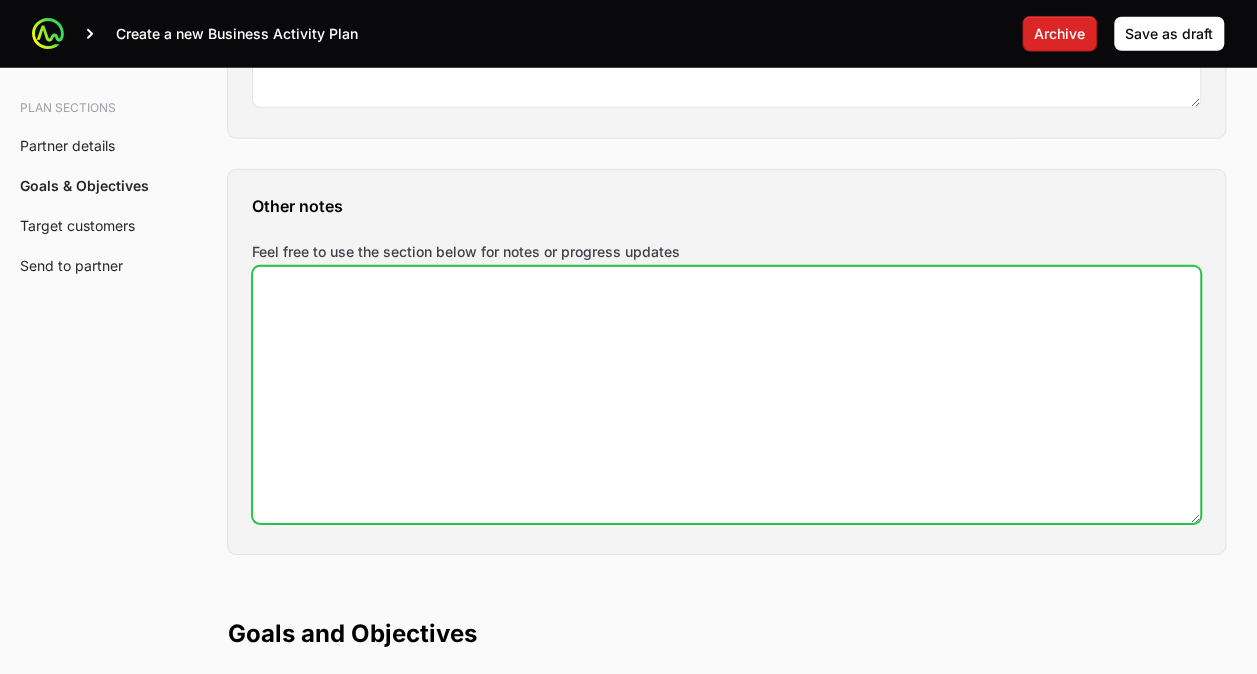 click on "Feel free to use the section below for notes or progress updates" 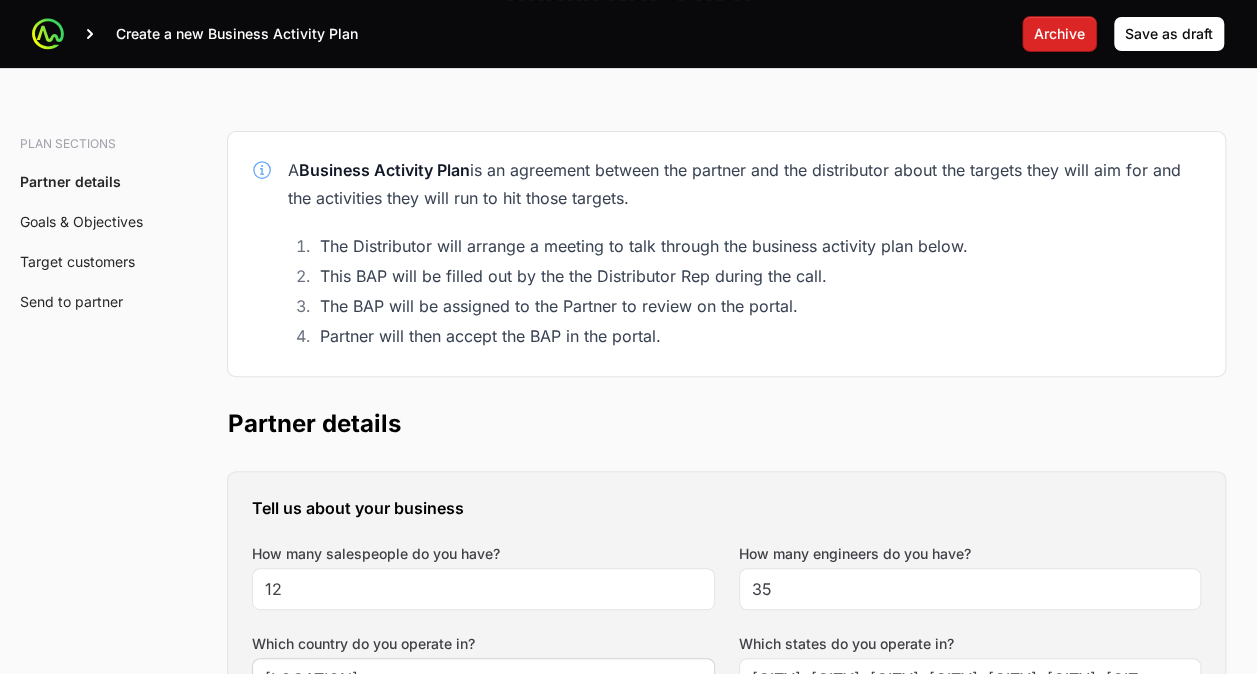 scroll, scrollTop: 0, scrollLeft: 0, axis: both 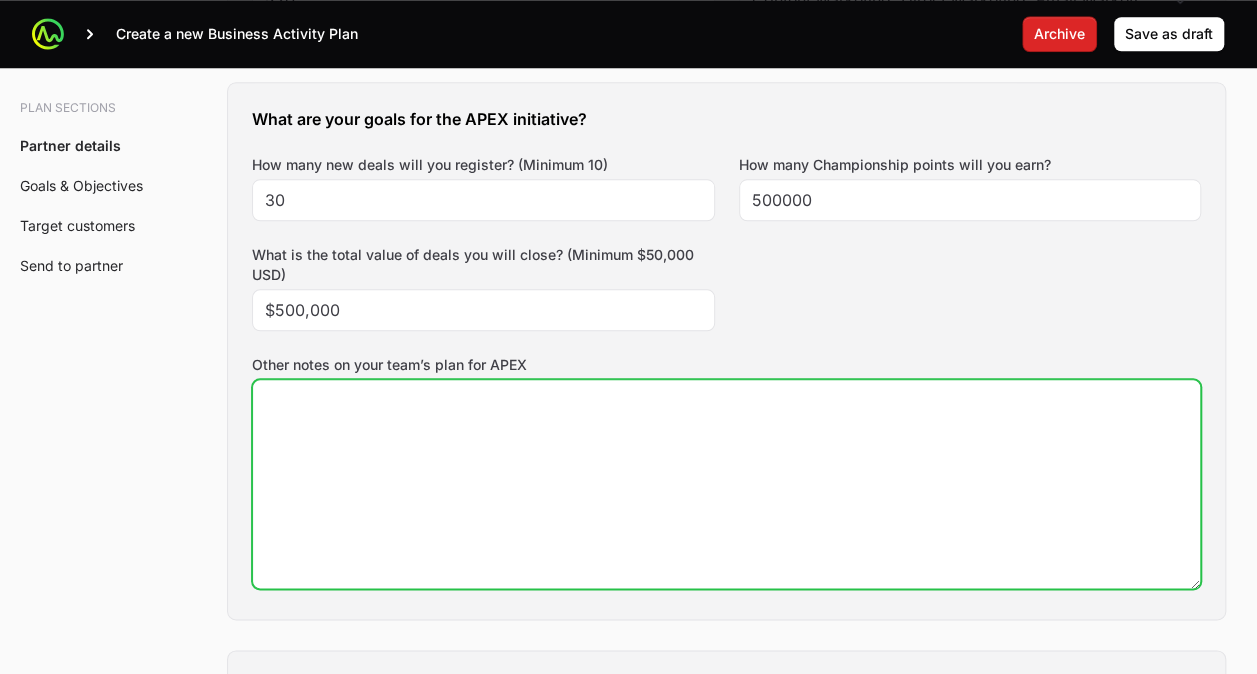click on "Other notes on your team’s plan for APEX" 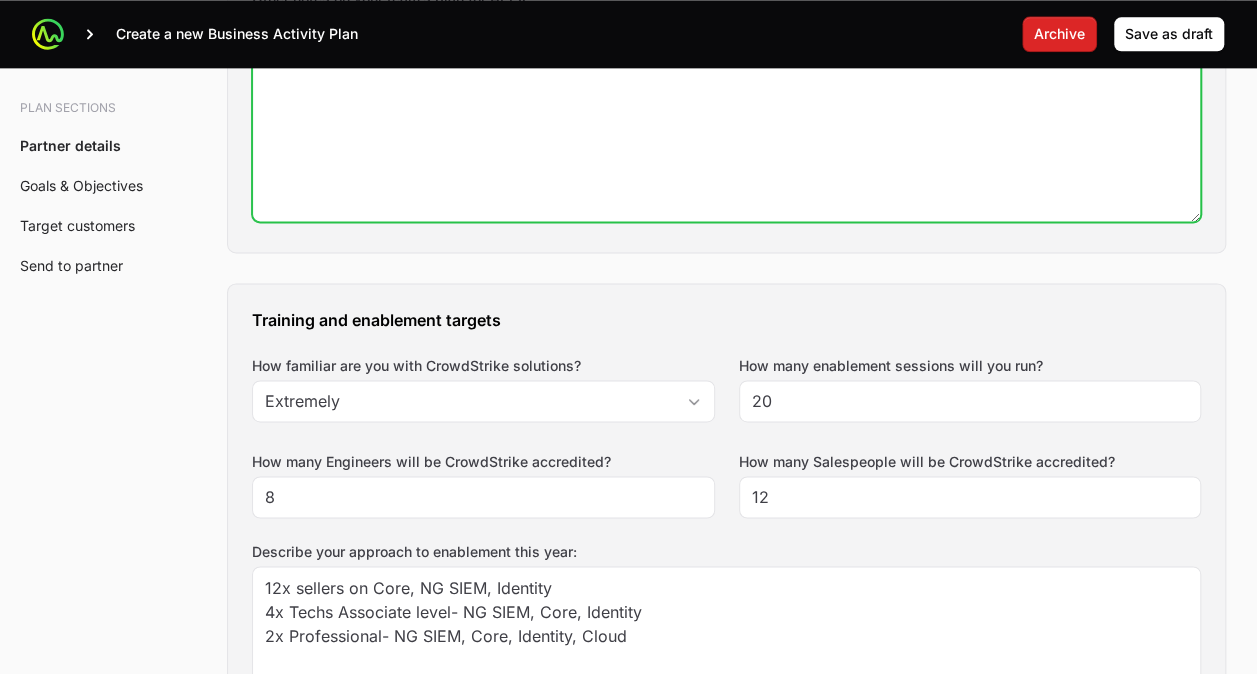 scroll, scrollTop: 1333, scrollLeft: 0, axis: vertical 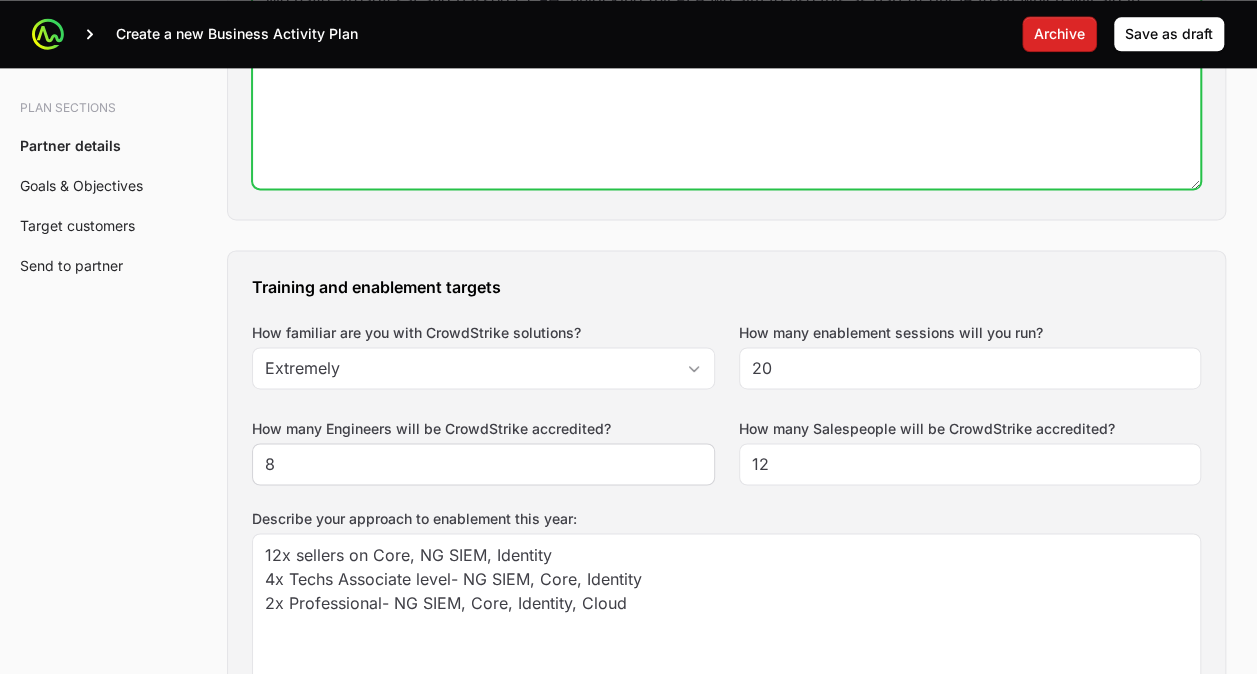 type on "We have already sat and passed CCFH, unlocking full ELP we aim to use this as part of our IR team which will aid in growth. But other main area is expanding on current account for IDP and NG-SIEM." 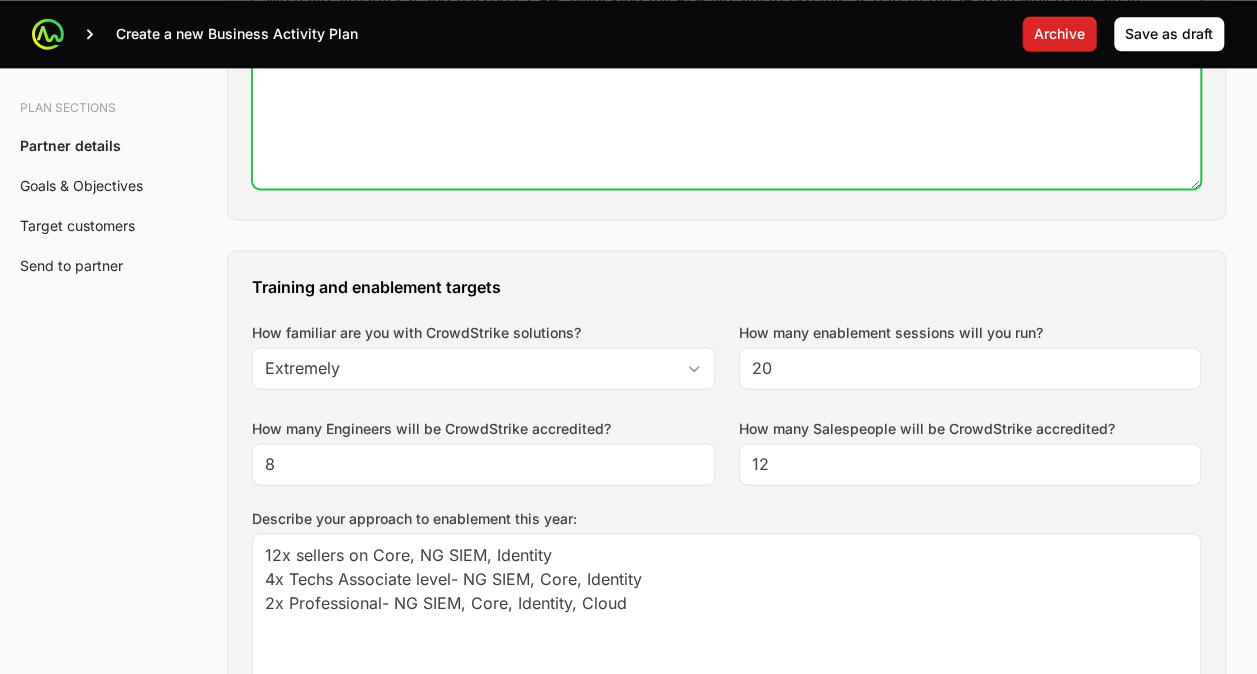 scroll, scrollTop: 1466, scrollLeft: 0, axis: vertical 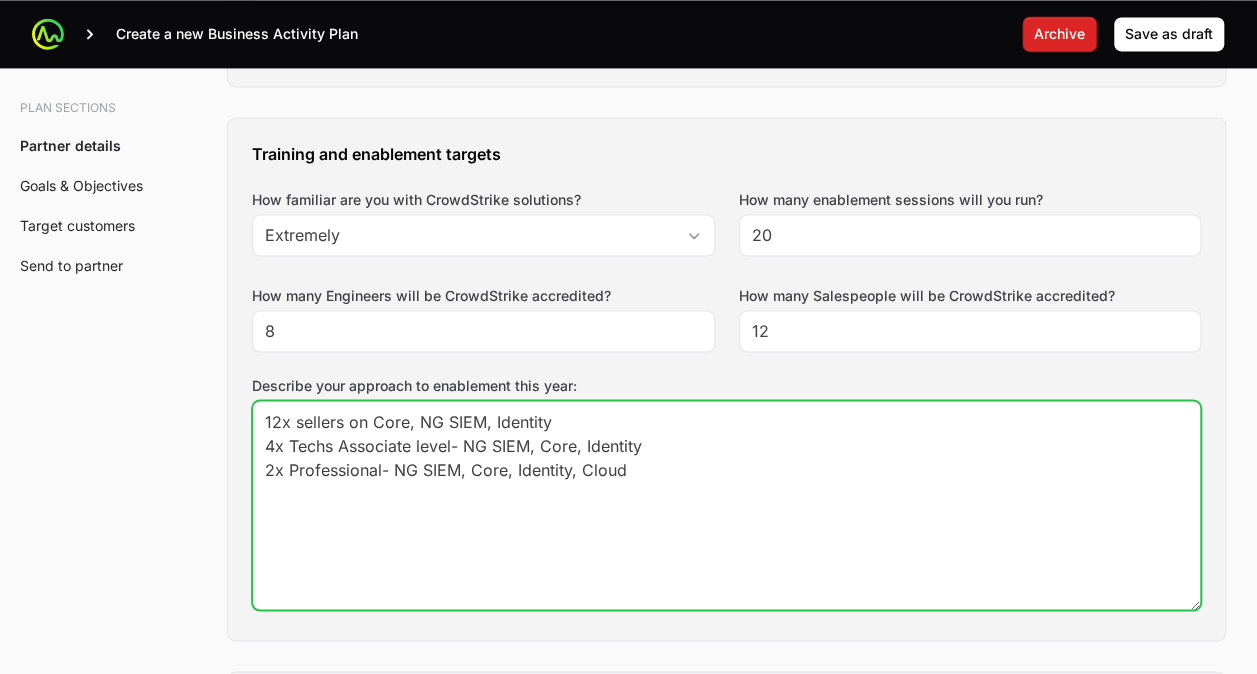 click on "12x sellers on Core, NG SIEM, Identity
4x Techs Associate level- NG SIEM, Core, Identity
2x Professional- NG SIEM, Core, Identity, Cloud" 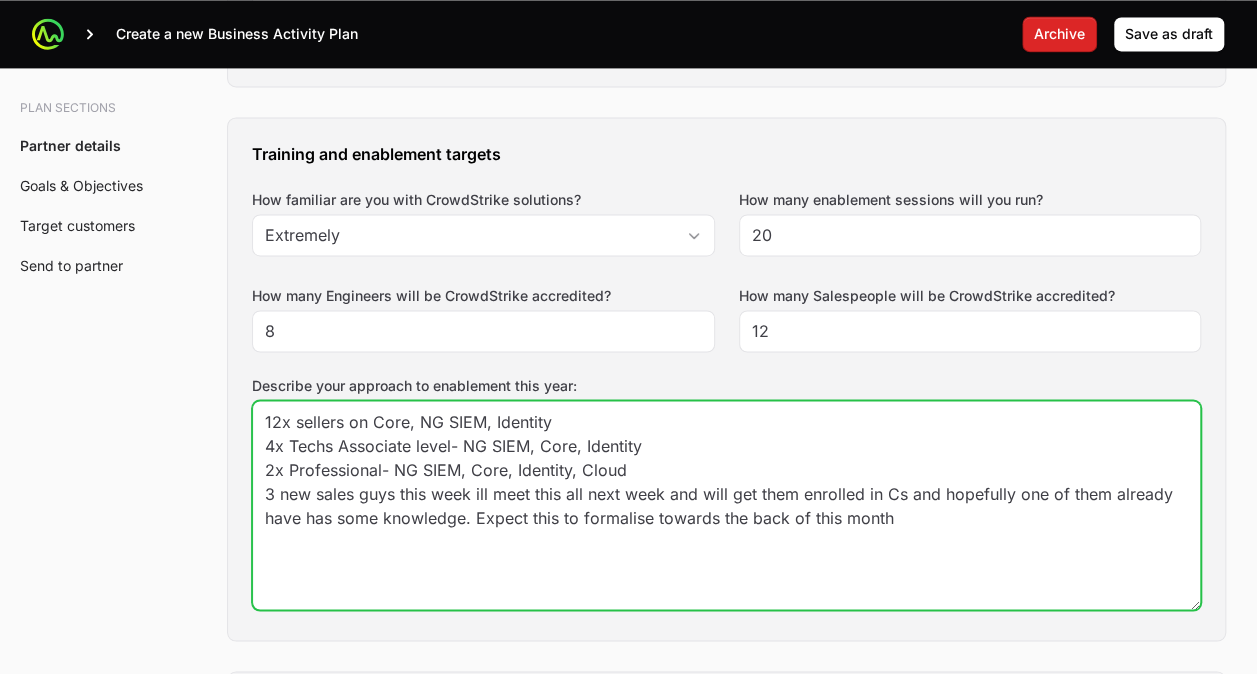 click on "12x sellers on Core, NG SIEM, Identity
4x Techs Associate level- NG SIEM, Core, Identity
2x Professional- NG SIEM, Core, Identity, Cloud" 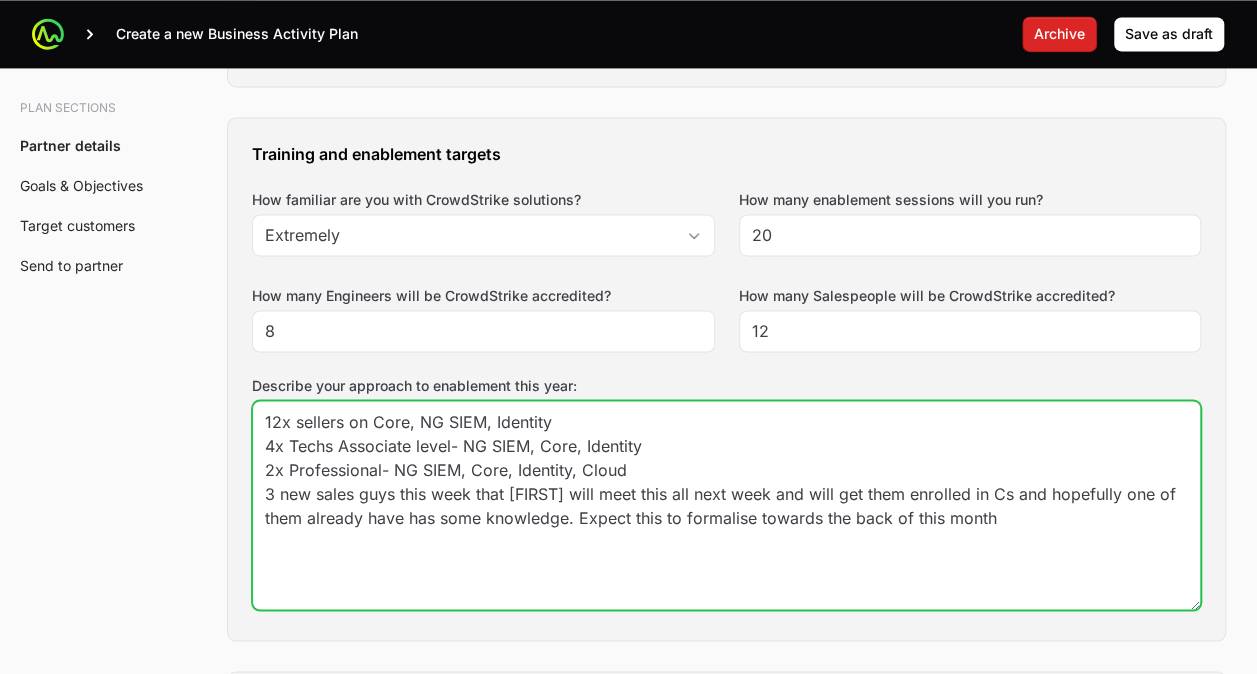click on "12x sellers on Core, NG SIEM, Identity
4x Techs Associate level- NG SIEM, Core, Identity
2x Professional- NG SIEM, Core, Identity, Cloud" 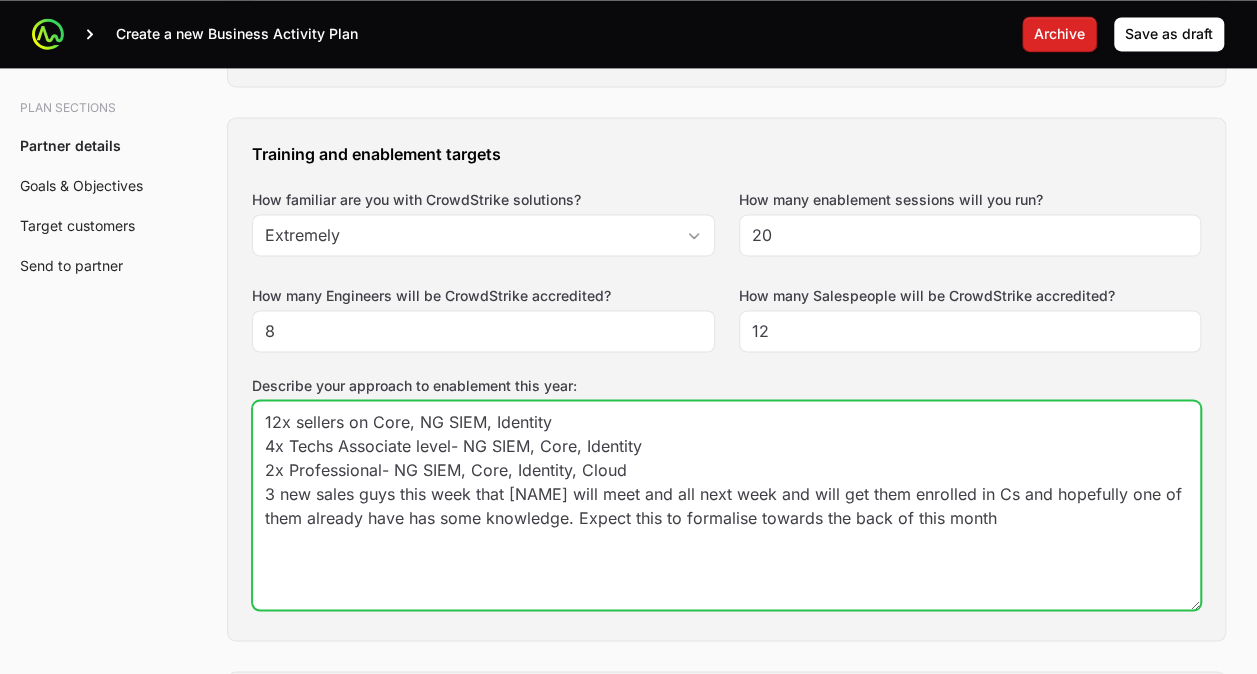 drag, startPoint x: 787, startPoint y: 481, endPoint x: 655, endPoint y: 492, distance: 132.45753 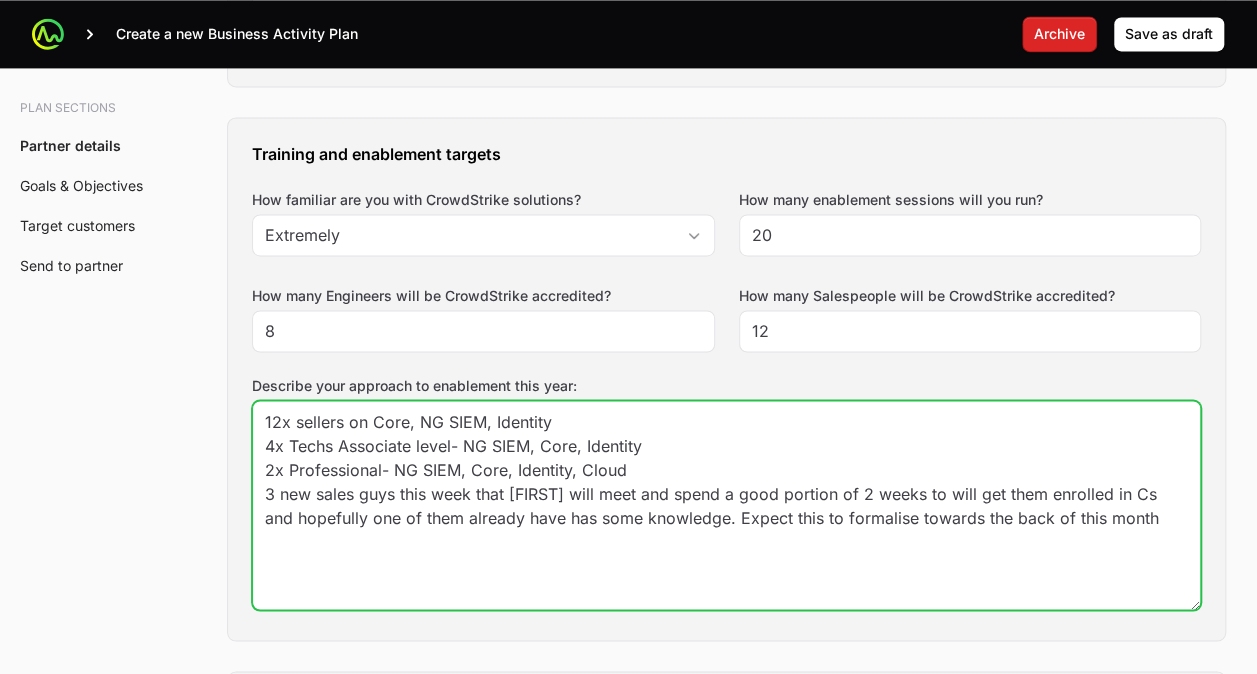 click on "12x sellers on Core, NG SIEM, Identity
4x Techs Associate level- NG SIEM, Core, Identity
2x Professional- NG SIEM, Core, Identity, Cloud" 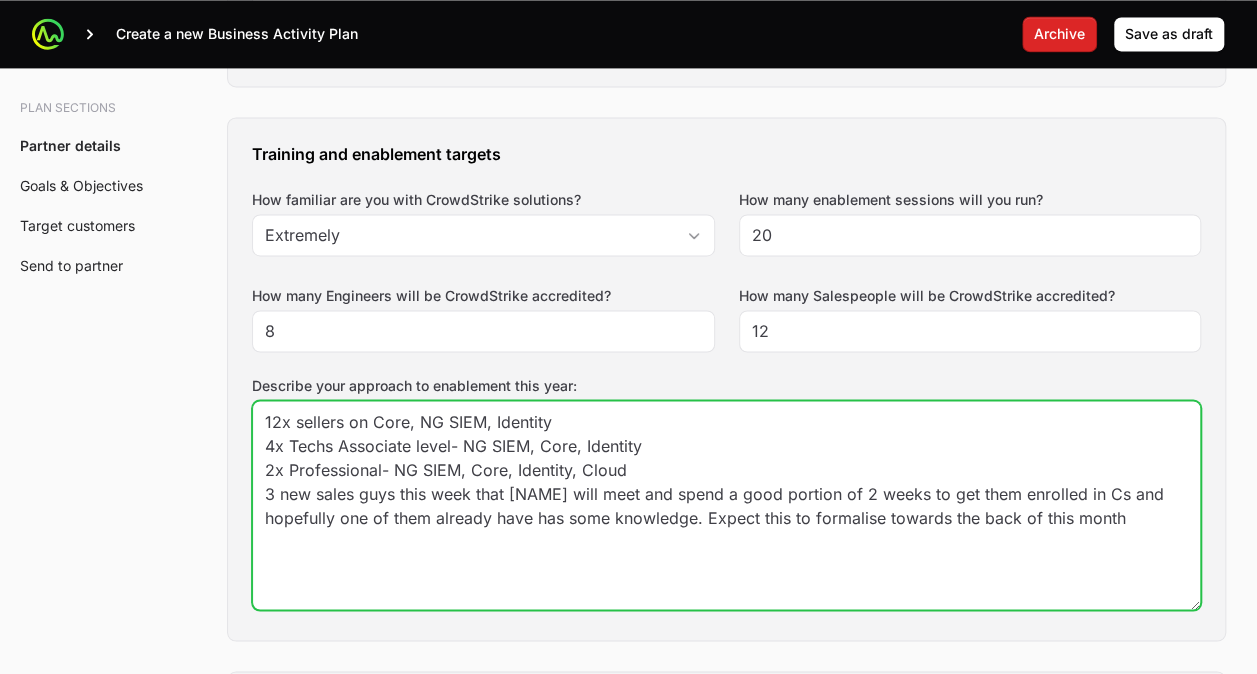 click on "12x sellers on Core, NG SIEM, Identity
4x Techs Associate level- NG SIEM, Core, Identity
2x Professional- NG SIEM, Core, Identity, Cloud" 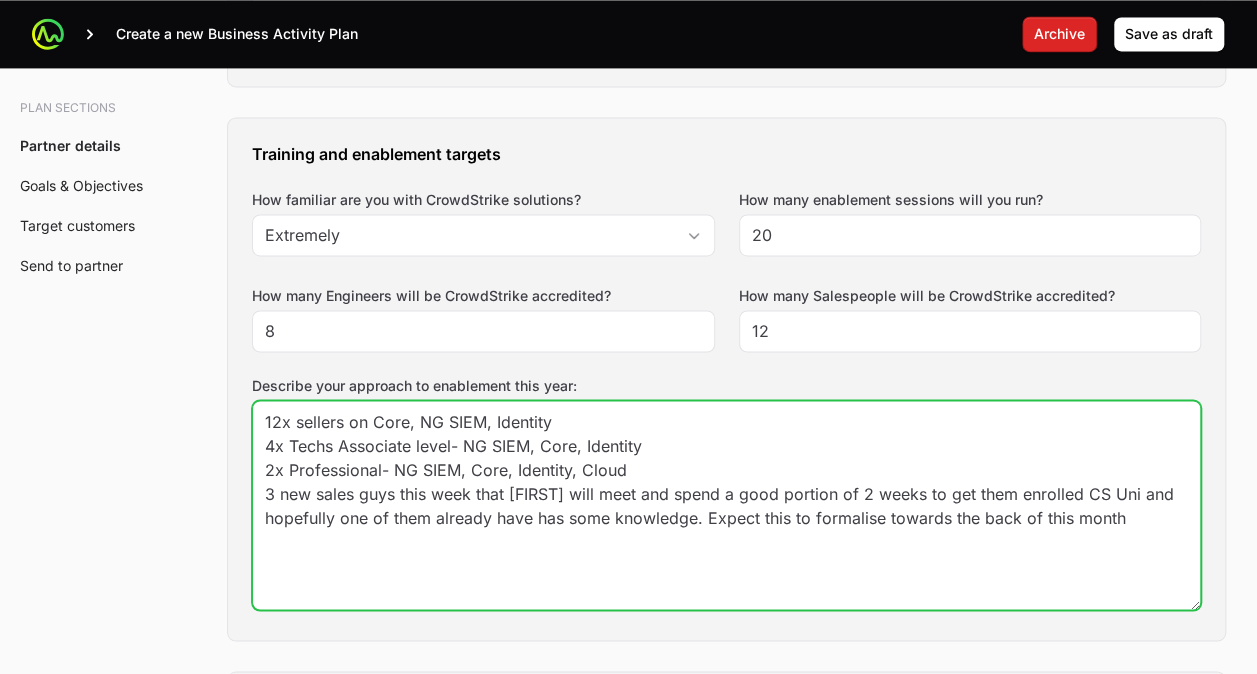 click on "12x sellers on Core, NG SIEM, Identity
4x Techs Associate level- NG SIEM, Core, Identity
2x Professional- NG SIEM, Core, Identity, Cloud" 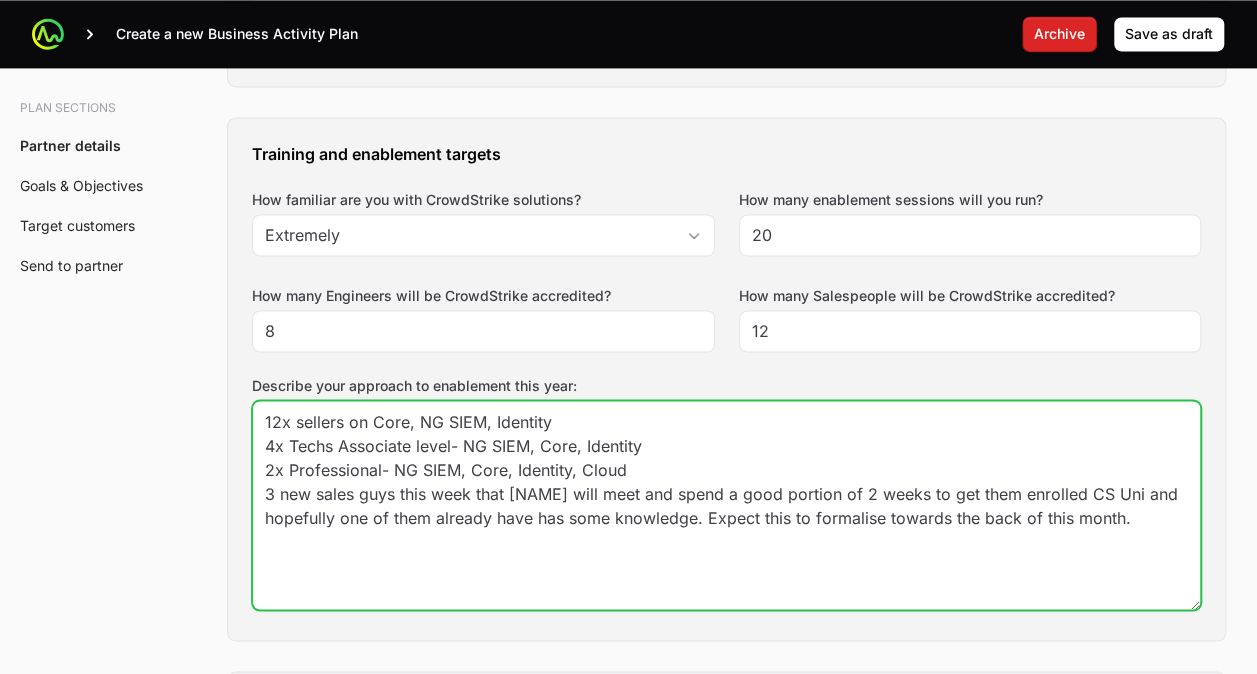 drag, startPoint x: 1134, startPoint y: 506, endPoint x: 549, endPoint y: 504, distance: 585.0034 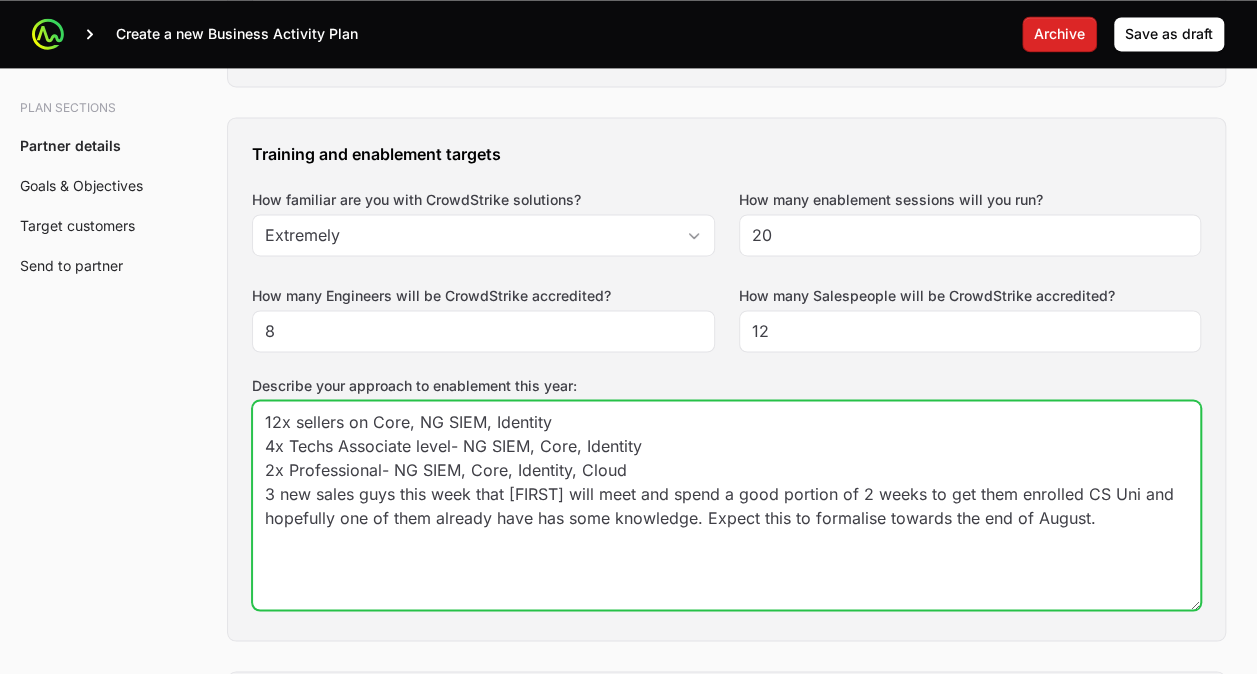 drag, startPoint x: 1119, startPoint y: 511, endPoint x: 170, endPoint y: 480, distance: 949.50616 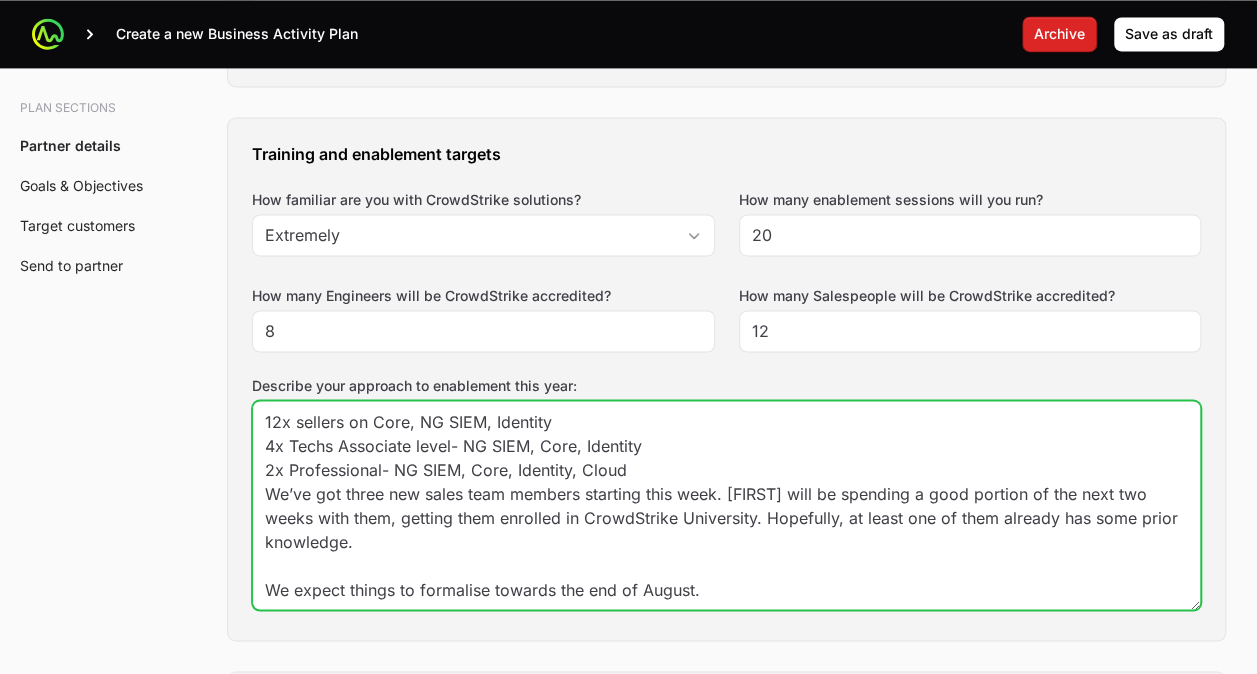 click on "12x sellers on Core, NG SIEM, Identity
4x Techs Associate level- NG SIEM, Core, Identity
2x Professional- NG SIEM, Core, Identity, Cloud" 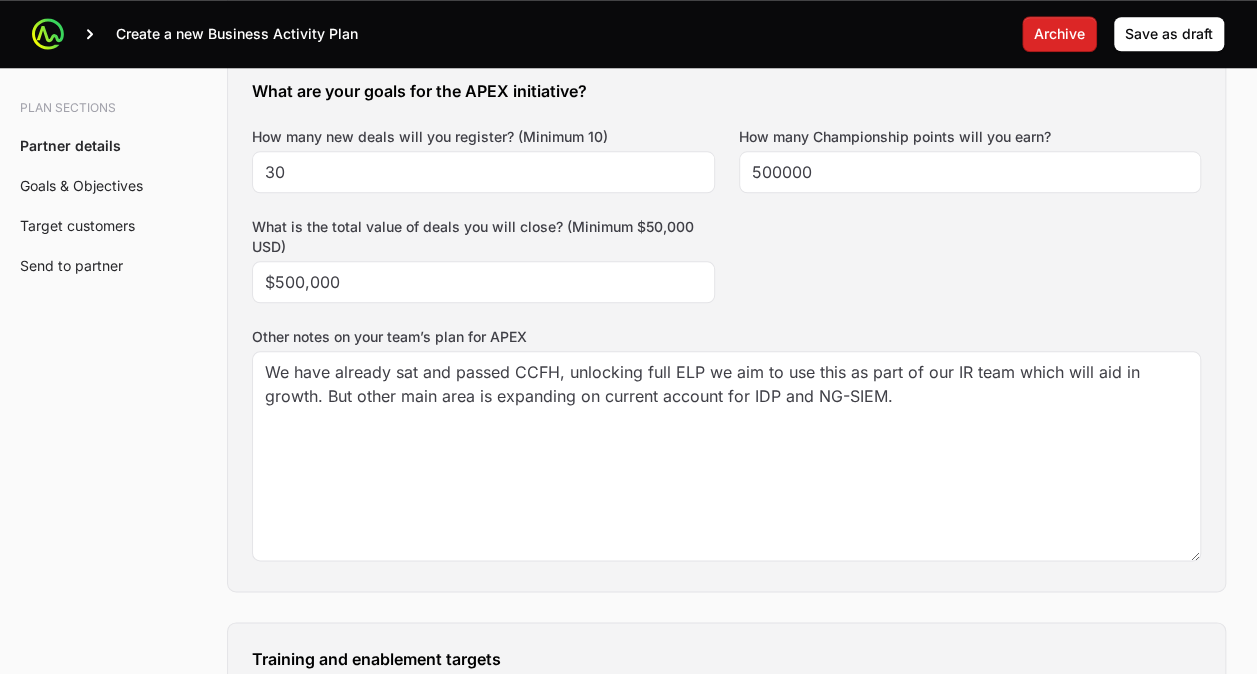 scroll, scrollTop: 933, scrollLeft: 0, axis: vertical 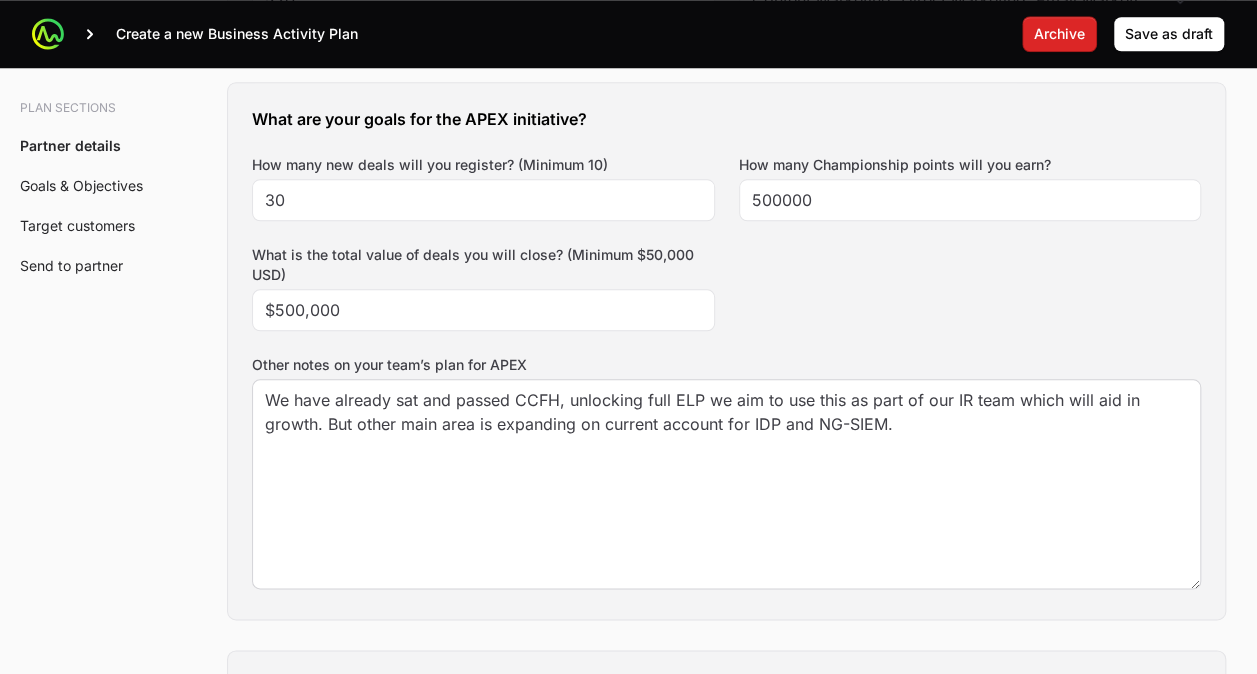 type on "12x sellers on Core, NG SIEM, Identity
4x Techs Associate level- NG SIEM, Core, Identity
2x Professional- NG SIEM, Core, Identity, Cloud
We’ve got three new sales team members starting this week. [NAME] will be spending a good portion of the next two weeks with them, getting them enrolled in CrowdStrike University. Hopefully, at least one of them already has some prior knowledge.
We expect things to formalise towards the end of August." 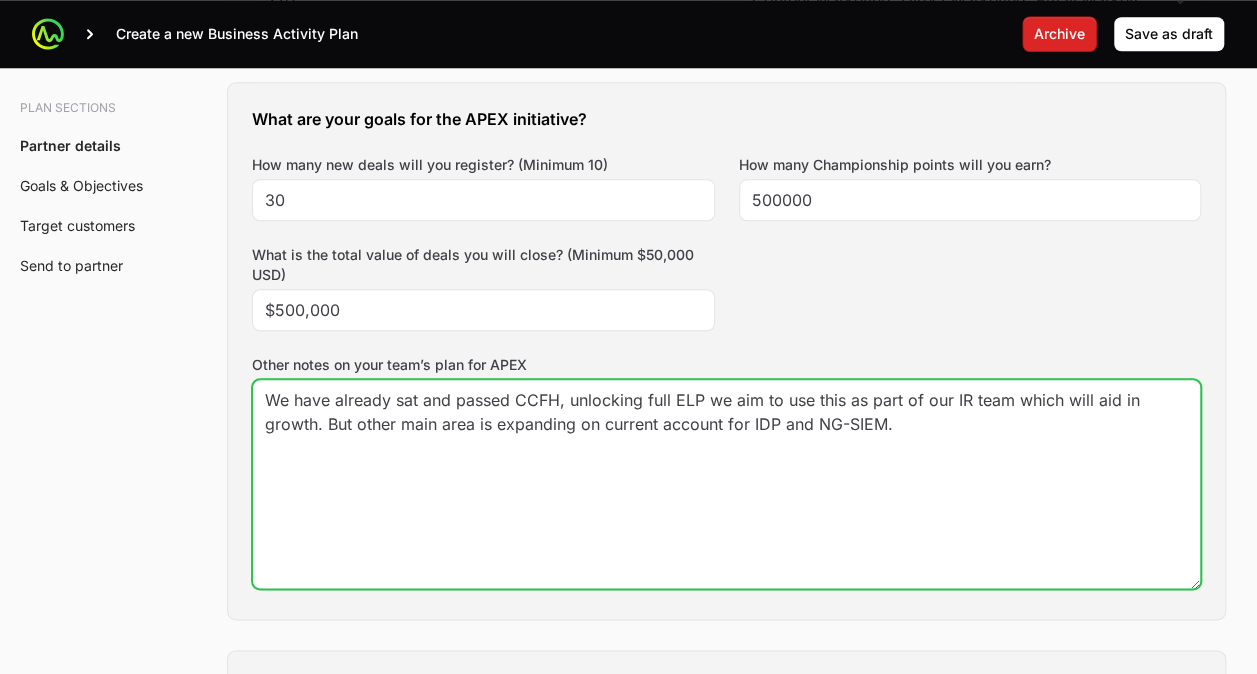 drag, startPoint x: 899, startPoint y: 419, endPoint x: 222, endPoint y: 381, distance: 678.0656 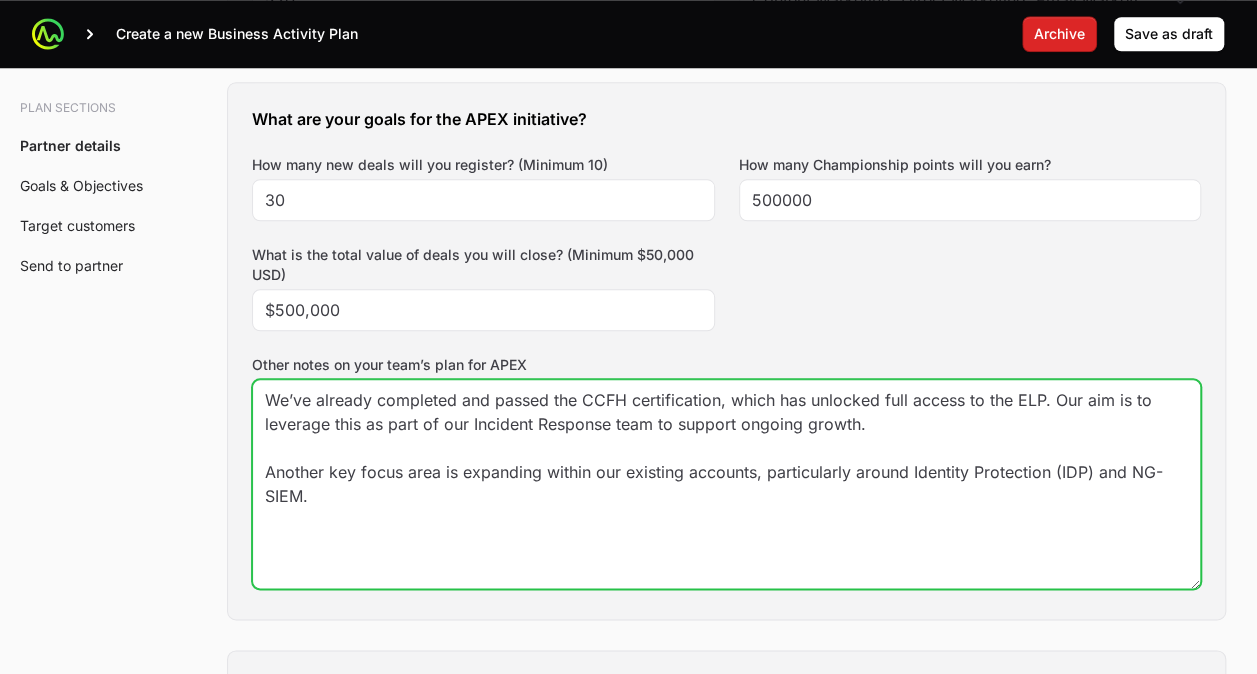 click on "We’ve already completed and passed the CCFH certification, which has unlocked full access to the ELP. Our aim is to leverage this as part of our Incident Response team to support ongoing growth.
Another key focus area is expanding within our existing accounts, particularly around Identity Protection (IDP) and NG-SIEM." 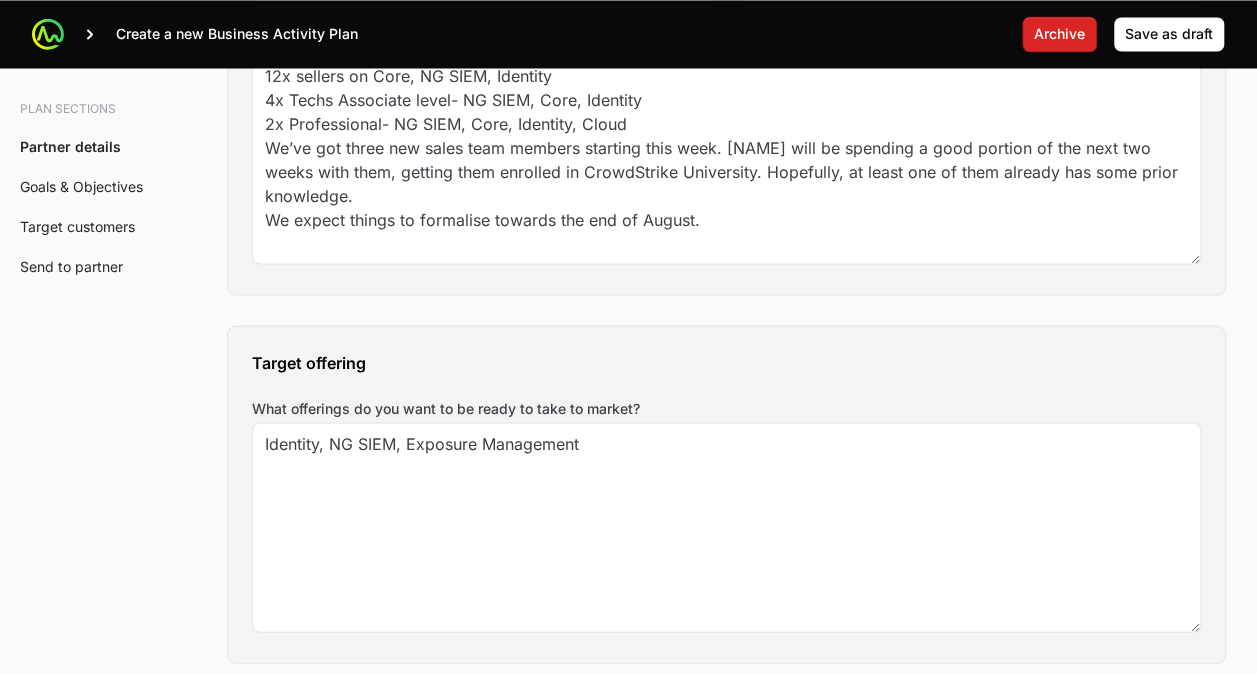 scroll, scrollTop: 1866, scrollLeft: 0, axis: vertical 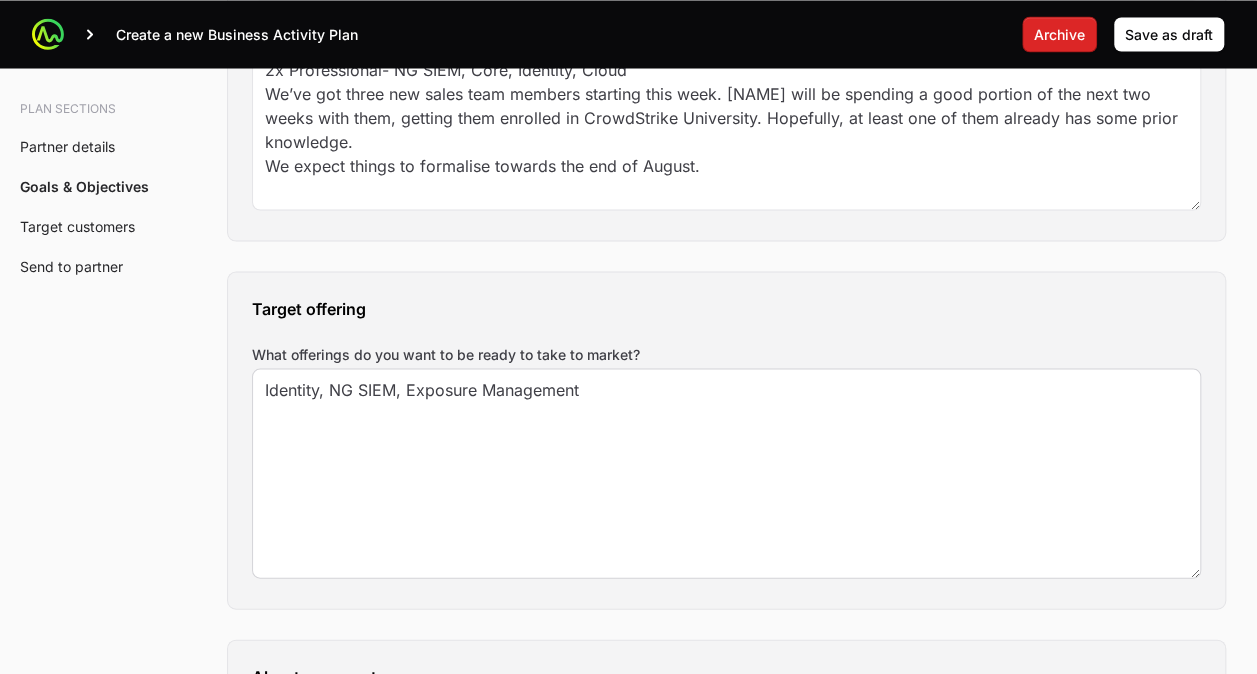 type on "We’ve already completed and passed the CCFH certification, which has unlocked full access to the ELP. Our aim is to leverage this as part of our Incident Response team to support ongoing growth.
Another key focus area is expanding within our existing accounts, particularly around Identity Protection (IDP) and NG-SIEM." 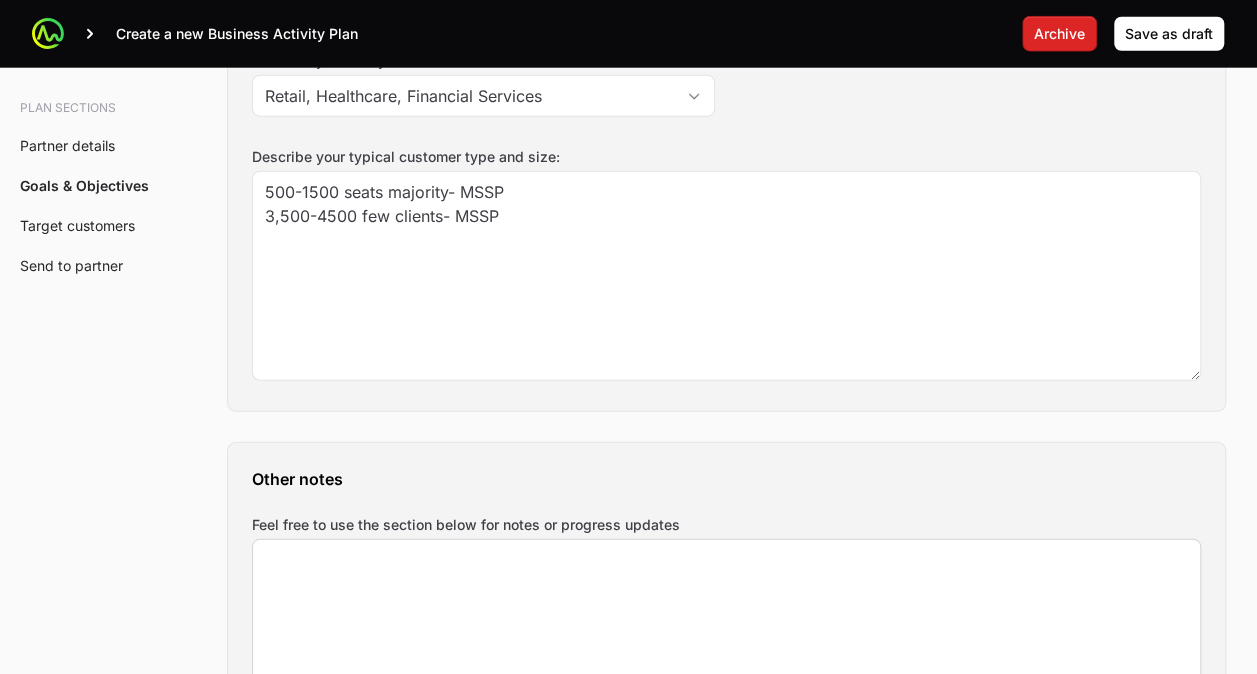 scroll, scrollTop: 2542, scrollLeft: 0, axis: vertical 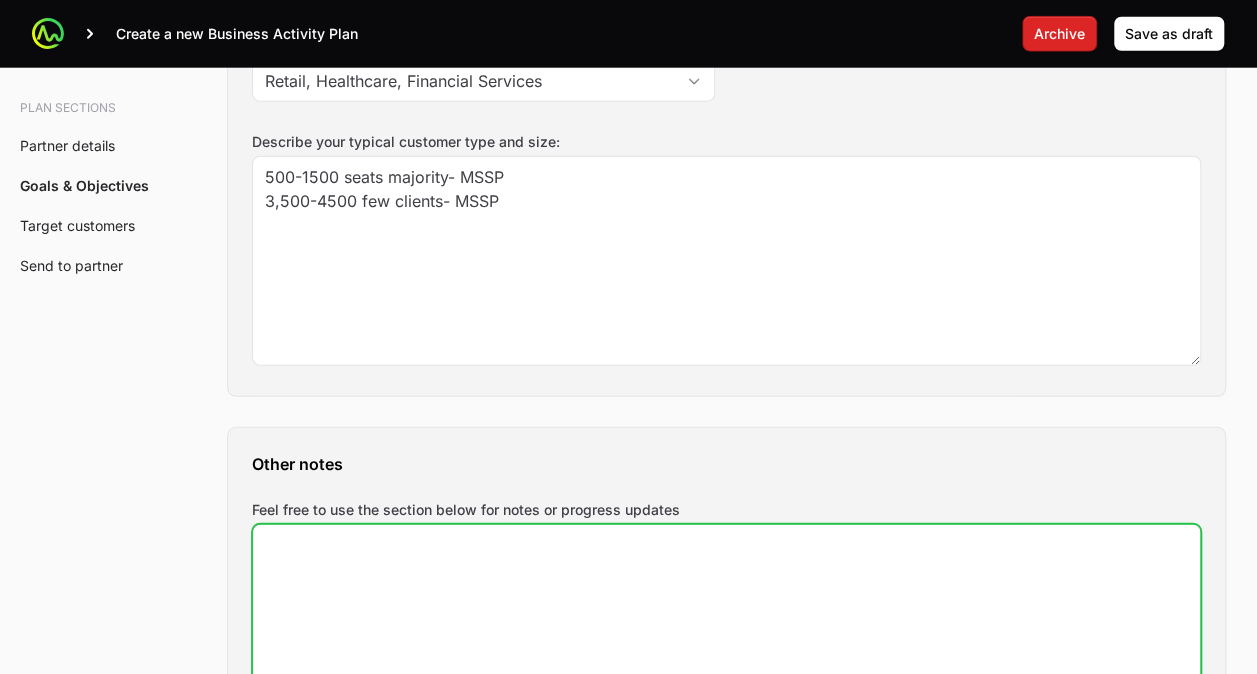 click on "Feel free to use the section below for notes or progress updates" 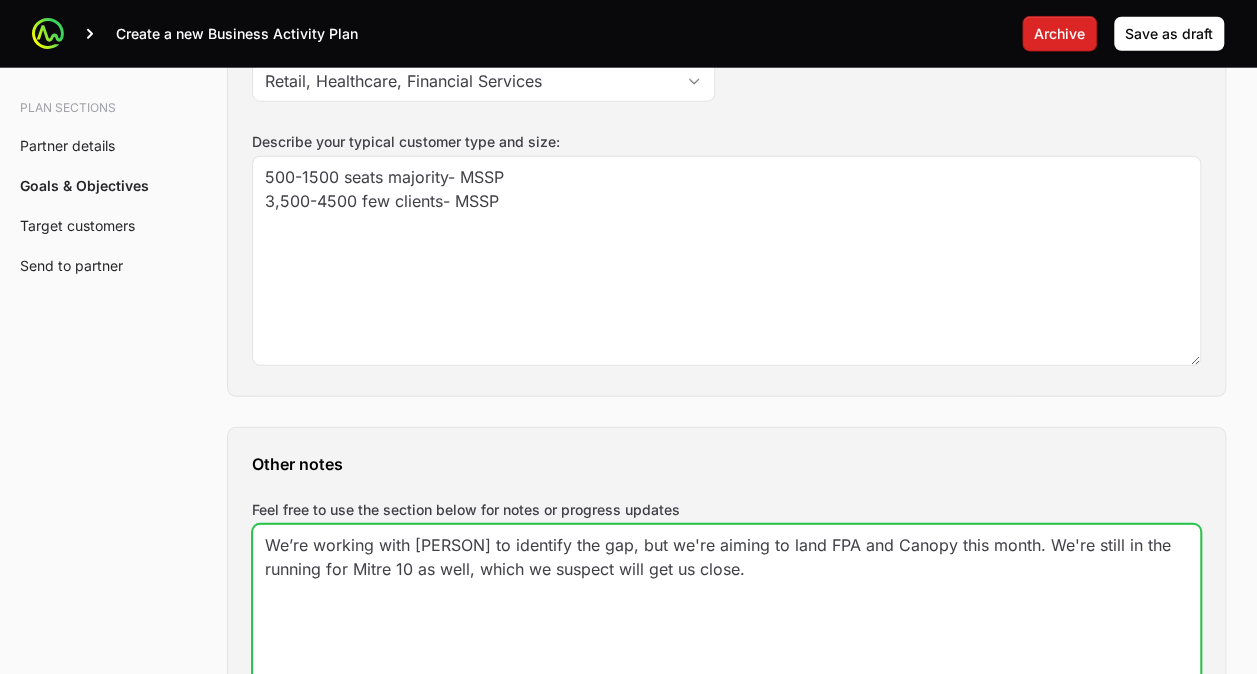 click on "We’re working with [PERSON] to identify the gap, but we're aiming to land FPA and Canopy this month. We're still in the running for Mitre 10 as well, which we suspect will get us close." 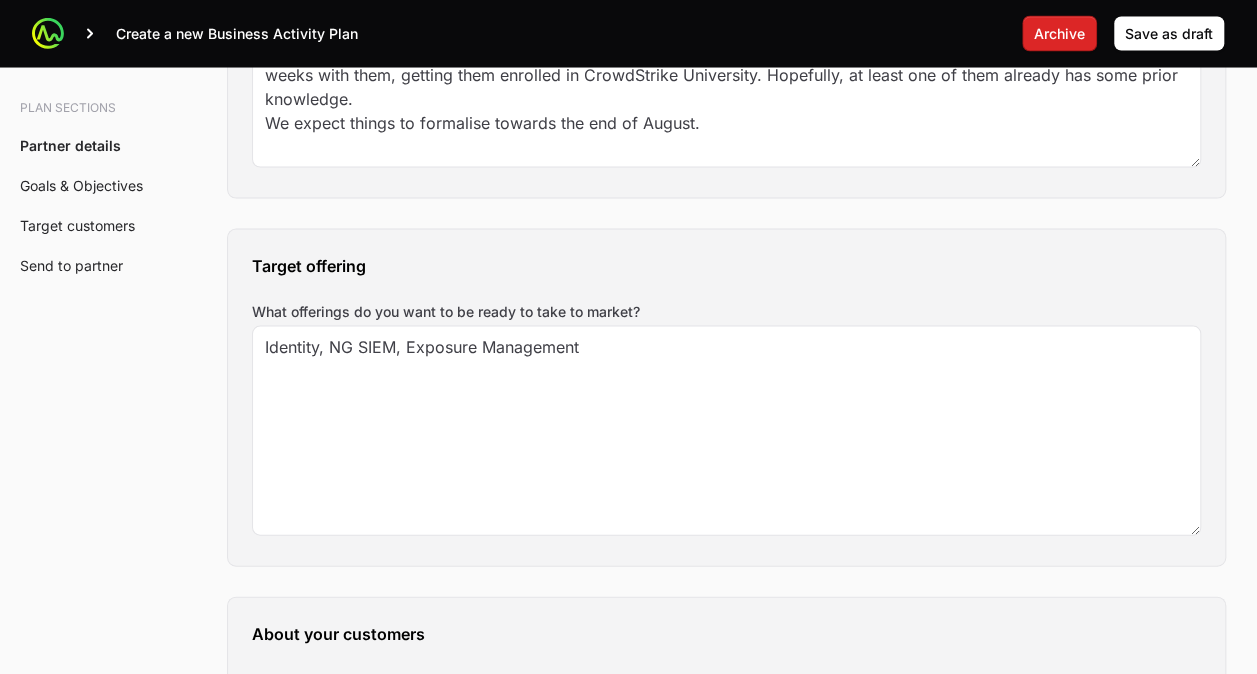 scroll, scrollTop: 1876, scrollLeft: 0, axis: vertical 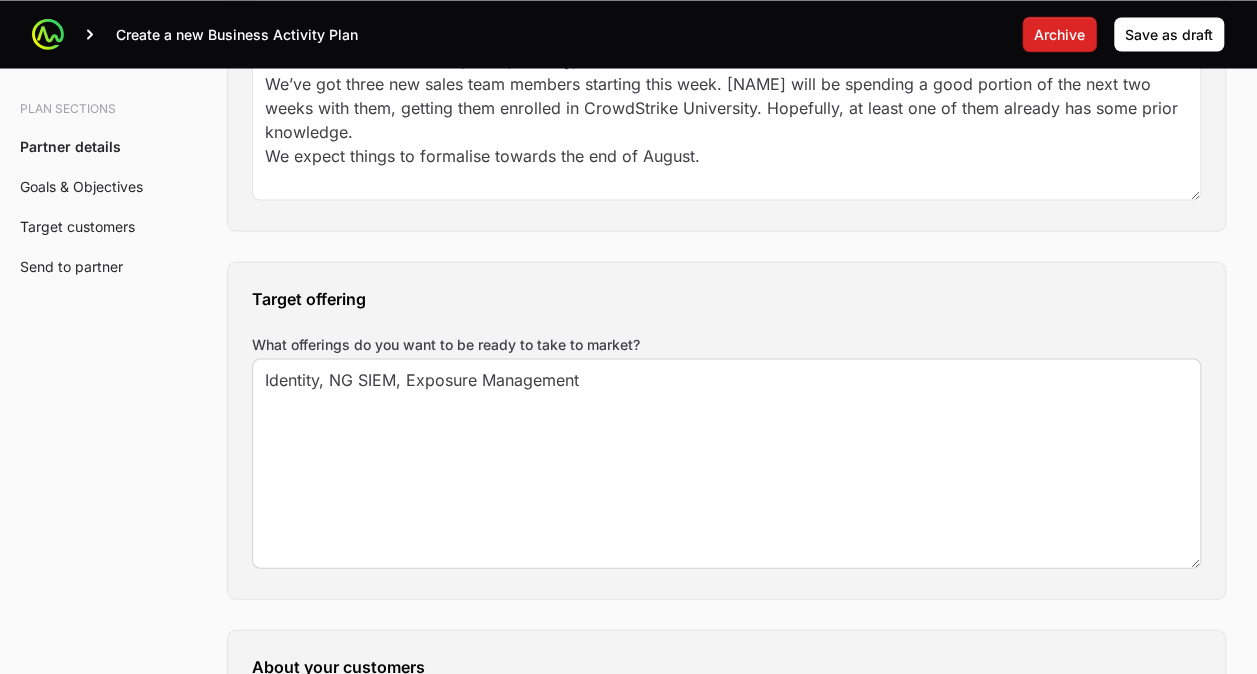 type on "We’re currently working with [NAME] to identify the remaining gap to achieving Elite partner status. Our plan is to leverage the APEX webinars to upskill our team, while also focusing on securing FPA and Canopy as customers this month. We’re still actively in the running for Mitre 10 as well, which we believe will bring us close to meeting the requirements." 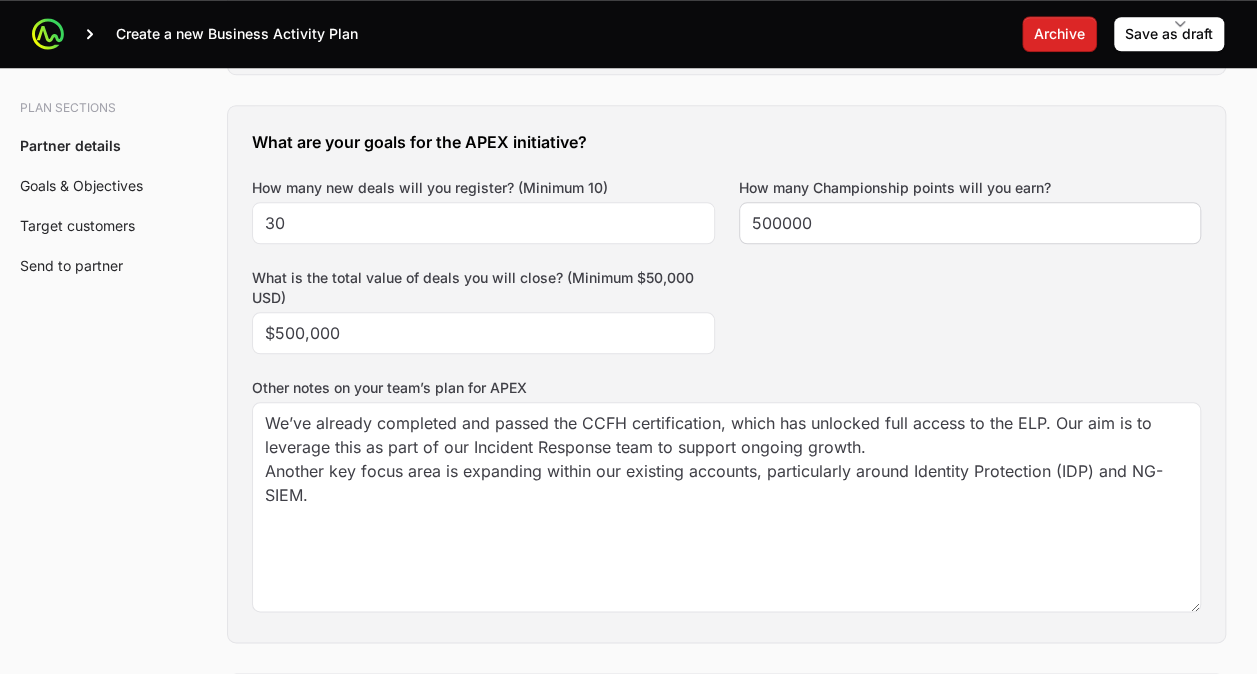 scroll, scrollTop: 809, scrollLeft: 0, axis: vertical 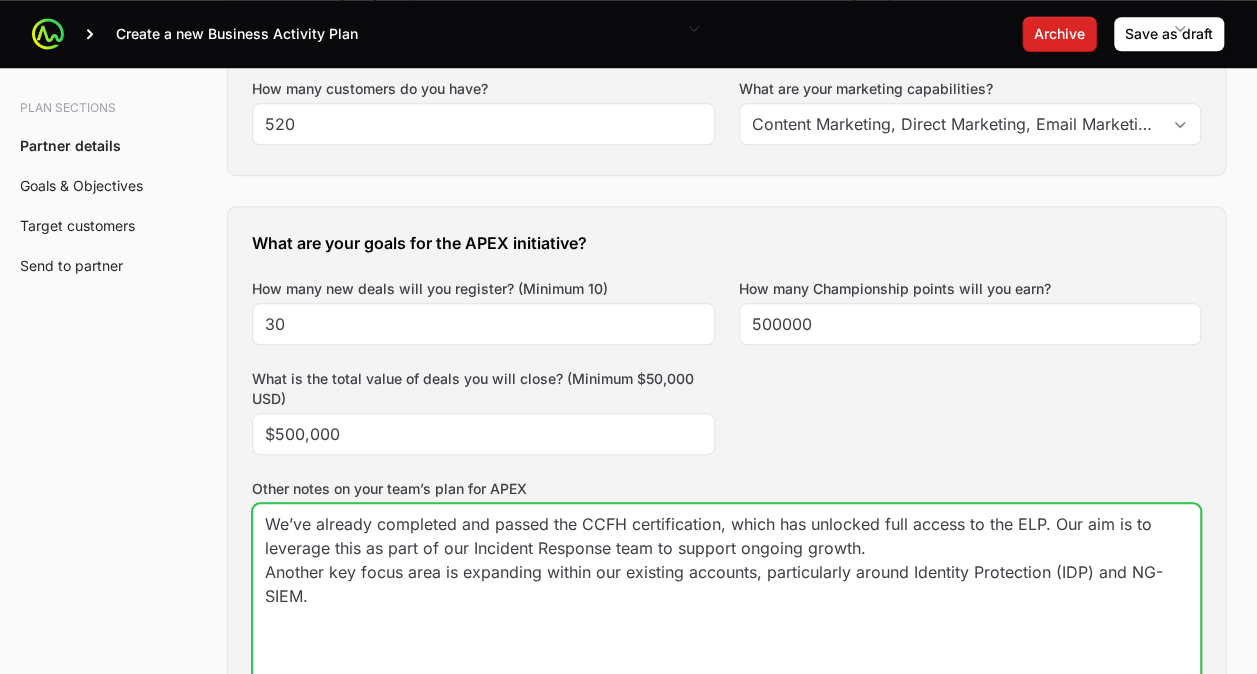 click on "We’ve already completed and passed the CCFH certification, which has unlocked full access to the ELP. Our aim is to leverage this as part of our Incident Response team to support ongoing growth.
Another key focus area is expanding within our existing accounts, particularly around Identity Protection (IDP) and NG-SIEM." 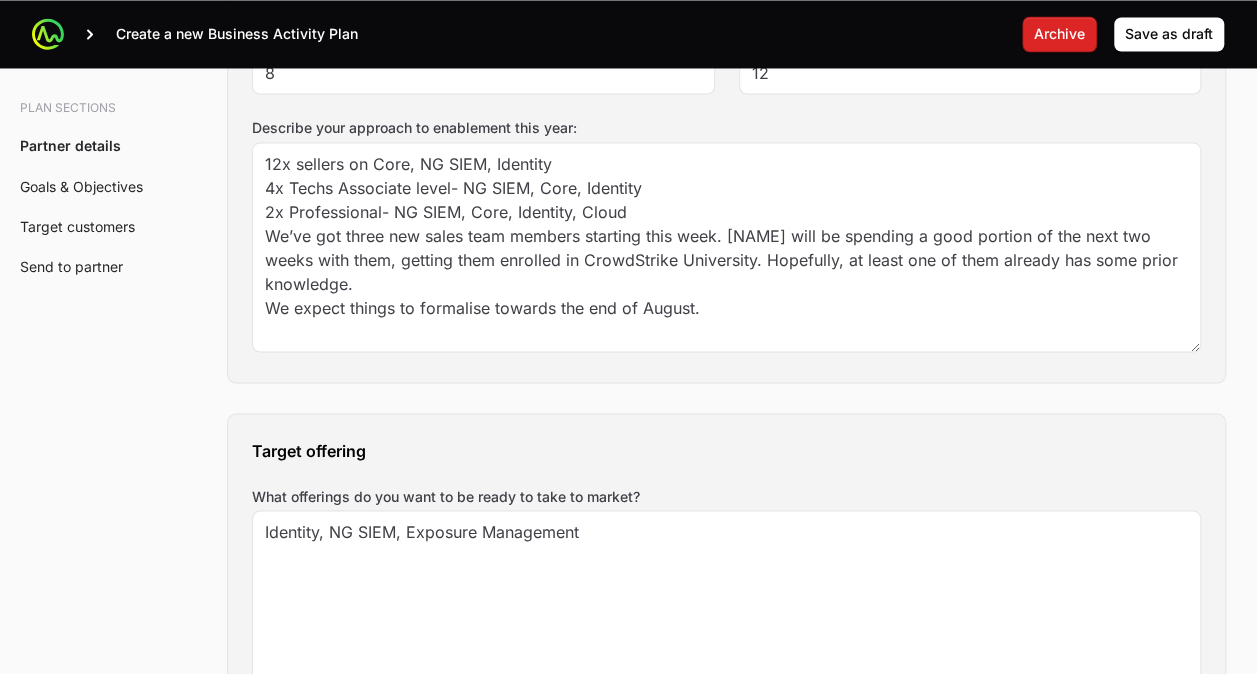 scroll, scrollTop: 1764, scrollLeft: 0, axis: vertical 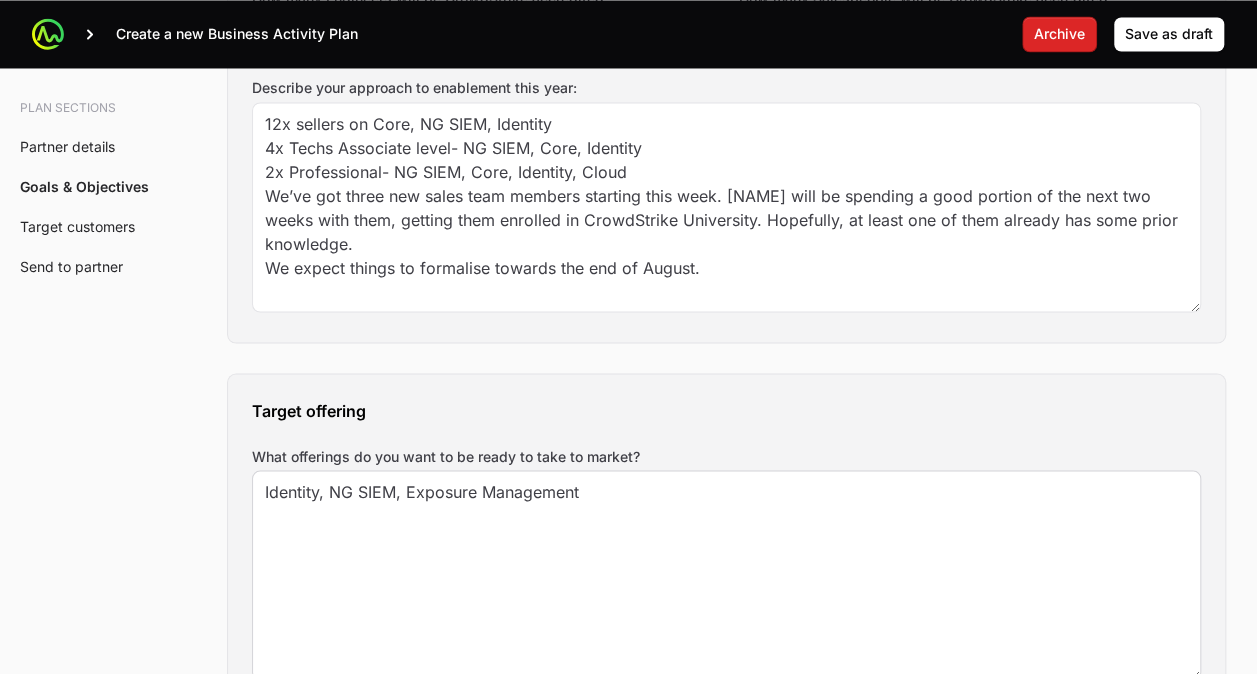type on "We’ve already completed and passed the CCFH certification, which has unlocked full access to the ELP. Our aim is to leverage this as part of our Incident Response team to support ongoing growth.
Another key focus area is expanding within our existing accounts, particularly around Identity Protection (IDP) and NG-SIEM.
We’re currently working with [NAME] to identify the remaining gap to achieving Elite partner status. Our plan is to leverage the APEX webinars to upskill our team, while also focusing on securing FPA and Canopy as customers this month. We’re still actively in the running for Mitre 10 as well, which we believe will bring us close to meeting the requirements." 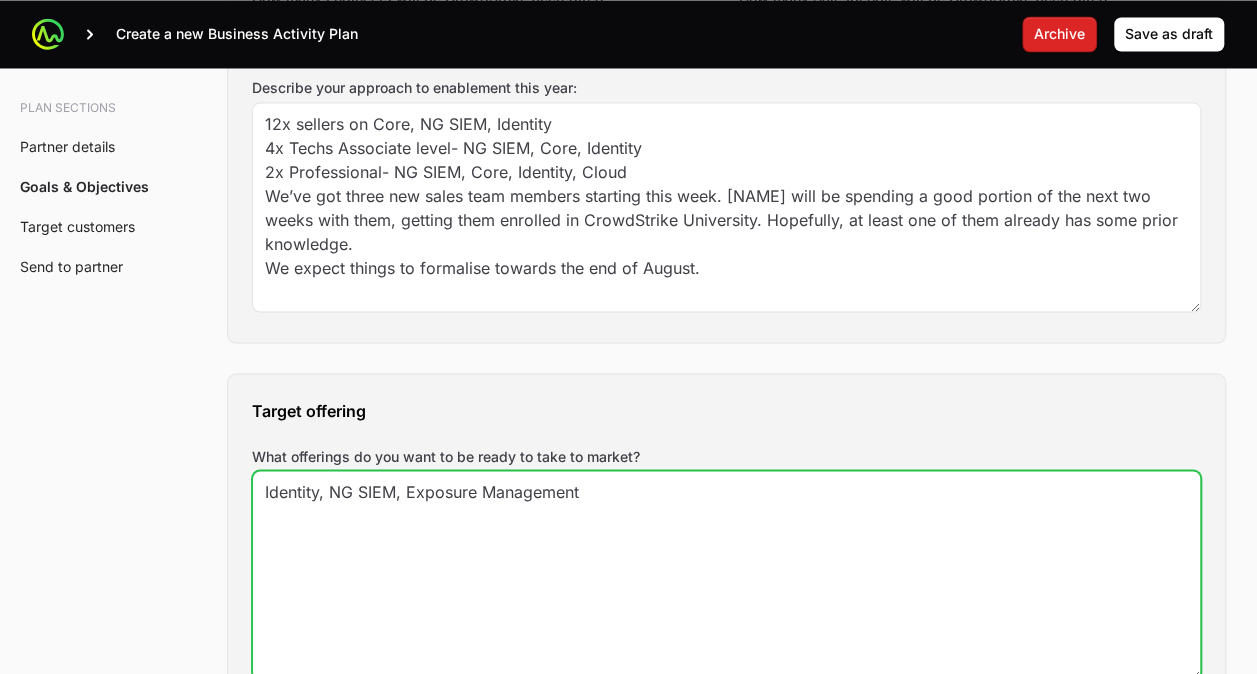click on "Identity, NG SIEM, Exposure Management" 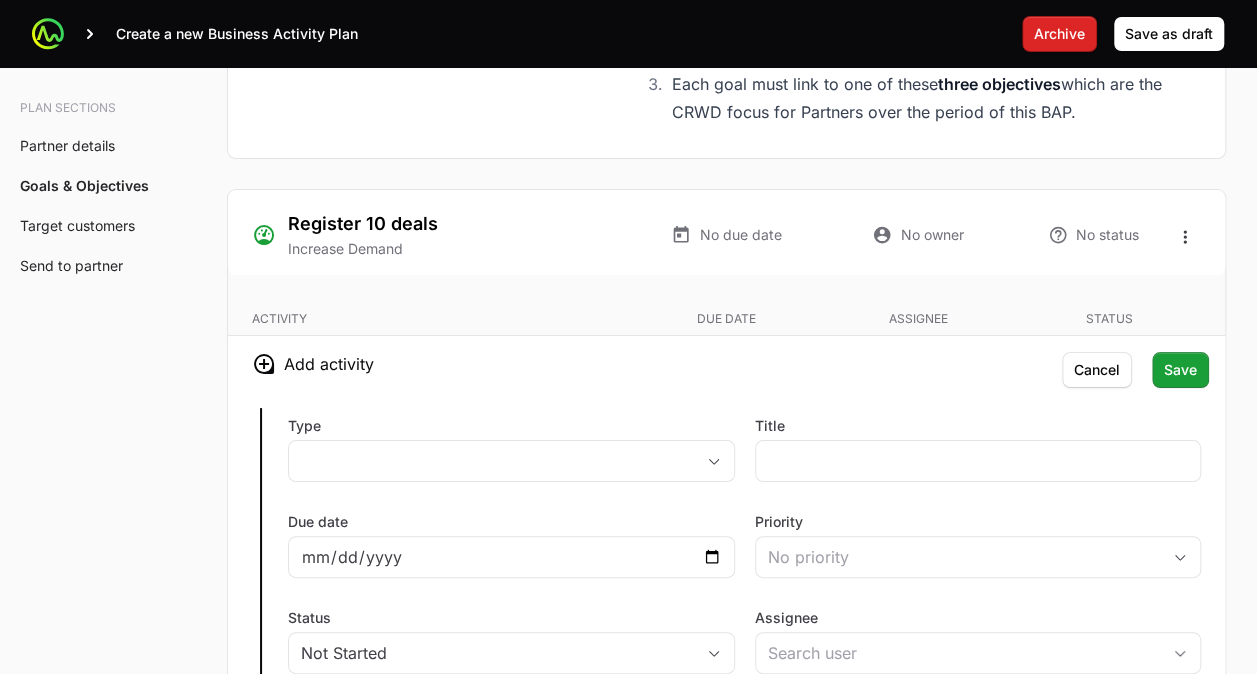 scroll, scrollTop: 3742, scrollLeft: 0, axis: vertical 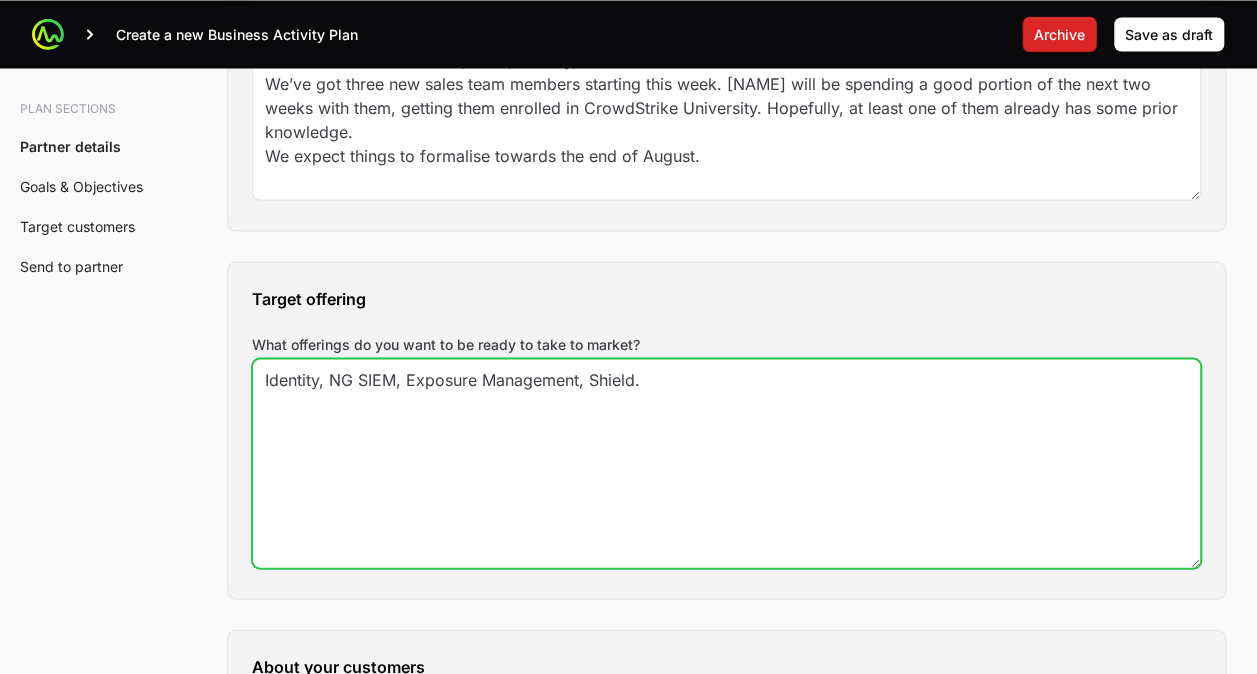 paste on "We now have everything in place for full ELP access and plan to integrate this into our already well-established and respected DFIR team. This will help us secure a number of new logos, as the team is consistently busy with walk-in opportunities." 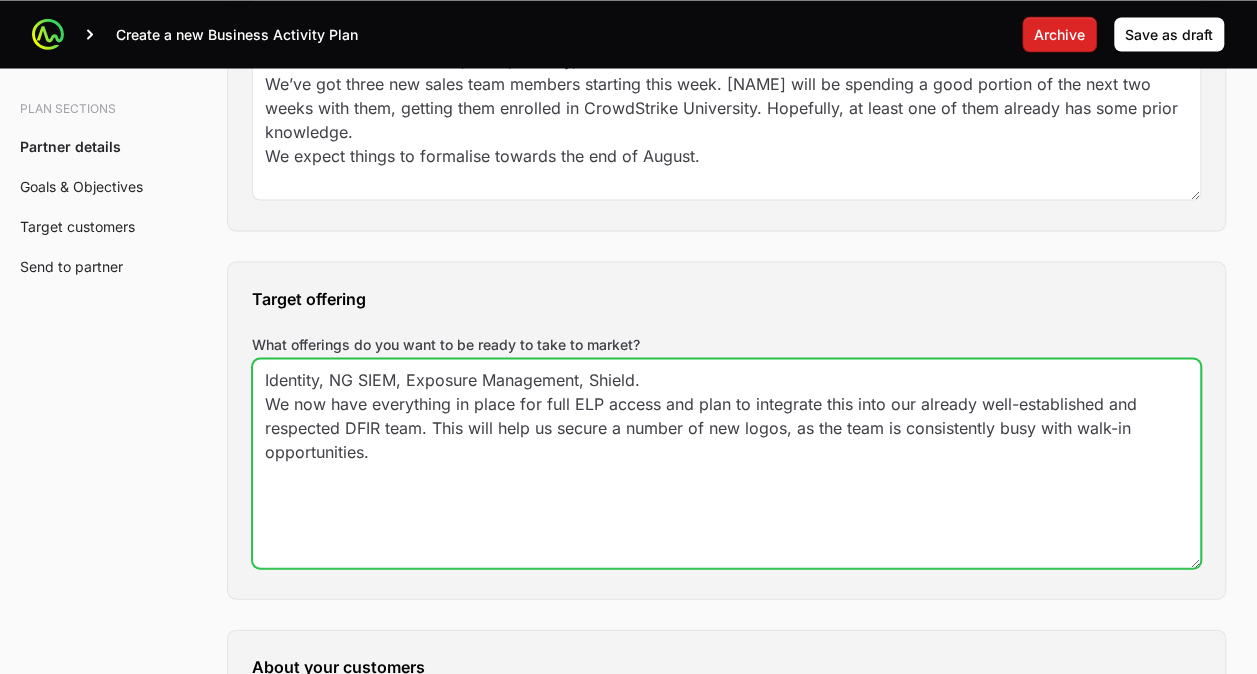 click on "Identity, NG SIEM, Exposure Management" 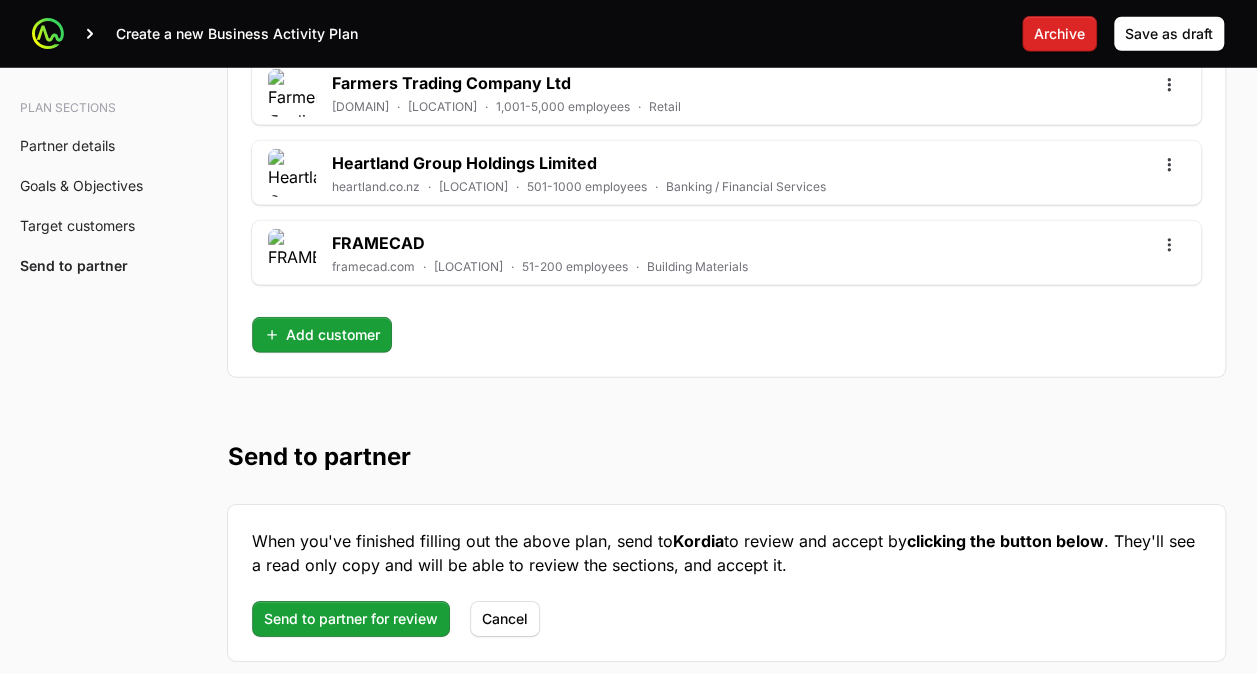 scroll, scrollTop: 6676, scrollLeft: 0, axis: vertical 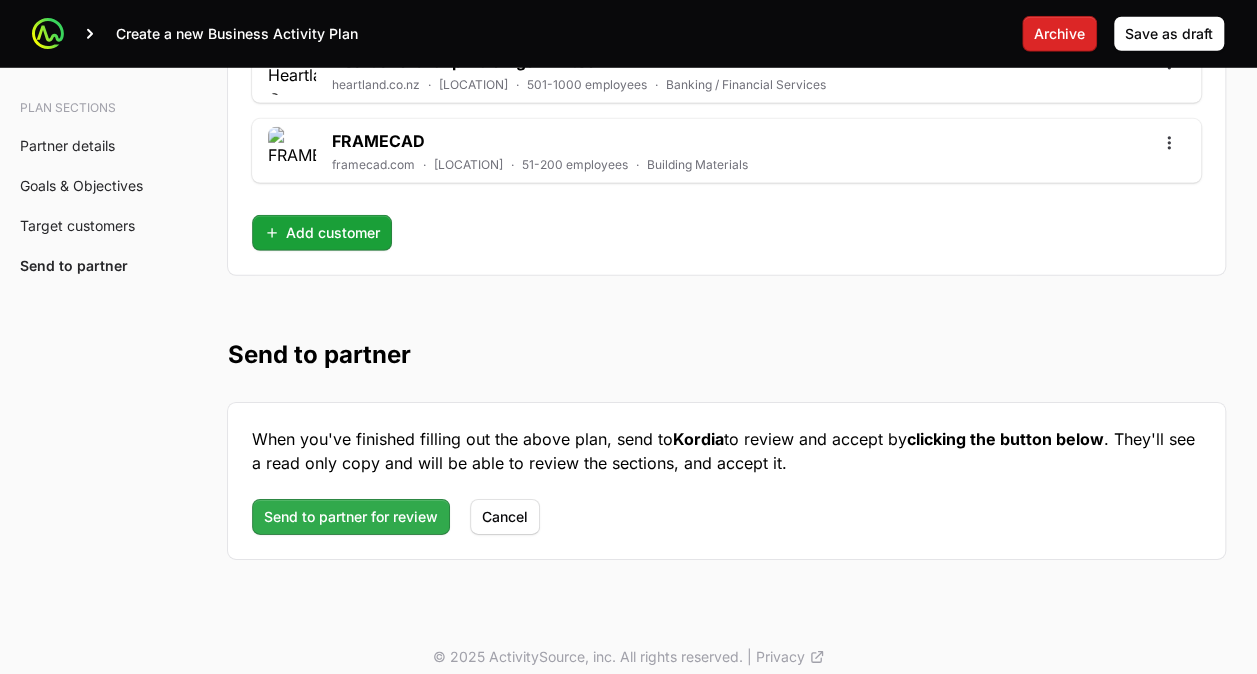 type on "Identity, NG SIEM, Exposure Management, Shield.
We now have everything in place for full ELP access and plan to integrate this into our already well-established and respected DFIR team. This will help us secure a number of new logos, as the team is consistently busy with walk-in opportunities." 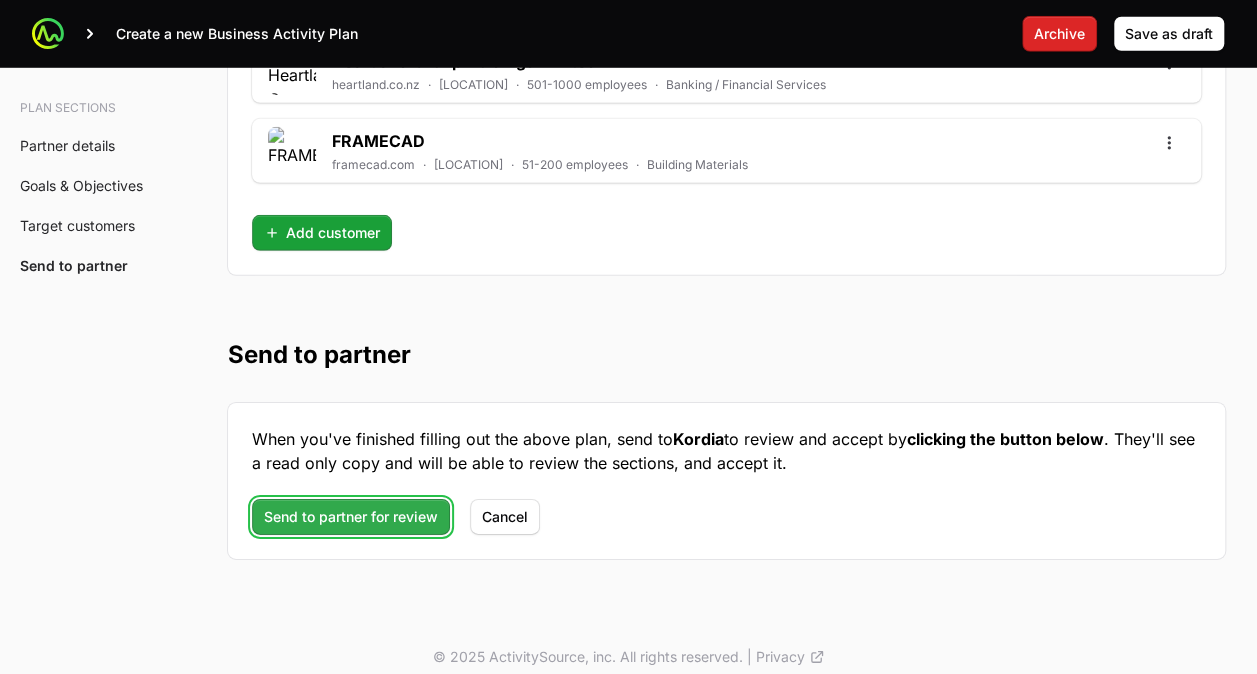 click on "Send to partner for review" 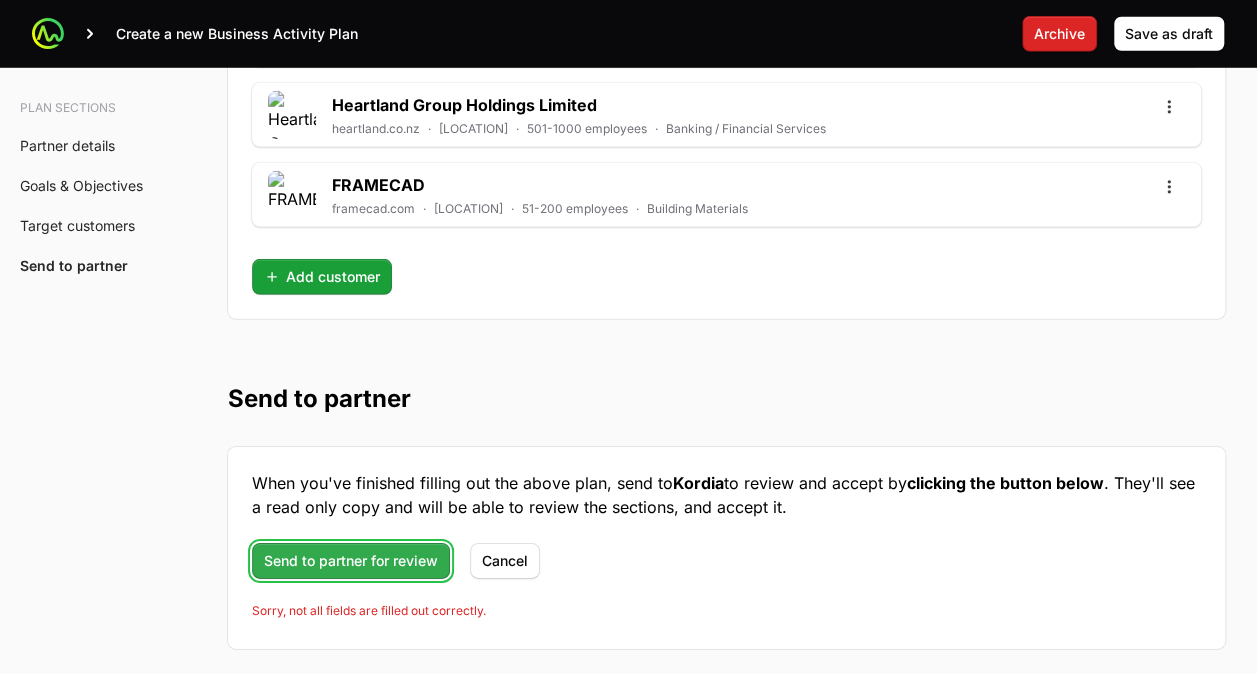 scroll, scrollTop: 6720, scrollLeft: 0, axis: vertical 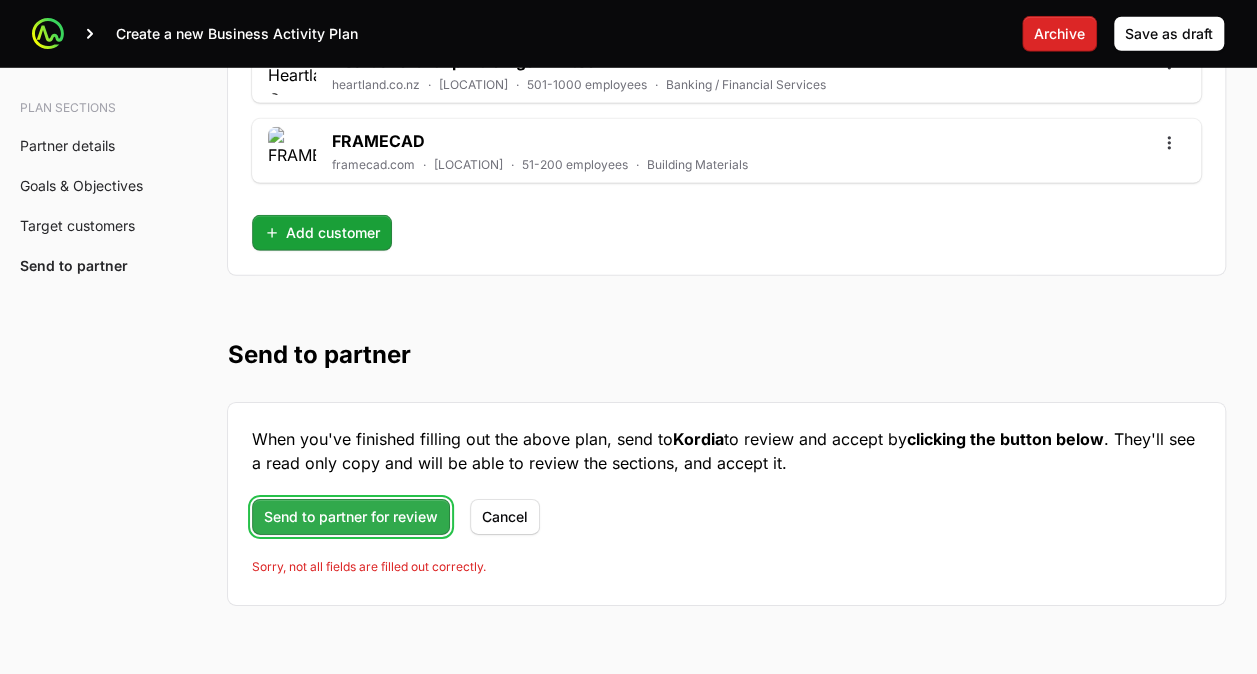 click on "Send to partner for review" 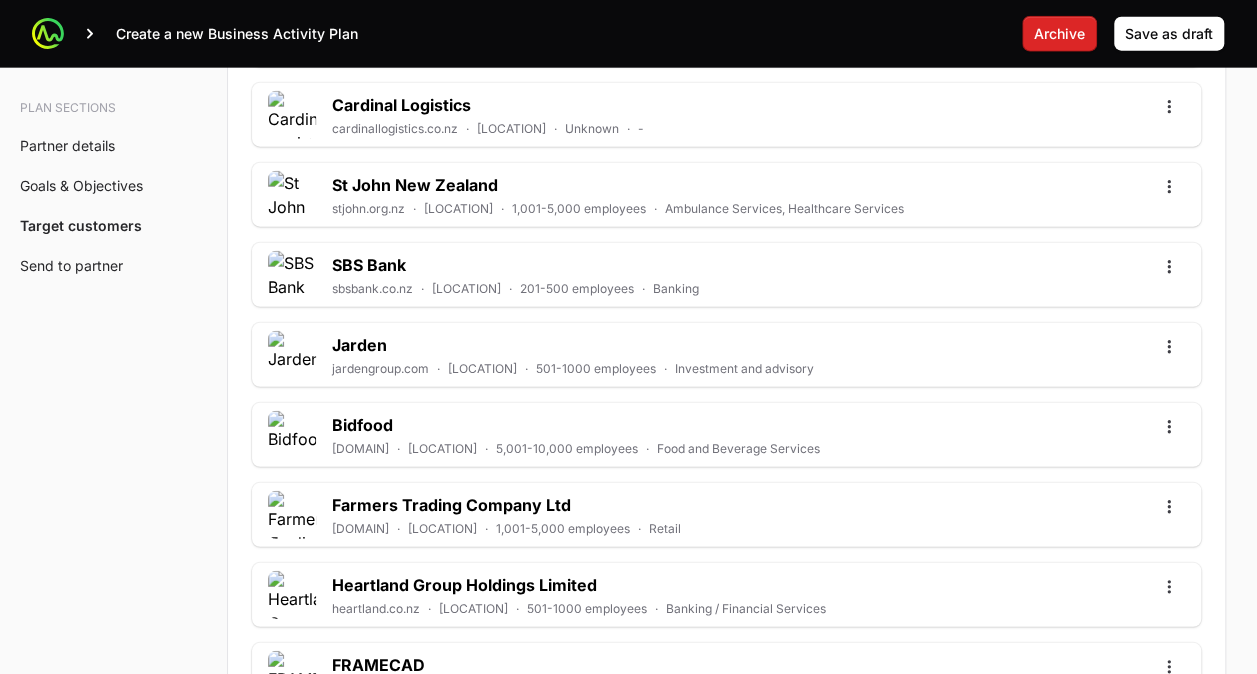 scroll, scrollTop: 6186, scrollLeft: 0, axis: vertical 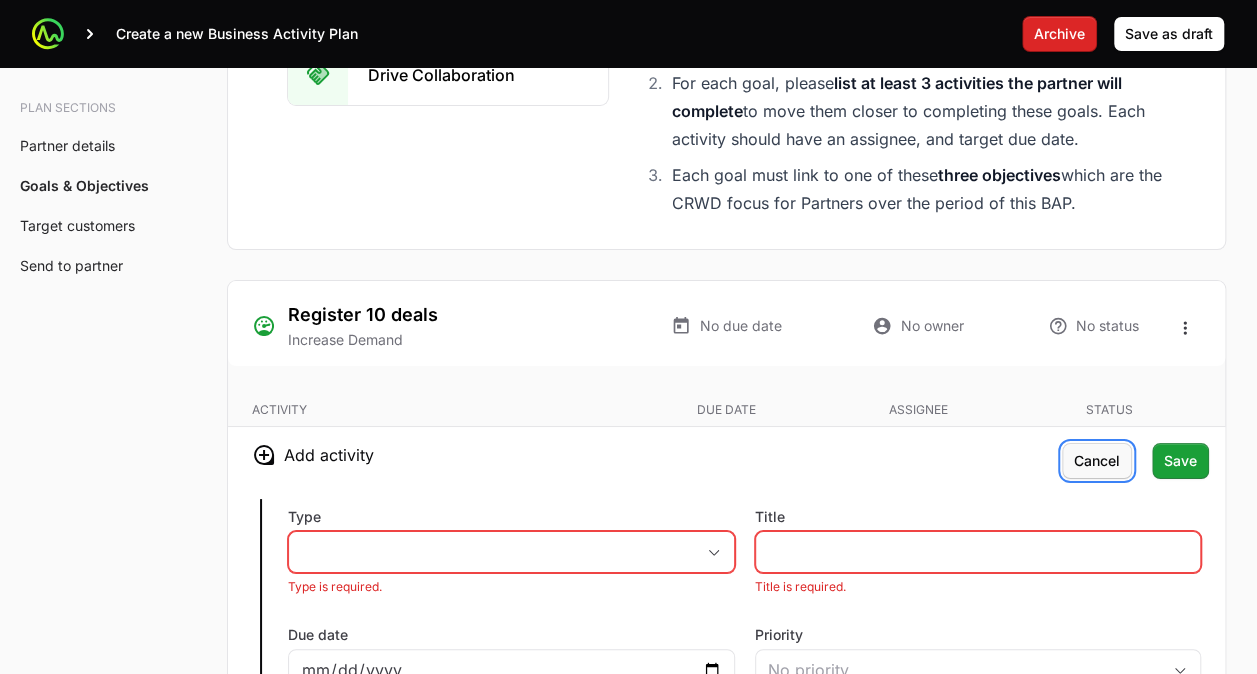 click on "Cancel" 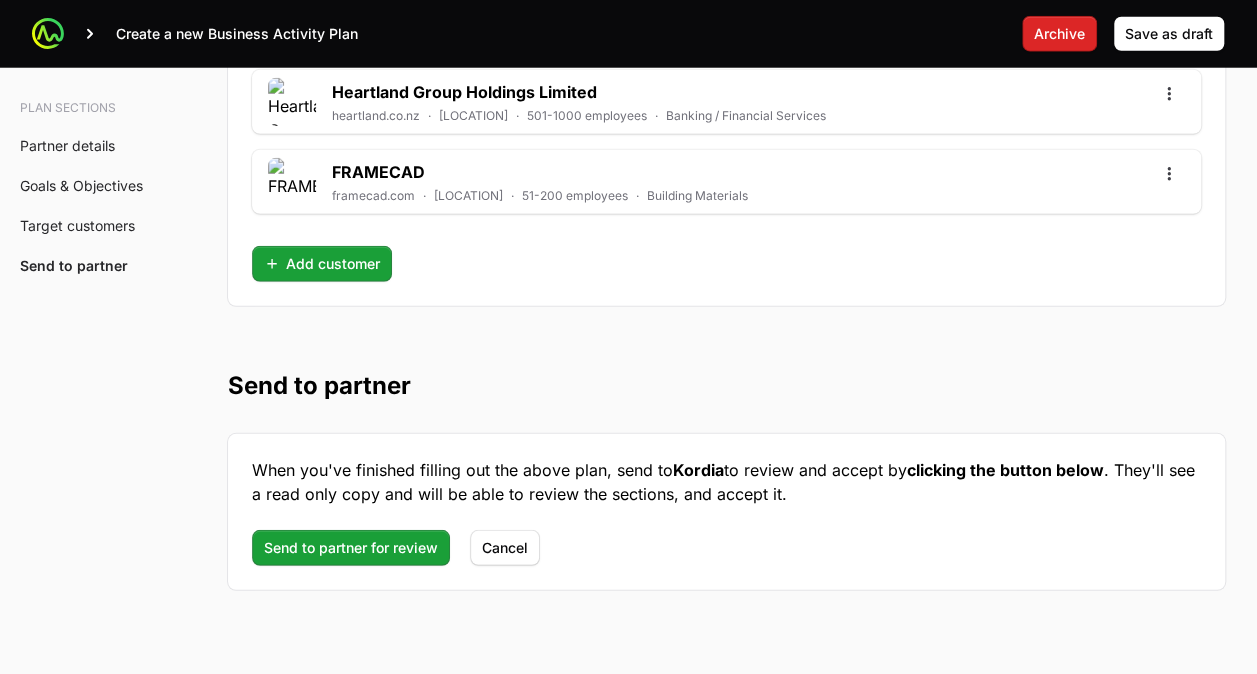 scroll, scrollTop: 6429, scrollLeft: 0, axis: vertical 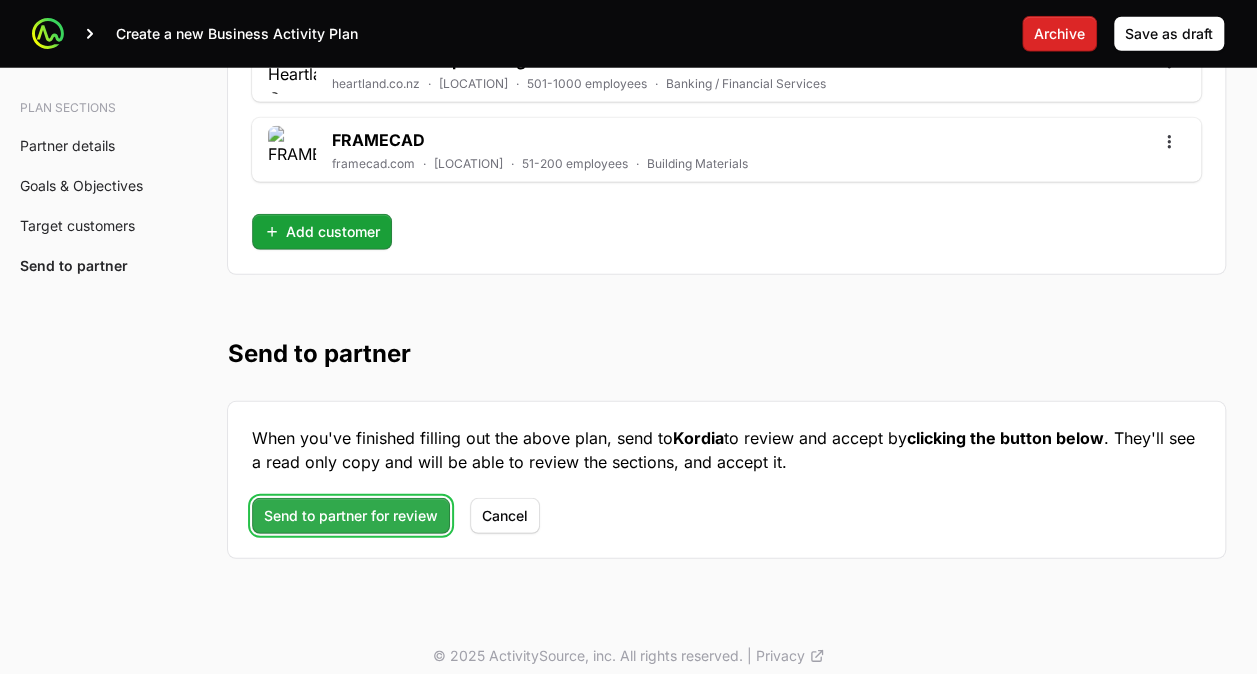 click on "Send to partner for review" 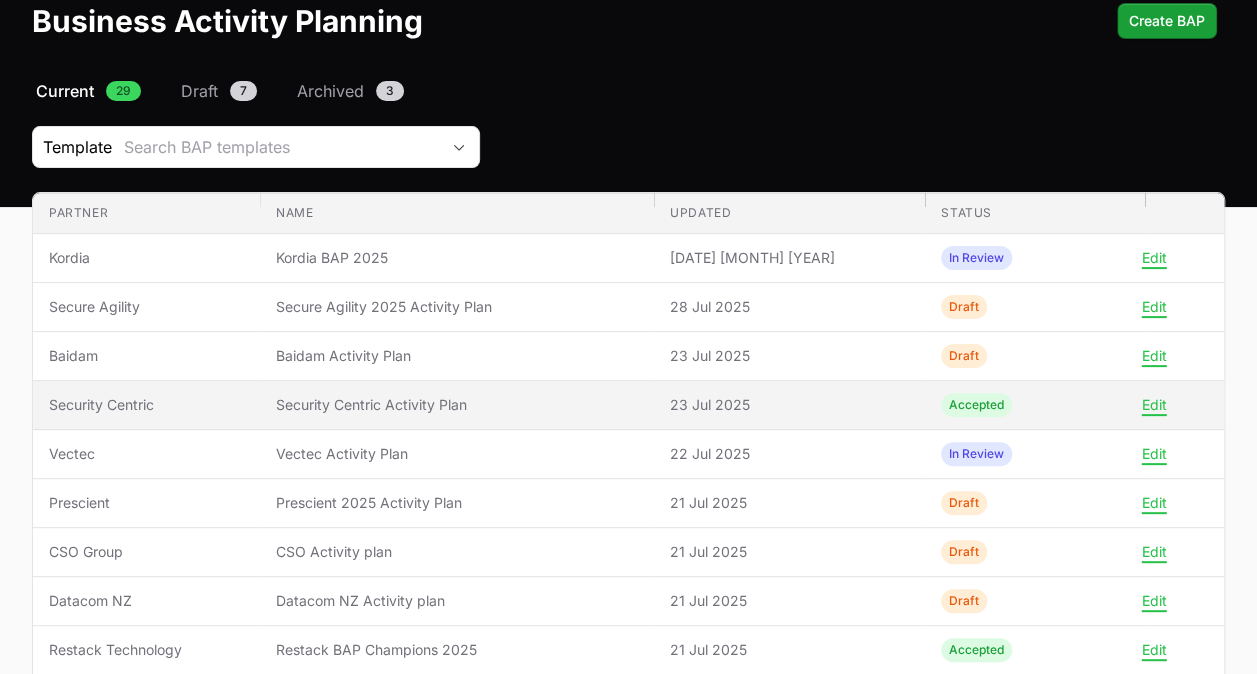 scroll, scrollTop: 133, scrollLeft: 0, axis: vertical 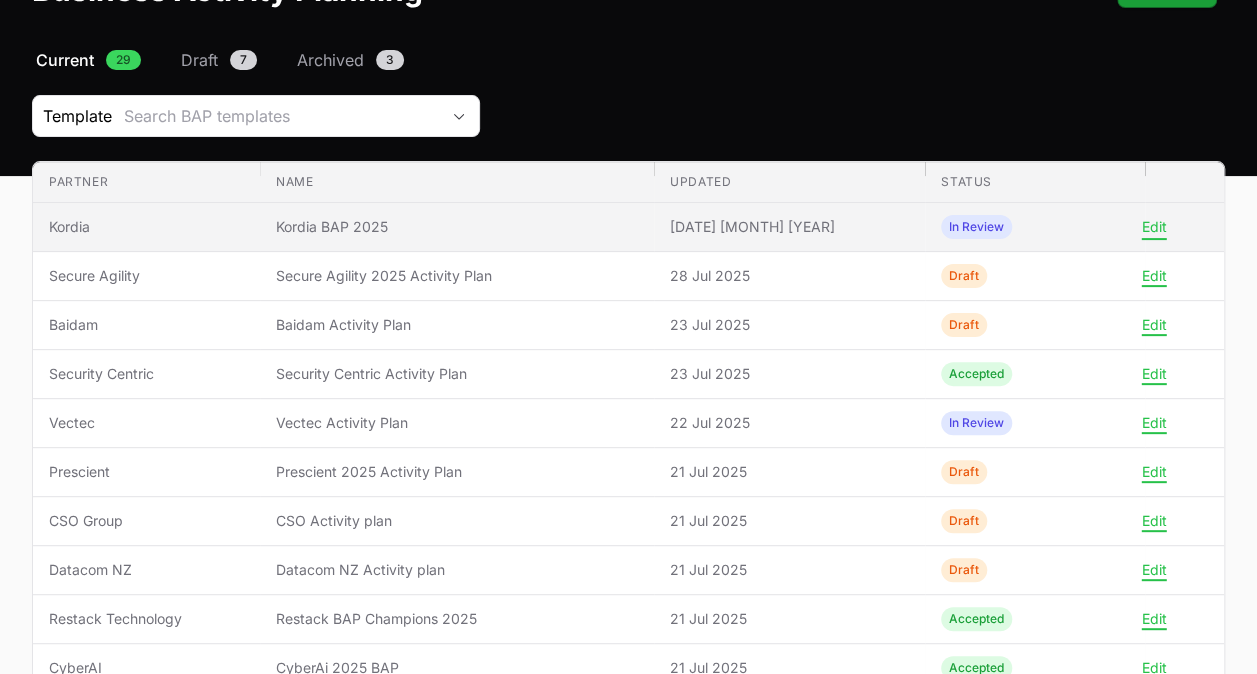 click on "Edit" 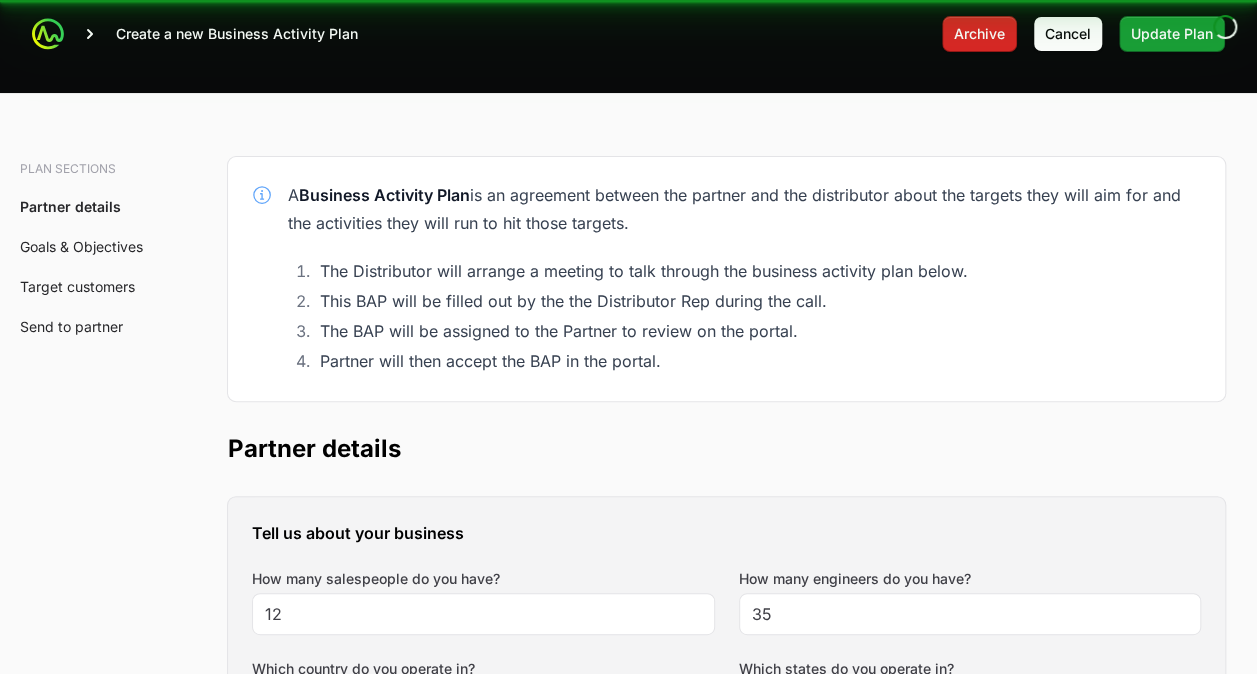 type on "[CITY], [CITY], [CITY], [CITY], [CITY], [CITY], [CITY], [CITY], [CITY], [CITY], [CITY], [CITY], [CITY], [CITY], [CITY], [CITY]" 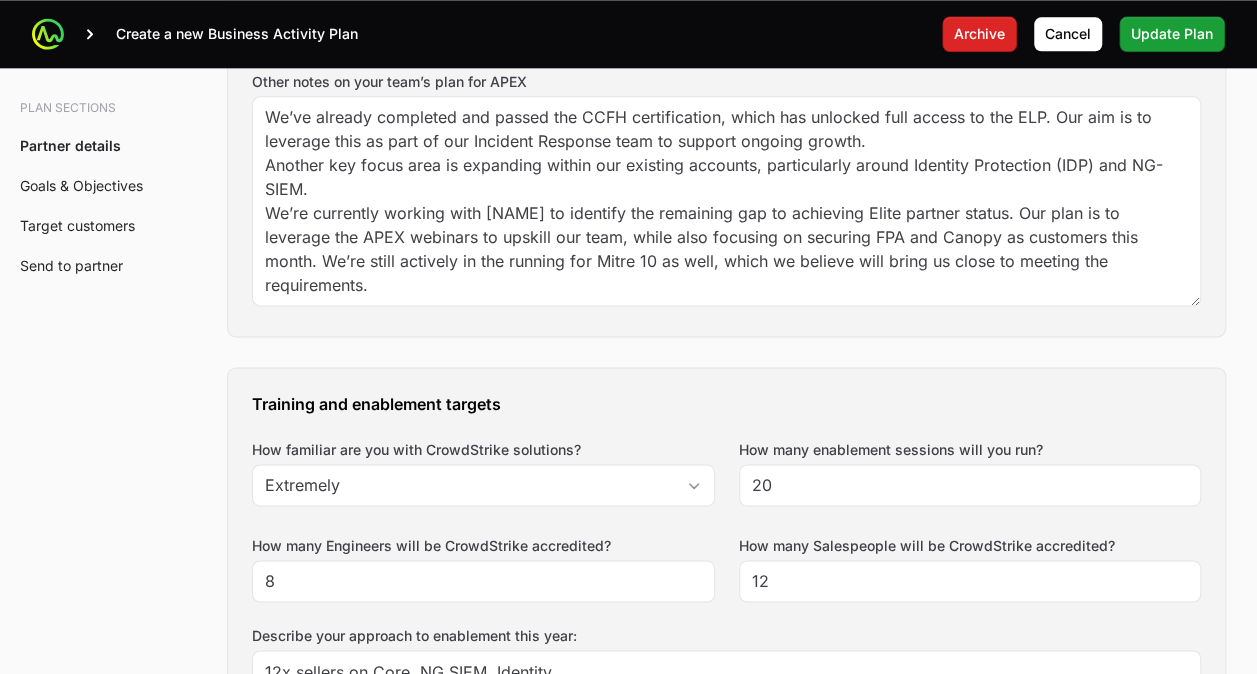 scroll, scrollTop: 1066, scrollLeft: 0, axis: vertical 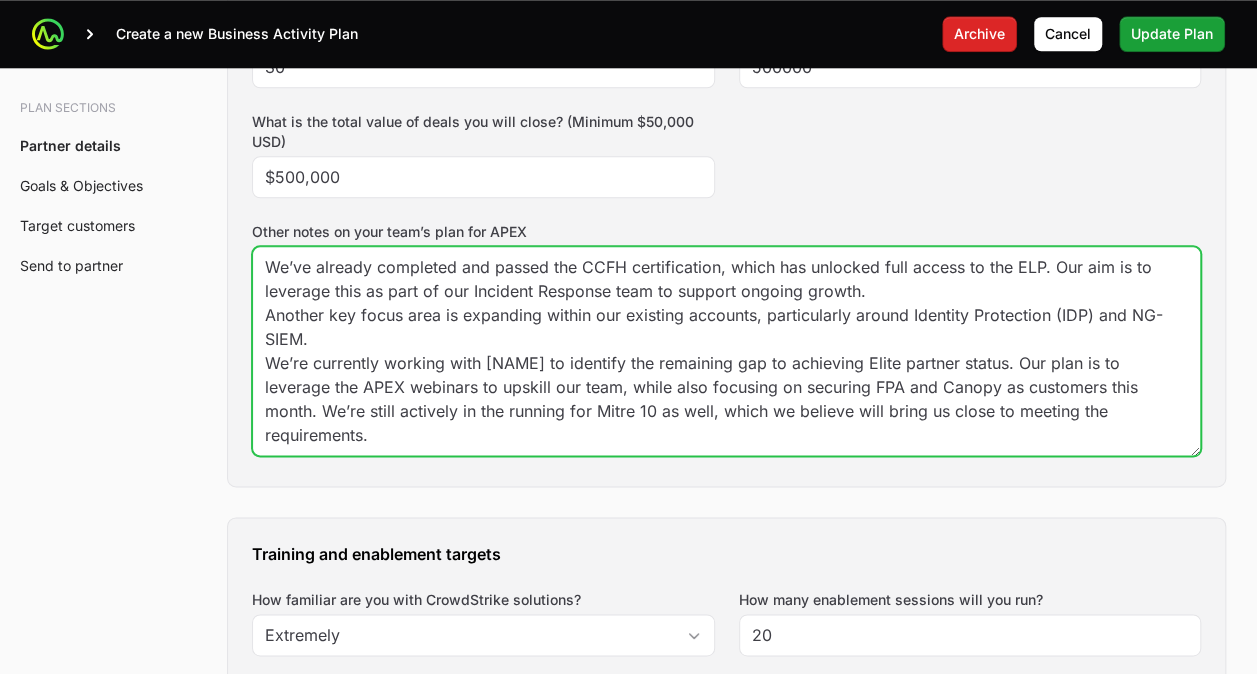 drag, startPoint x: 389, startPoint y: 429, endPoint x: 262, endPoint y: 253, distance: 217.03687 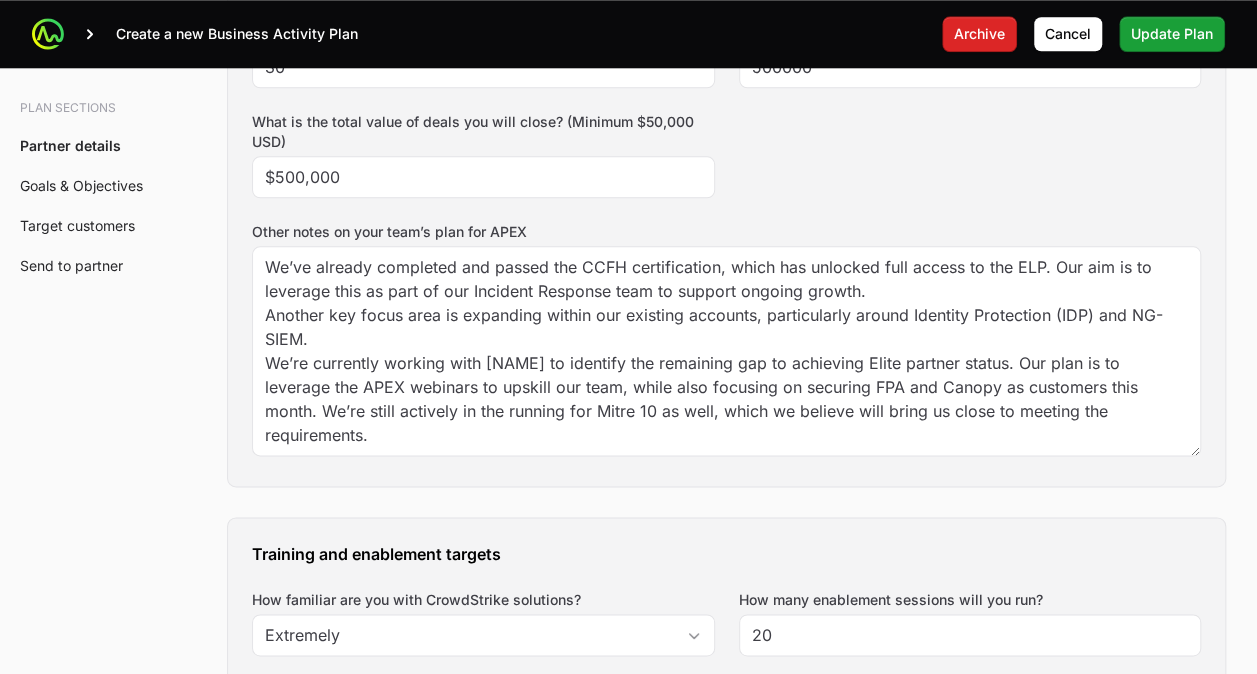 click on "Plan sections Partner details Goals & Objectives Target customers Send to partner A  Business Activity Plan  is an agreement between the partner and the distributor about the targets they will aim for and the activities they will run to hit those targets. The Distributor will arrange a meeting to talk through the business activity plan below. This BAP will be filled out by the the Distributor Rep during the call. The BAP will be assigned to the Partner to review on the portal. Partner will then accept the BAP in the portal. Partner details Tell us about your business How many salespeople do you have? 12 How many engineers do you have? 35 Which country do you operate in? New Zealand Which states do you operate in? [STATE], [STATE], [STATE], [STATE], [STATE], [STATE], [STATE], [STATE], [STATE], [STATE], [STATE], [STATE], [STATE], [STATE], [STATE], [STATE] How many customers do you have? 520 What are your marketing capabilities? What are your goals for the APEX initiative? 30" 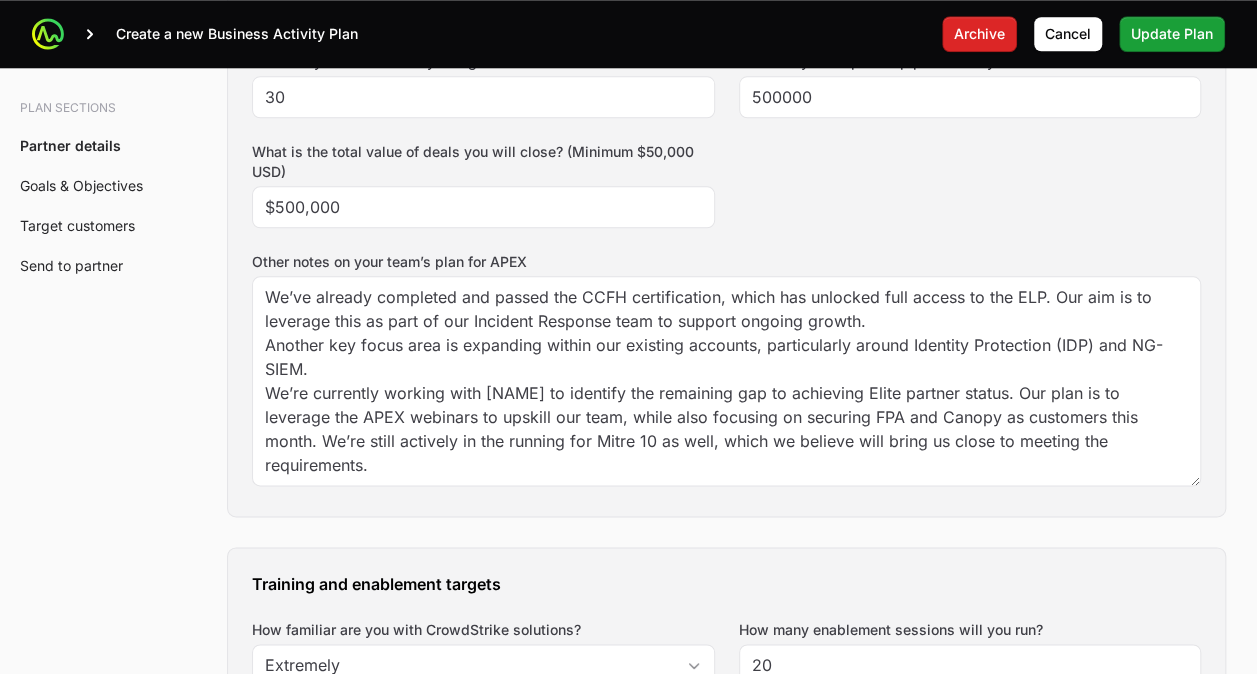 scroll, scrollTop: 1066, scrollLeft: 0, axis: vertical 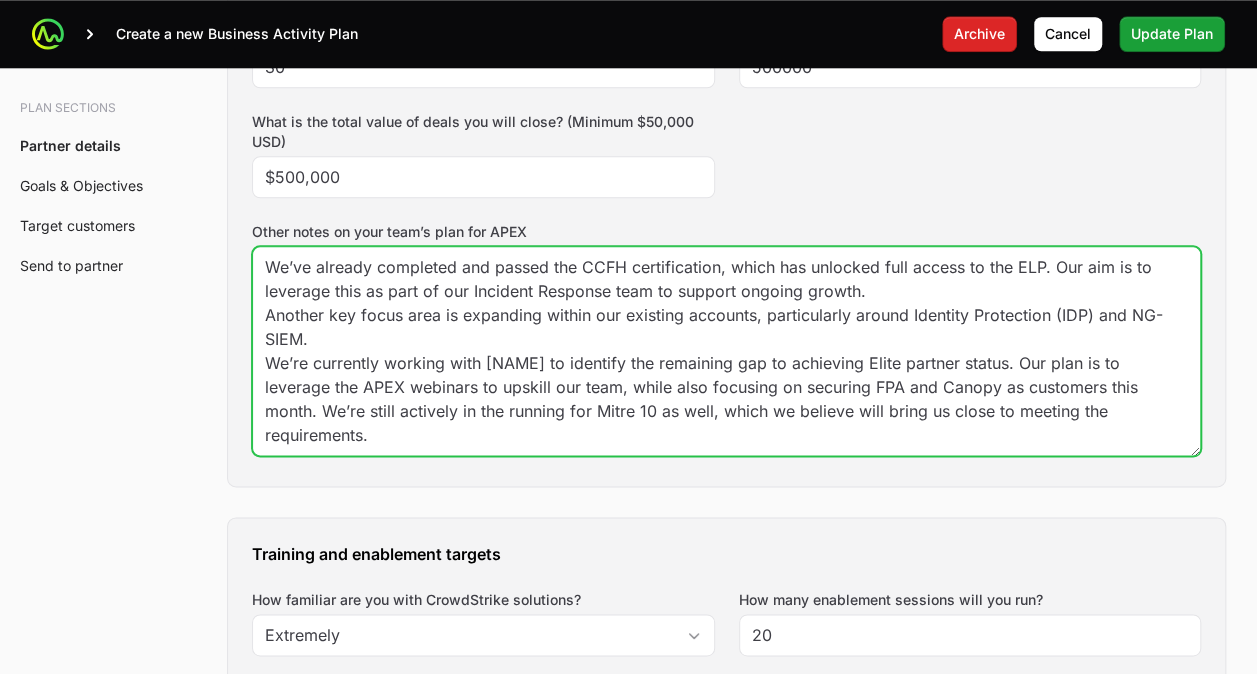 drag, startPoint x: 418, startPoint y: 431, endPoint x: 242, endPoint y: 222, distance: 273.23434 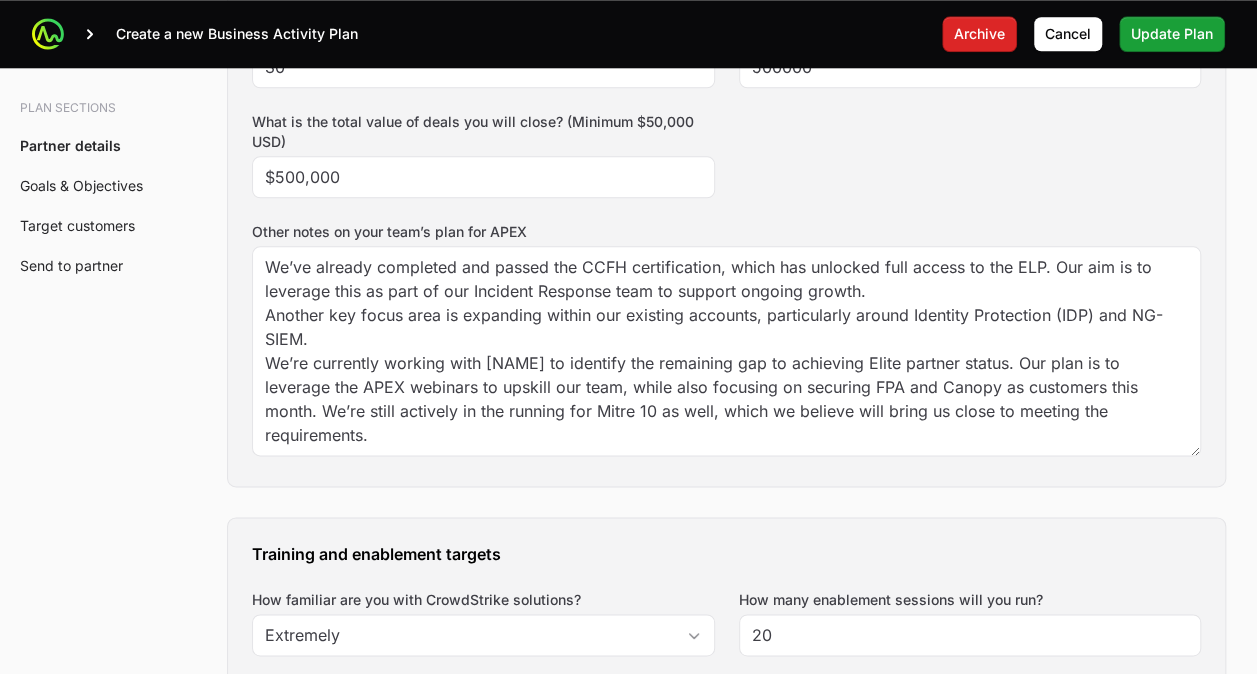click on "Other notes on your team’s plan for APEX" 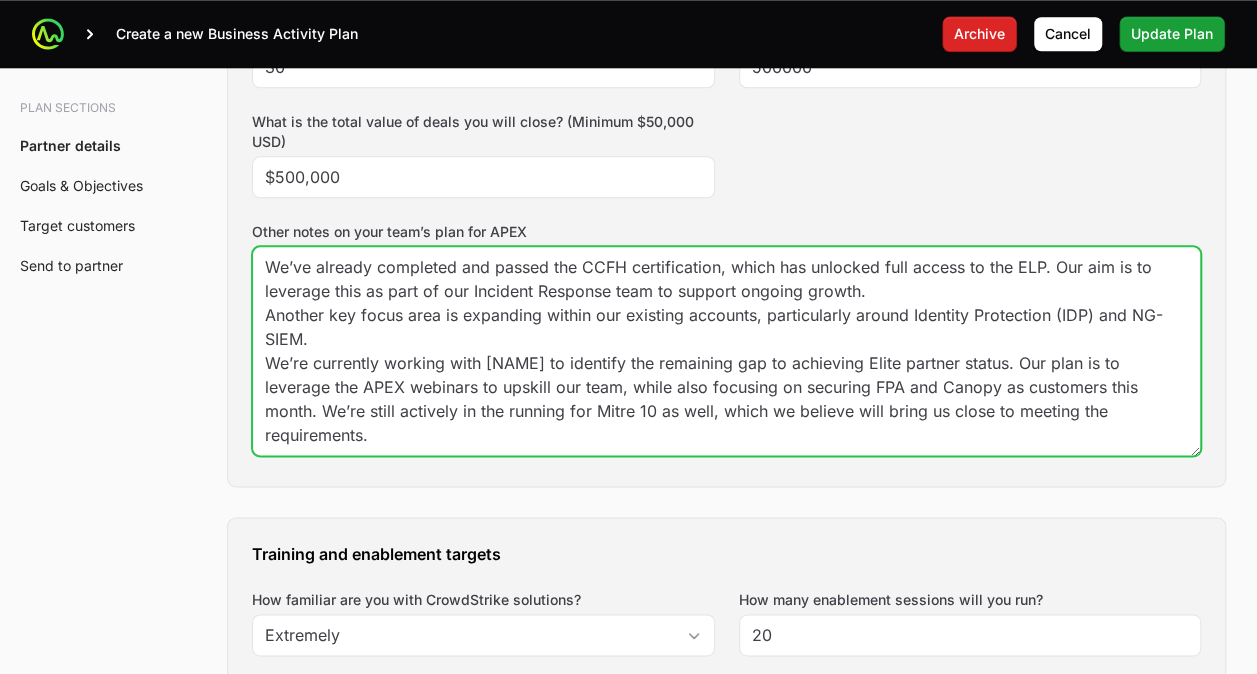 click on "We’ve already completed and passed the CCFH certification, which has unlocked full access to the ELP. Our aim is to leverage this as part of our Incident Response team to support ongoing growth.
Another key focus area is expanding within our existing accounts, particularly around Identity Protection (IDP) and NG-SIEM.
We’re currently working with [NAME] to identify the remaining gap to achieving Elite partner status. Our plan is to leverage the APEX webinars to upskill our team, while also focusing on securing FPA and Canopy as customers this month. We’re still actively in the running for Mitre 10 as well, which we believe will bring us close to meeting the requirements." 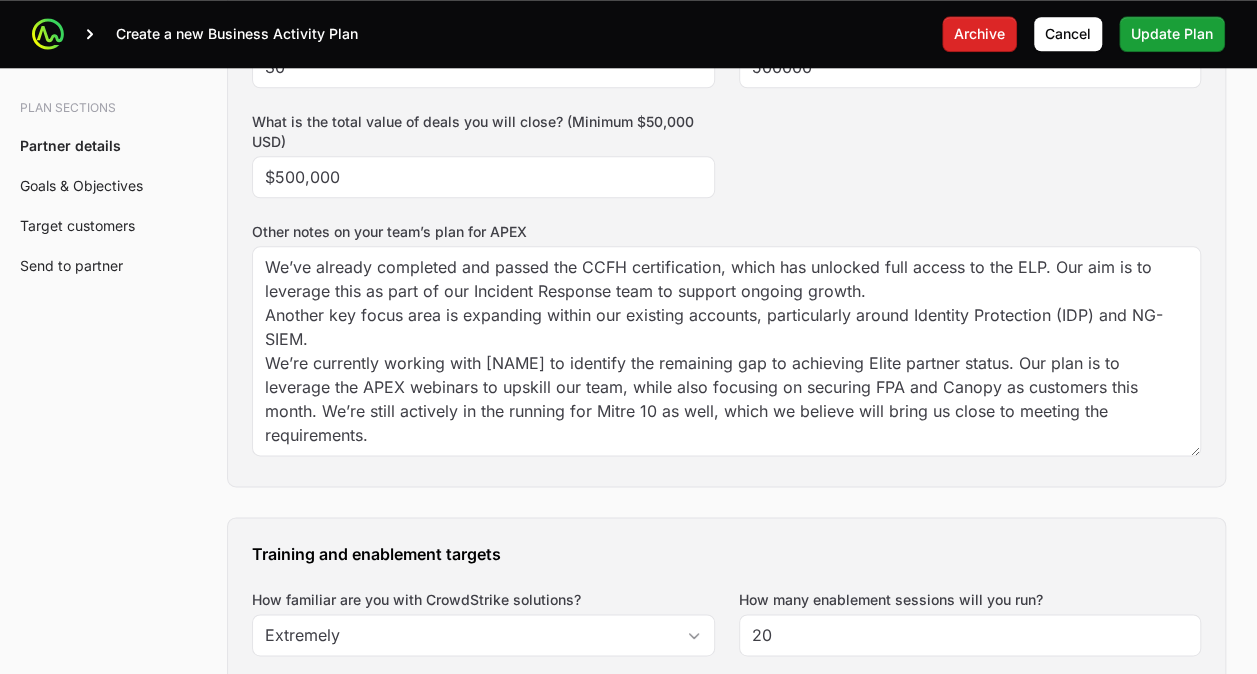 click on "Other notes on your team’s plan for APEX" 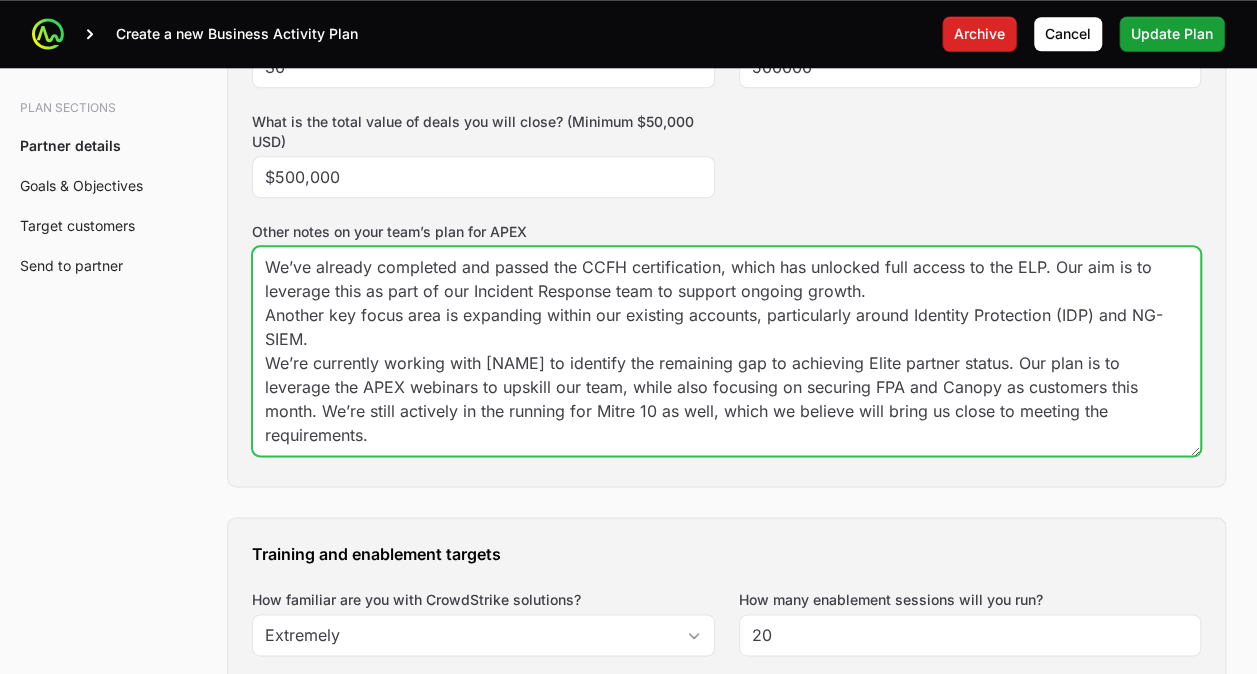 click on "We’ve already completed and passed the CCFH certification, which has unlocked full access to the ELP. Our aim is to leverage this as part of our Incident Response team to support ongoing growth.
Another key focus area is expanding within our existing accounts, particularly around Identity Protection (IDP) and NG-SIEM.
We’re currently working with [NAME] to identify the remaining gap to achieving Elite partner status. Our plan is to leverage the APEX webinars to upskill our team, while also focusing on securing FPA and Canopy as customers this month. We’re still actively in the running for Mitre 10 as well, which we believe will bring us close to meeting the requirements." 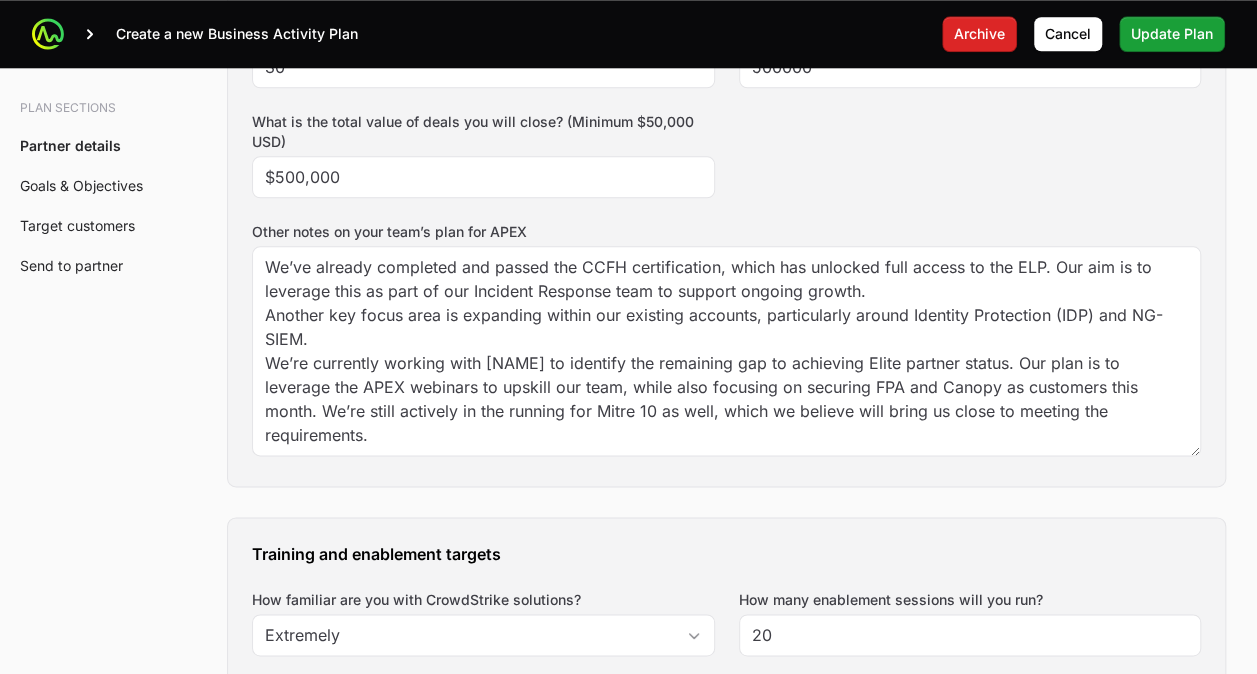 click on "Other notes on your team’s plan for APEX" 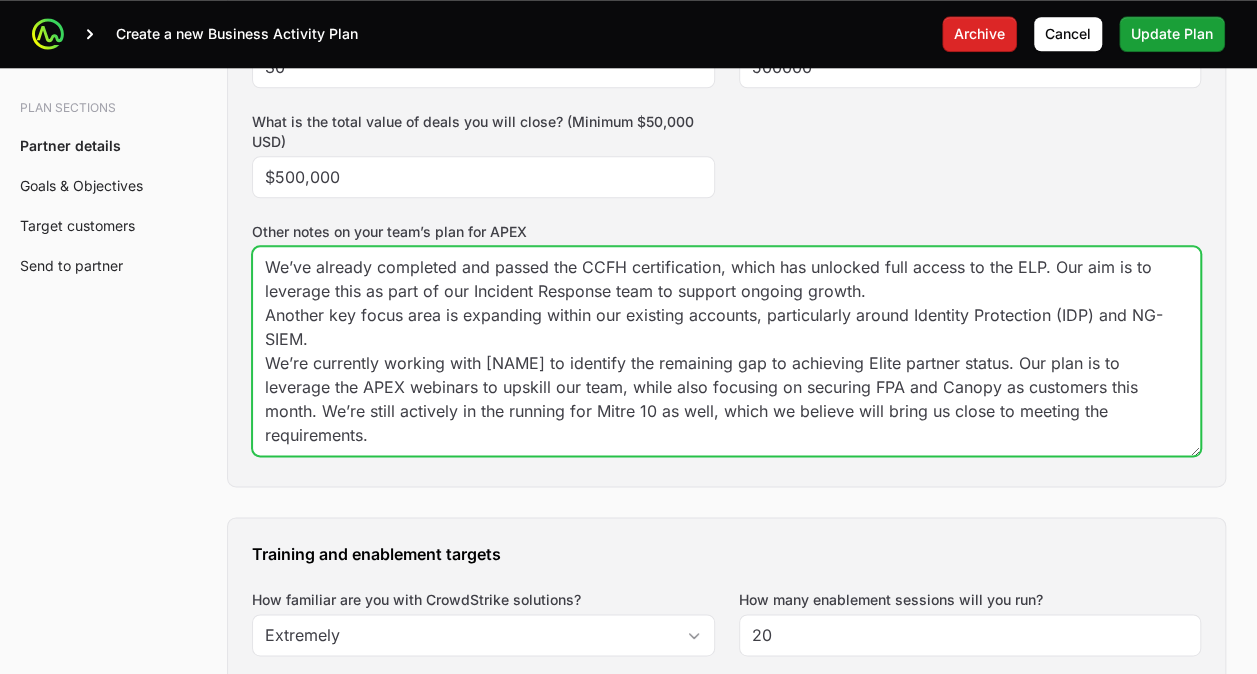 click on "We’ve already completed and passed the CCFH certification, which has unlocked full access to the ELP. Our aim is to leverage this as part of our Incident Response team to support ongoing growth.
Another key focus area is expanding within our existing accounts, particularly around Identity Protection (IDP) and NG-SIEM.
We’re currently working with [NAME] to identify the remaining gap to achieving Elite partner status. Our plan is to leverage the APEX webinars to upskill our team, while also focusing on securing FPA and Canopy as customers this month. We’re still actively in the running for Mitre 10 as well, which we believe will bring us close to meeting the requirements." 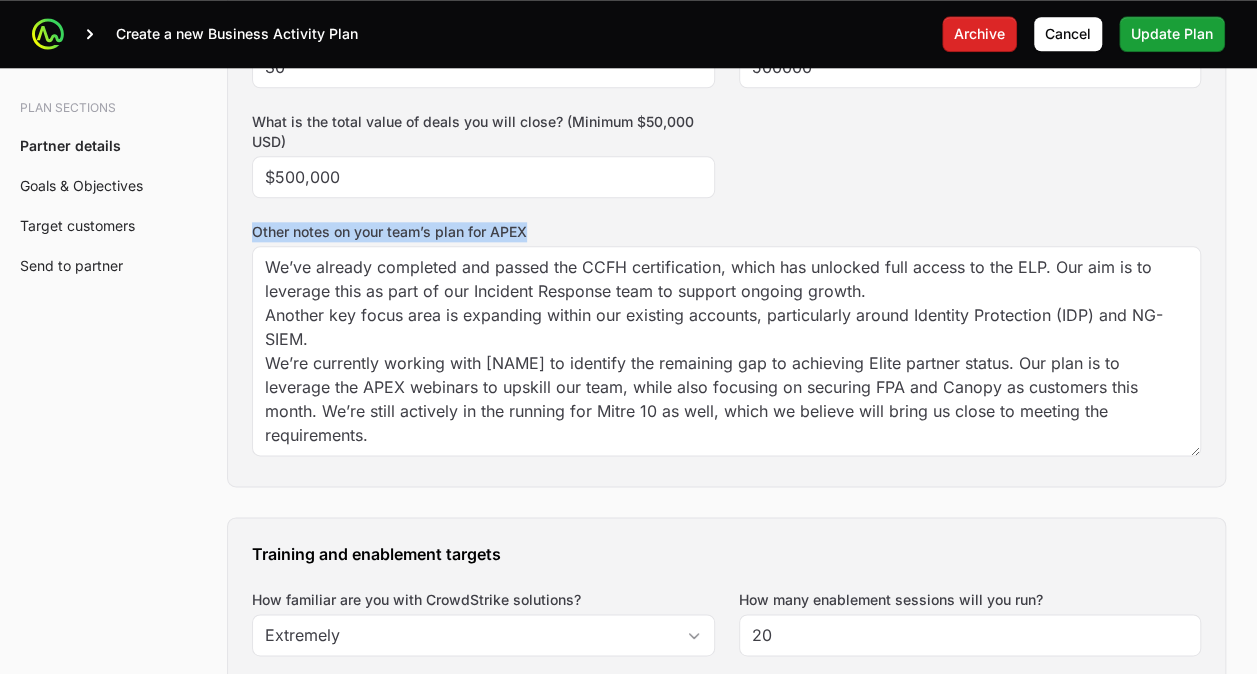 drag, startPoint x: 255, startPoint y: 220, endPoint x: 548, endPoint y: 235, distance: 293.3837 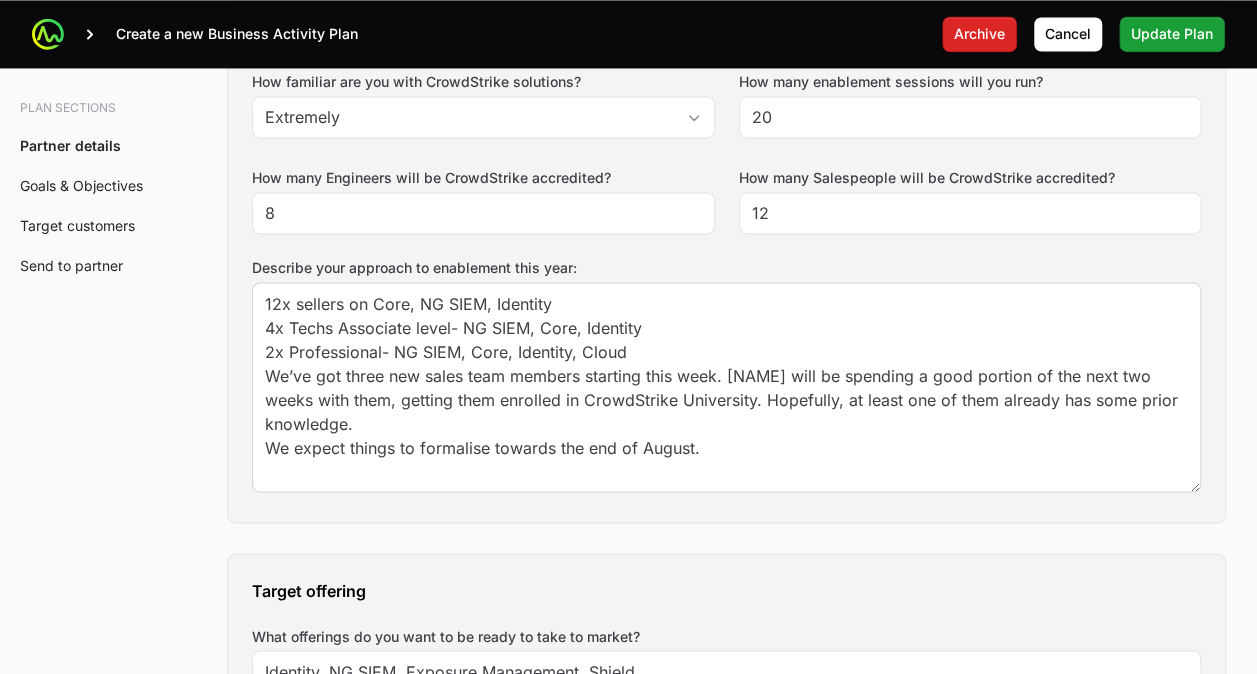scroll, scrollTop: 1600, scrollLeft: 0, axis: vertical 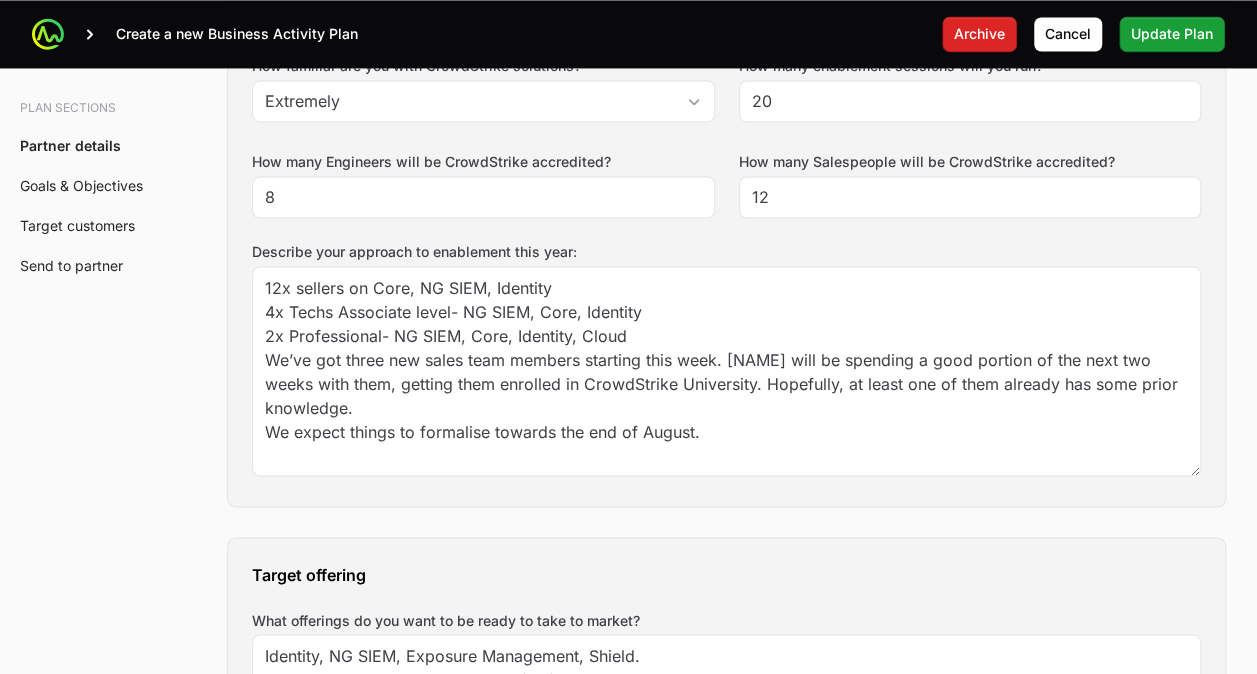 click on "Describe your approach to enablement this year:" 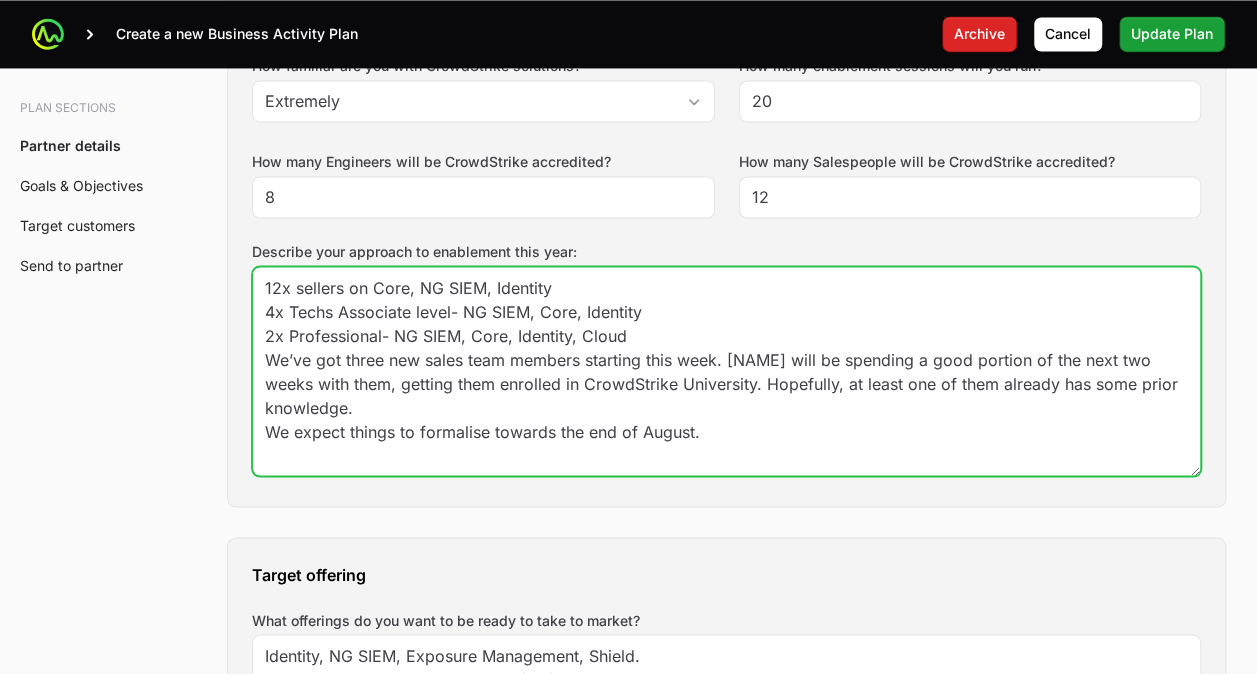 click on "12x sellers on Core, NG SIEM, Identity
4x Techs Associate level- NG SIEM, Core, Identity
2x Professional- NG SIEM, Core, Identity, Cloud
We’ve got three new sales team members starting this week. [NAME] will be spending a good portion of the next two weeks with them, getting them enrolled in CrowdStrike University. Hopefully, at least one of them already has some prior knowledge.
We expect things to formalise towards the end of August." 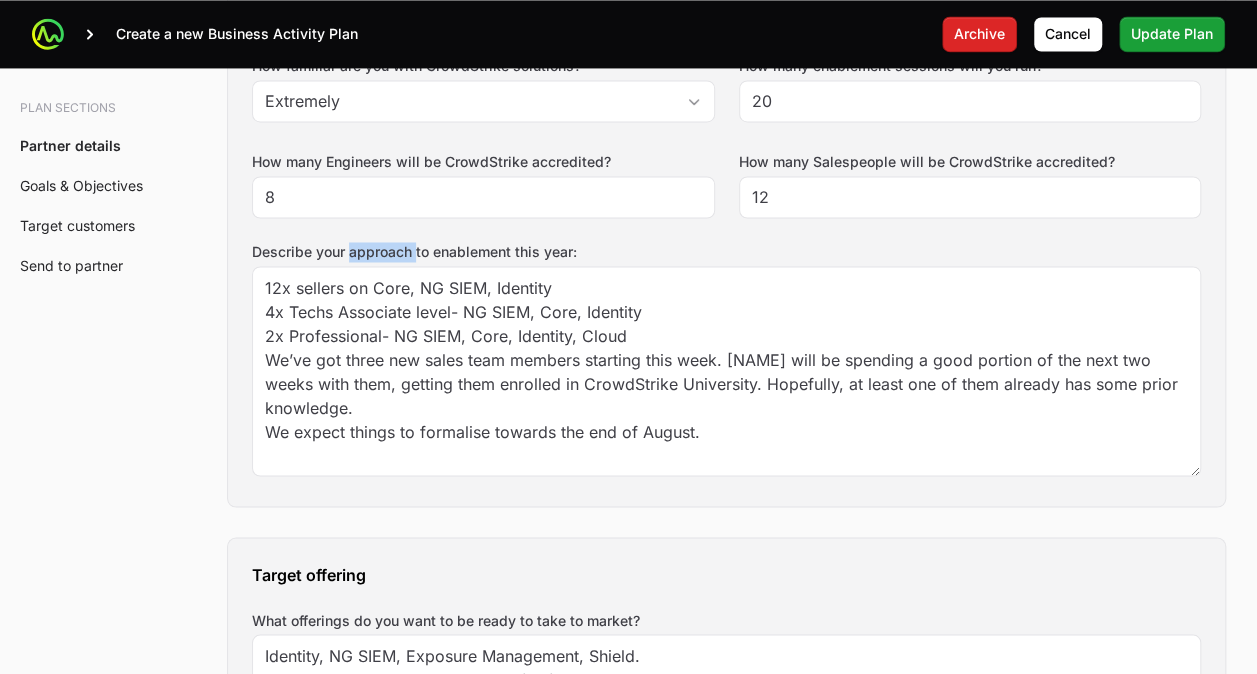 click on "Describe your approach to enablement this year:" 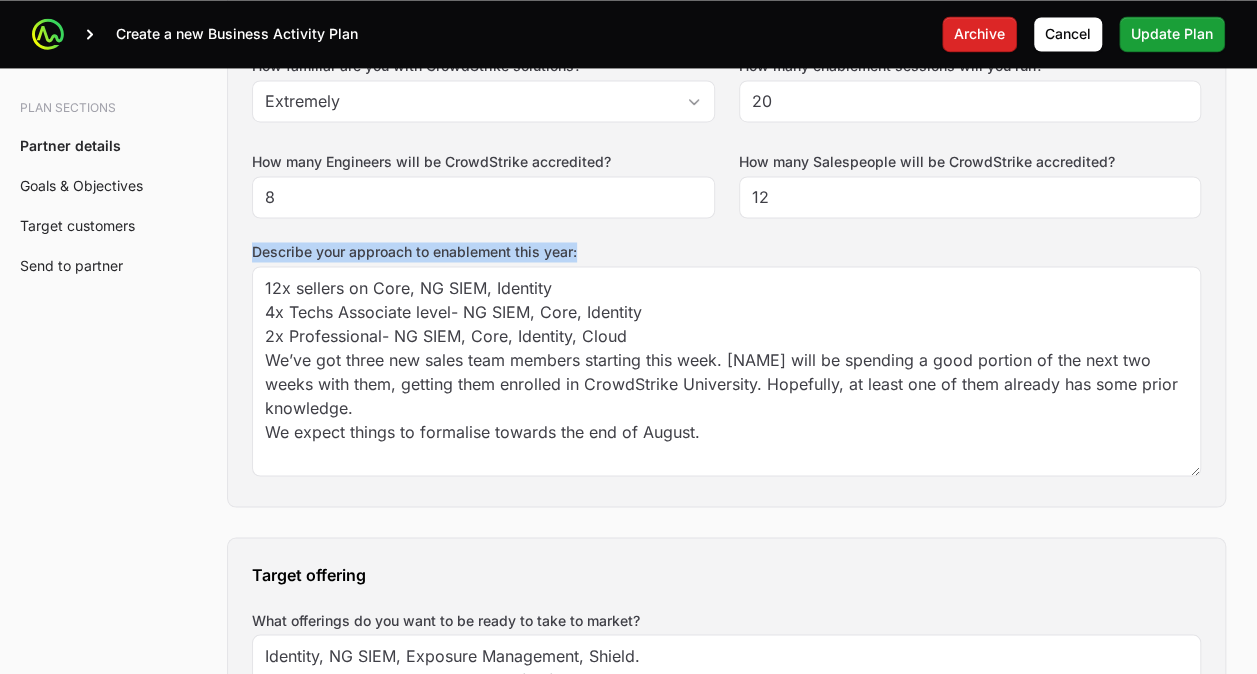 click on "Describe your approach to enablement this year:" 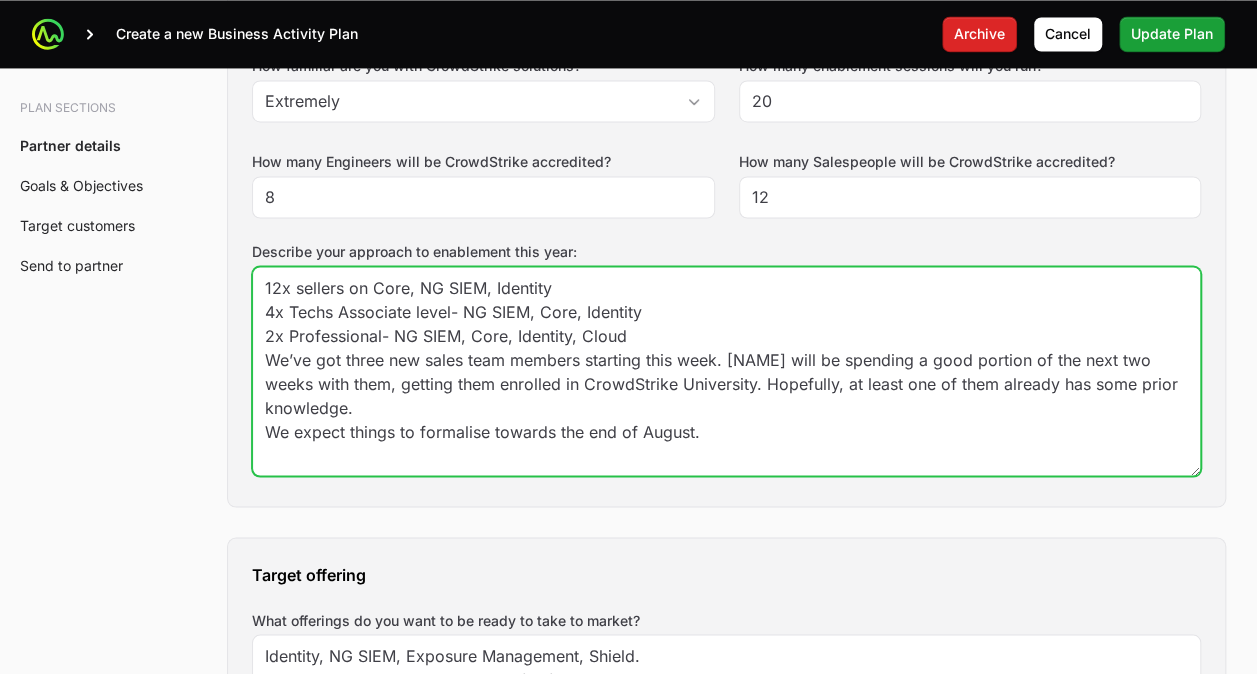 drag, startPoint x: 714, startPoint y: 430, endPoint x: 254, endPoint y: 284, distance: 482.6137 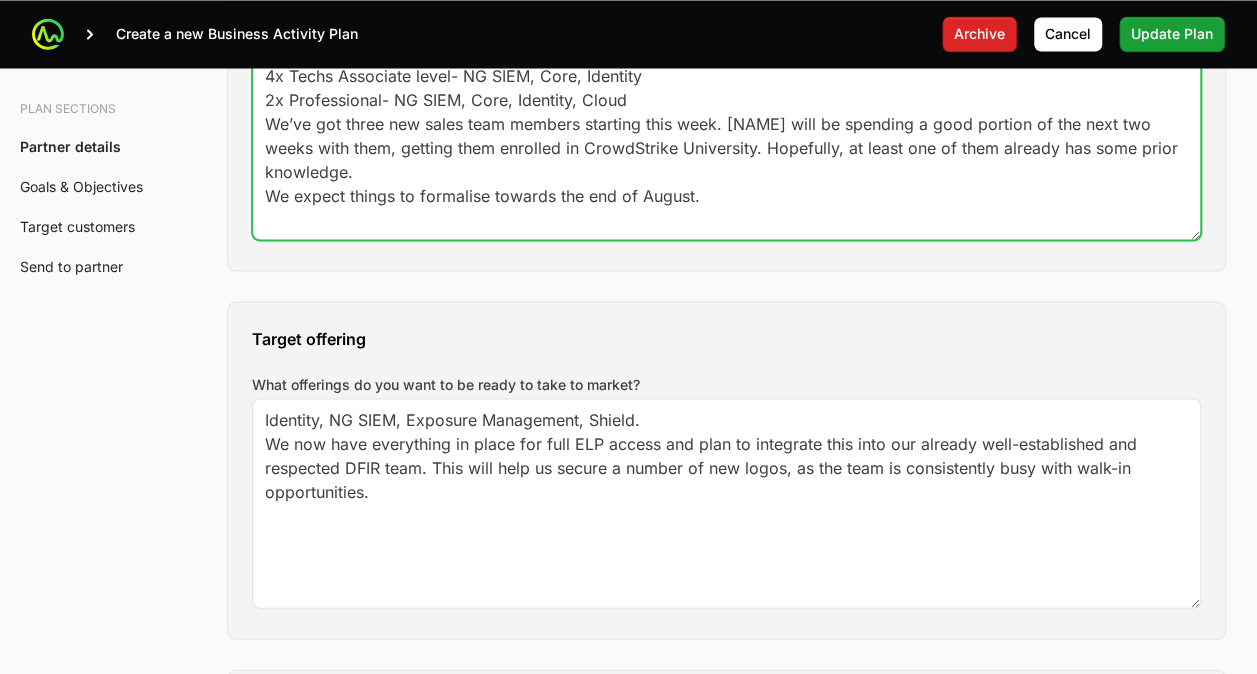 scroll, scrollTop: 1866, scrollLeft: 0, axis: vertical 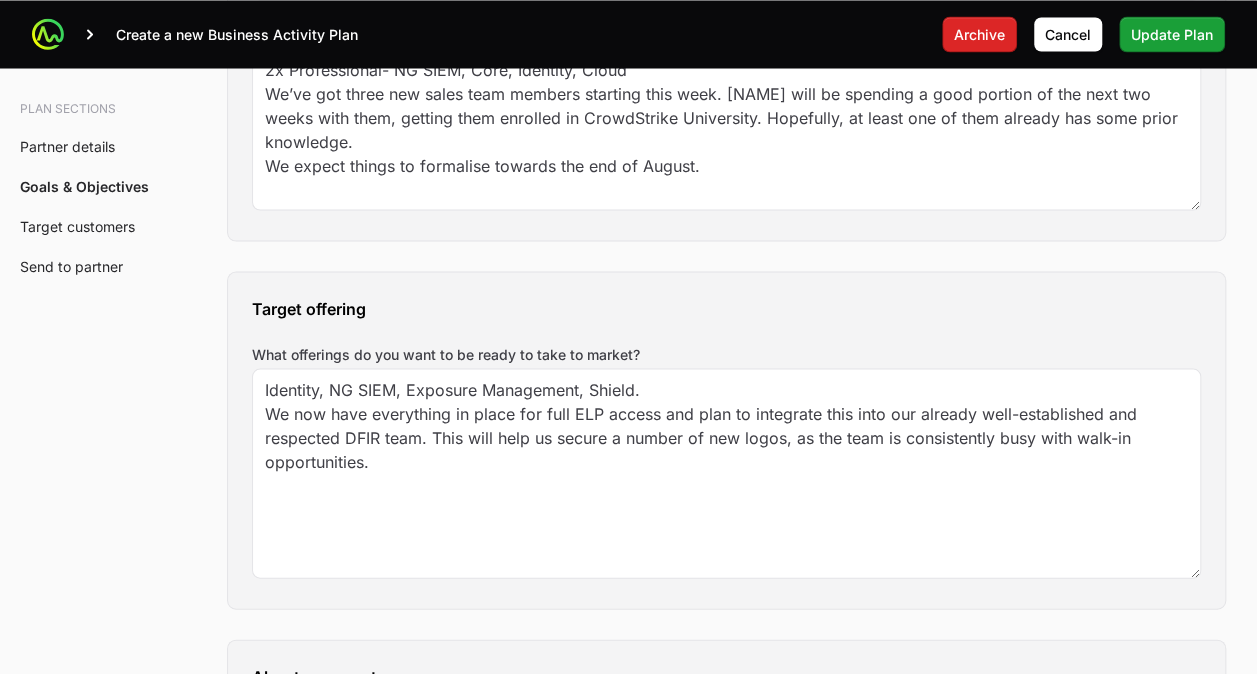 click on "What offerings do you want to be ready to take to market?" 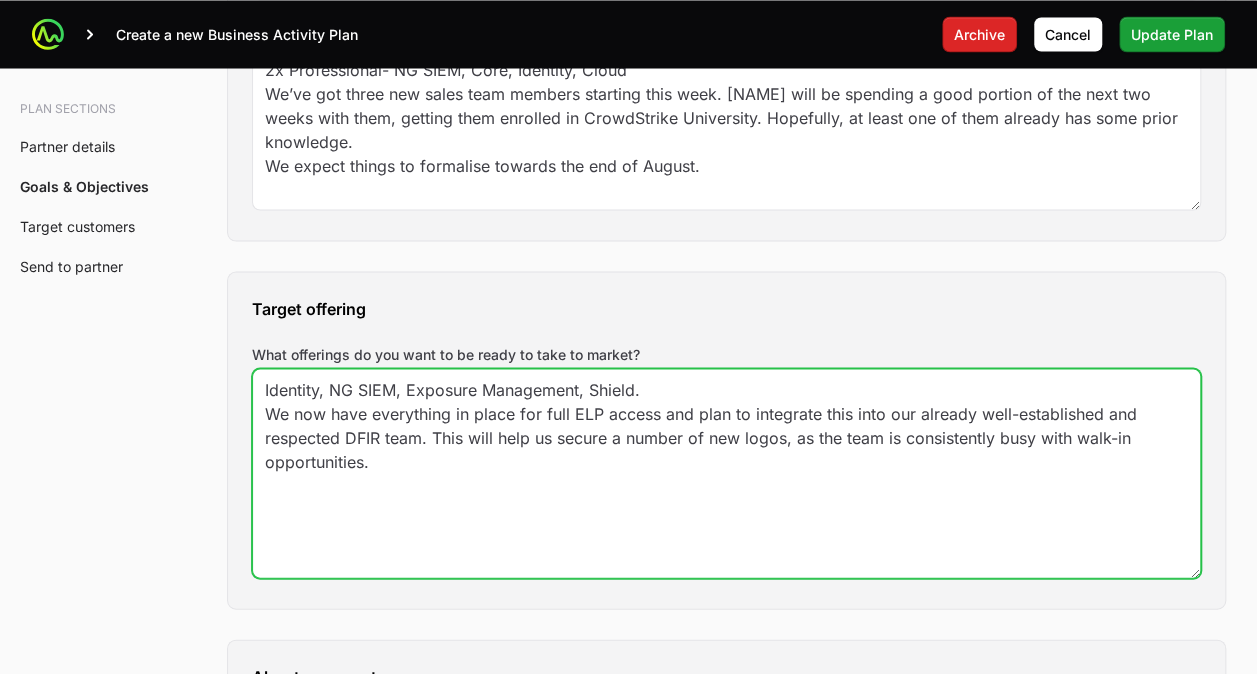 click on "Identity, NG SIEM, Exposure Management, Shield.
We now have everything in place for full ELP access and plan to integrate this into our already well-established and respected DFIR team. This will help us secure a number of new logos, as the team is consistently busy with walk-in opportunities." 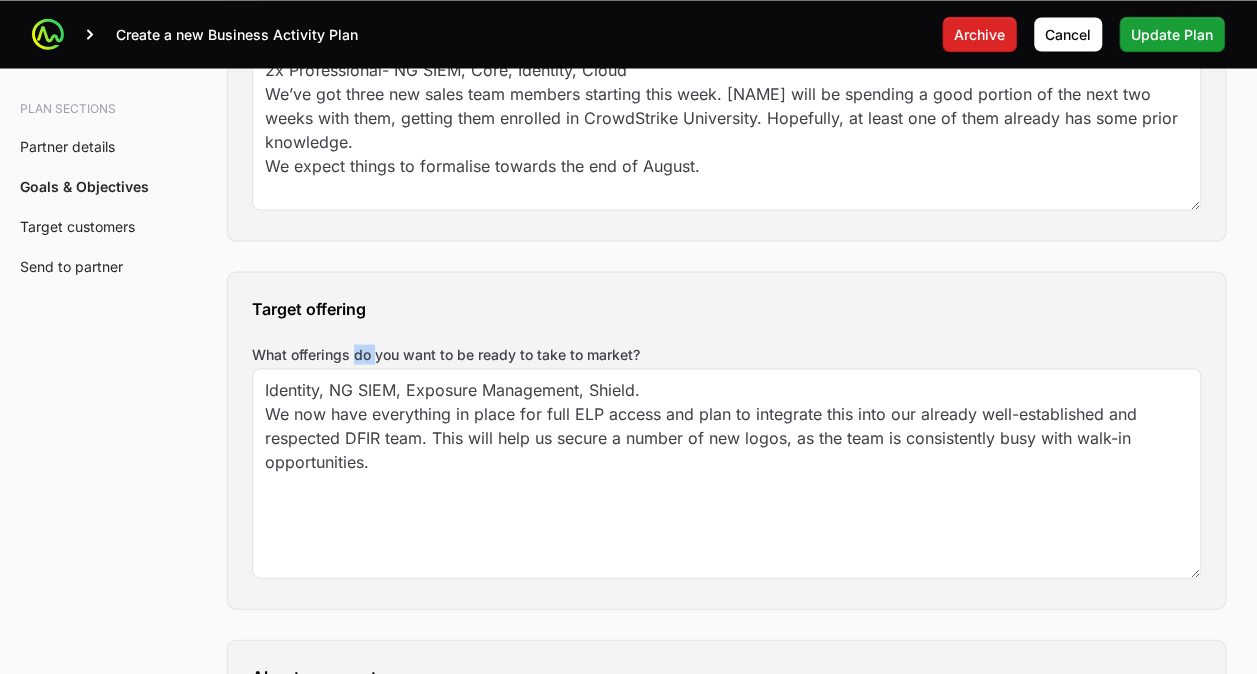 click on "What offerings do you want to be ready to take to market?" 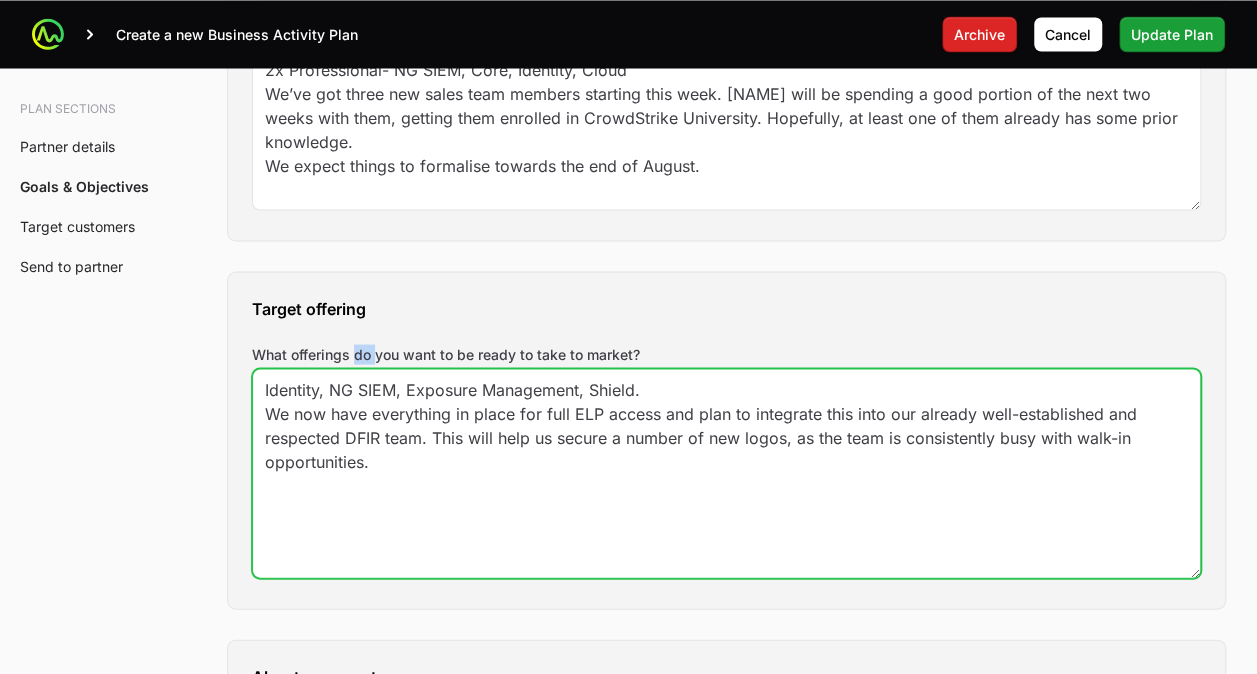 click on "Identity, NG SIEM, Exposure Management, Shield.
We now have everything in place for full ELP access and plan to integrate this into our already well-established and respected DFIR team. This will help us secure a number of new logos, as the team is consistently busy with walk-in opportunities." 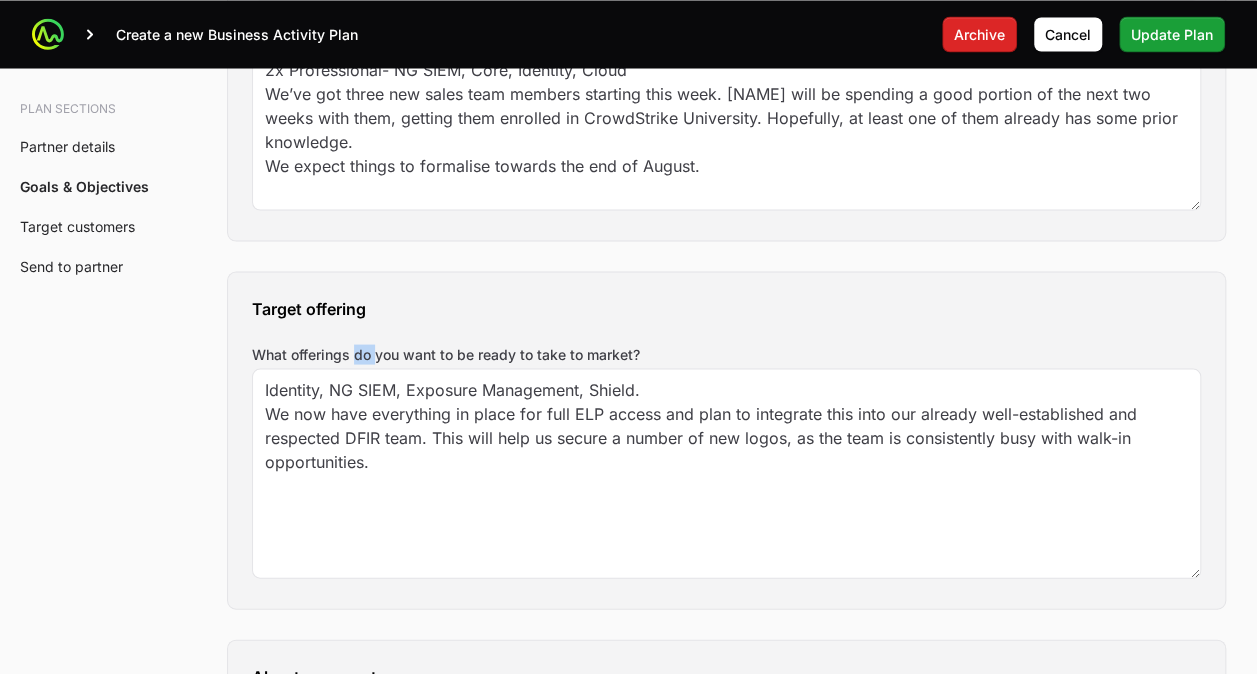 click on "What offerings do you want to be ready to take to market?" 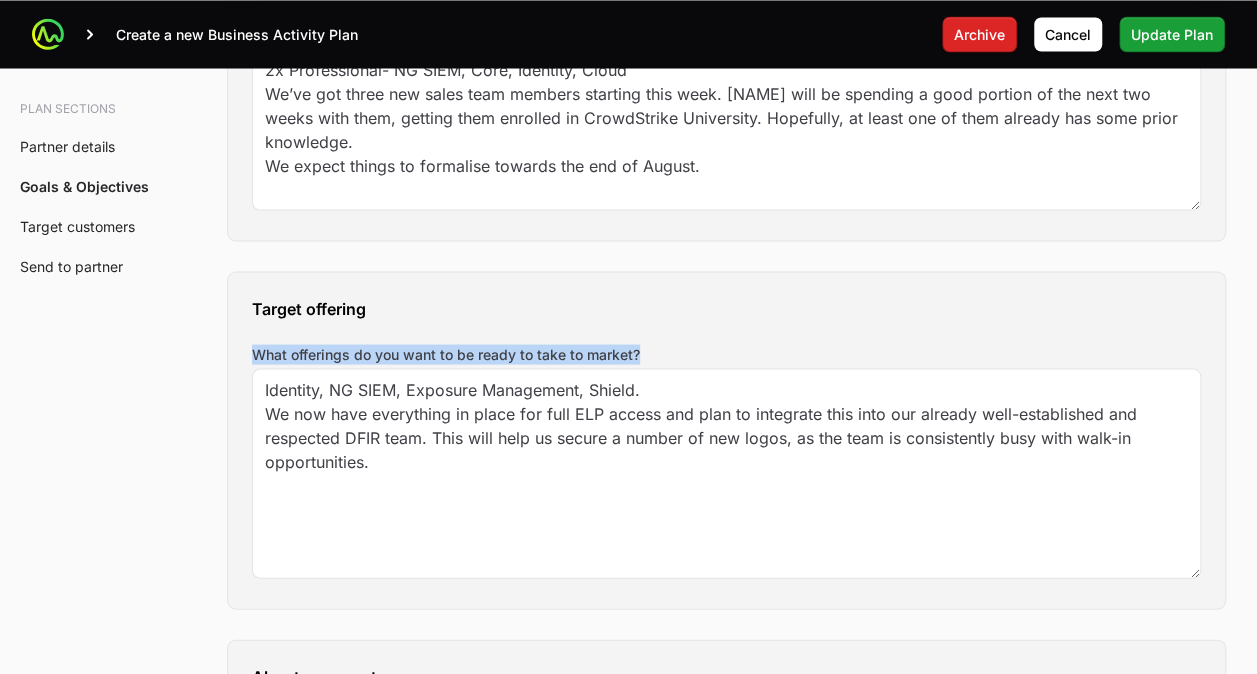 click on "What offerings do you want to be ready to take to market?" 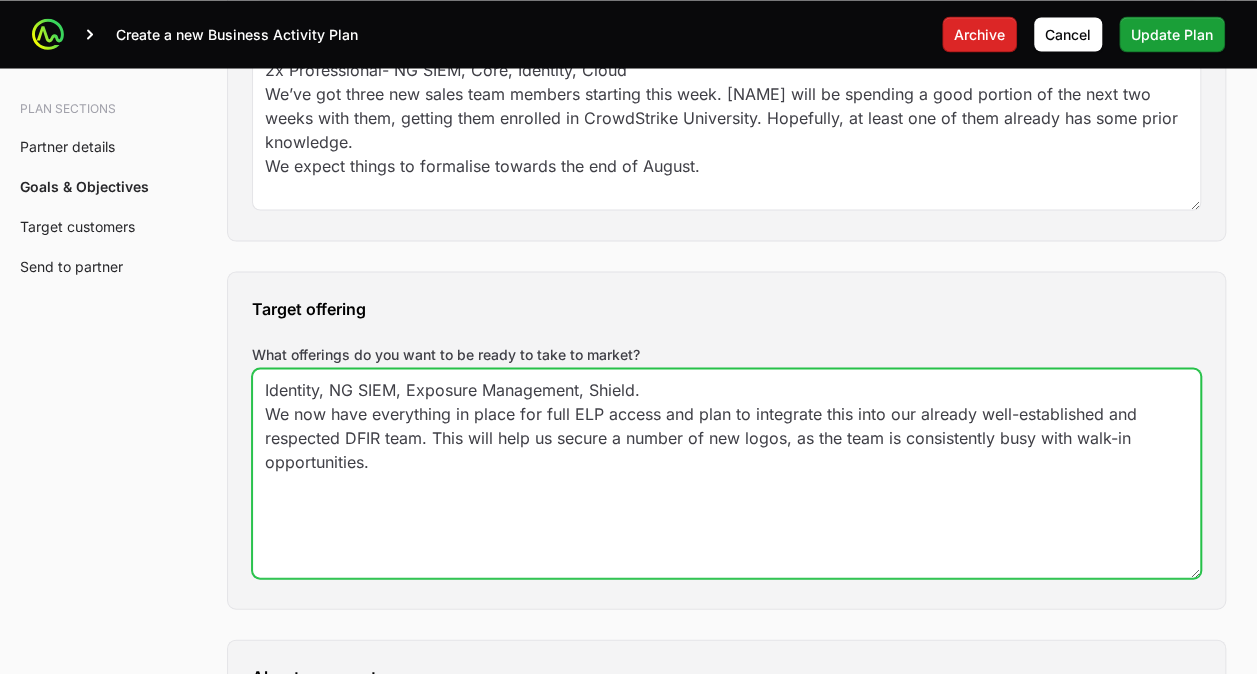 drag, startPoint x: 404, startPoint y: 465, endPoint x: 250, endPoint y: 388, distance: 172.17723 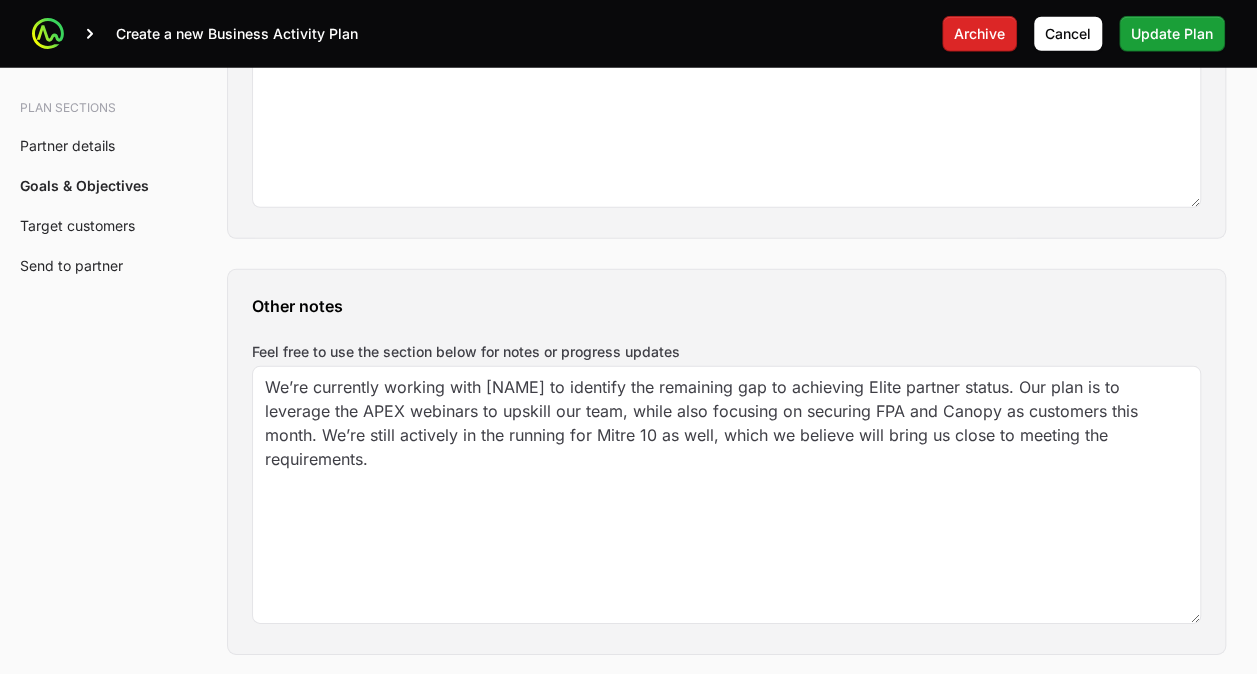 scroll, scrollTop: 2800, scrollLeft: 0, axis: vertical 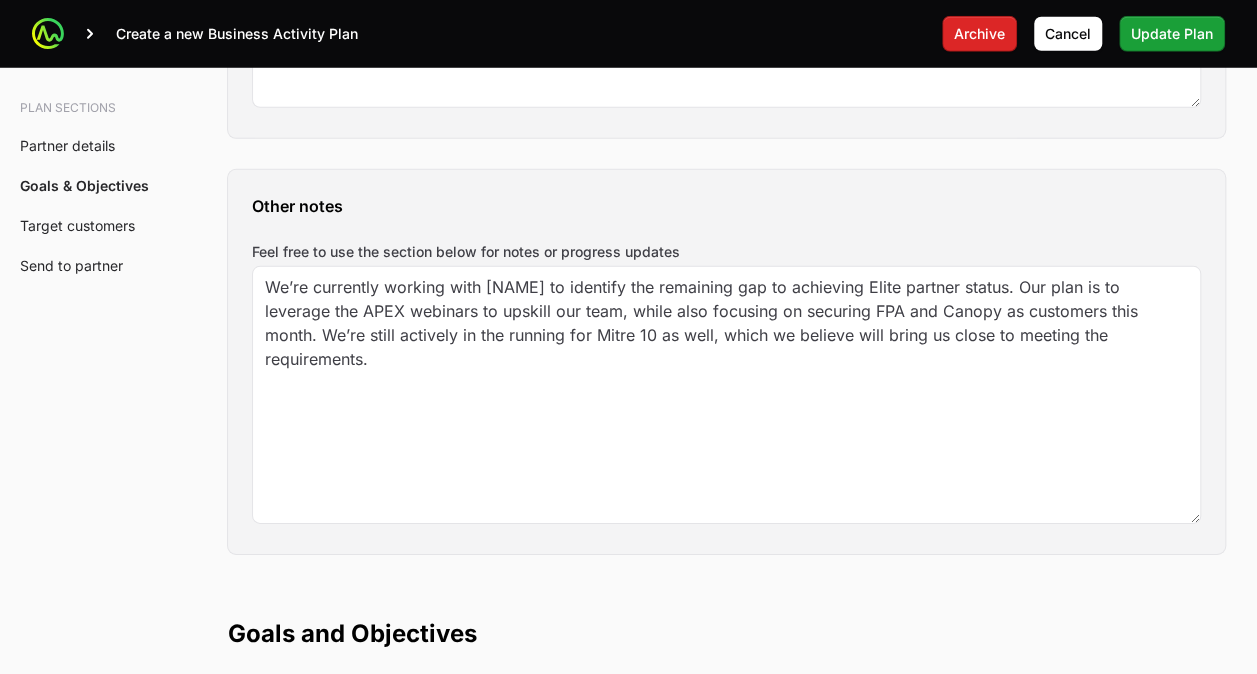 click on "Feel free to use the section below for notes or progress updates" 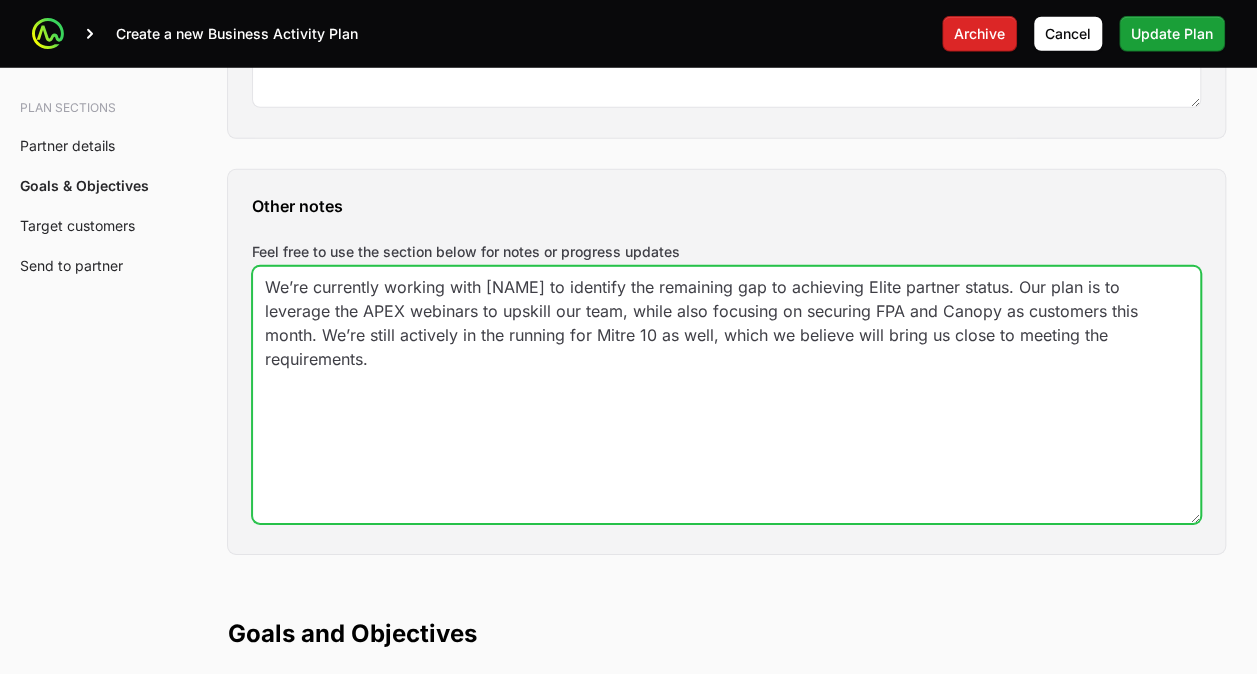 click on "We’re currently working with [NAME] to identify the remaining gap to achieving Elite partner status. Our plan is to leverage the APEX webinars to upskill our team, while also focusing on securing FPA and Canopy as customers this month. We’re still actively in the running for Mitre 10 as well, which we believe will bring us close to meeting the requirements." 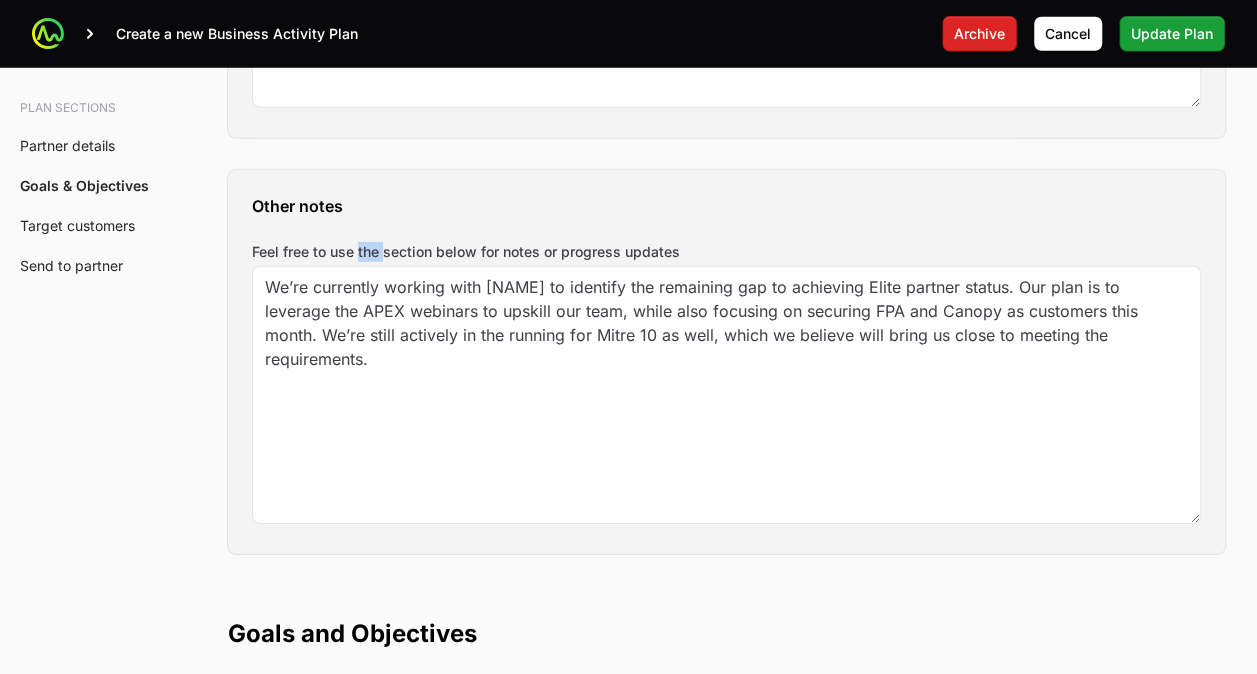 click on "Feel free to use the section below for notes or progress updates" 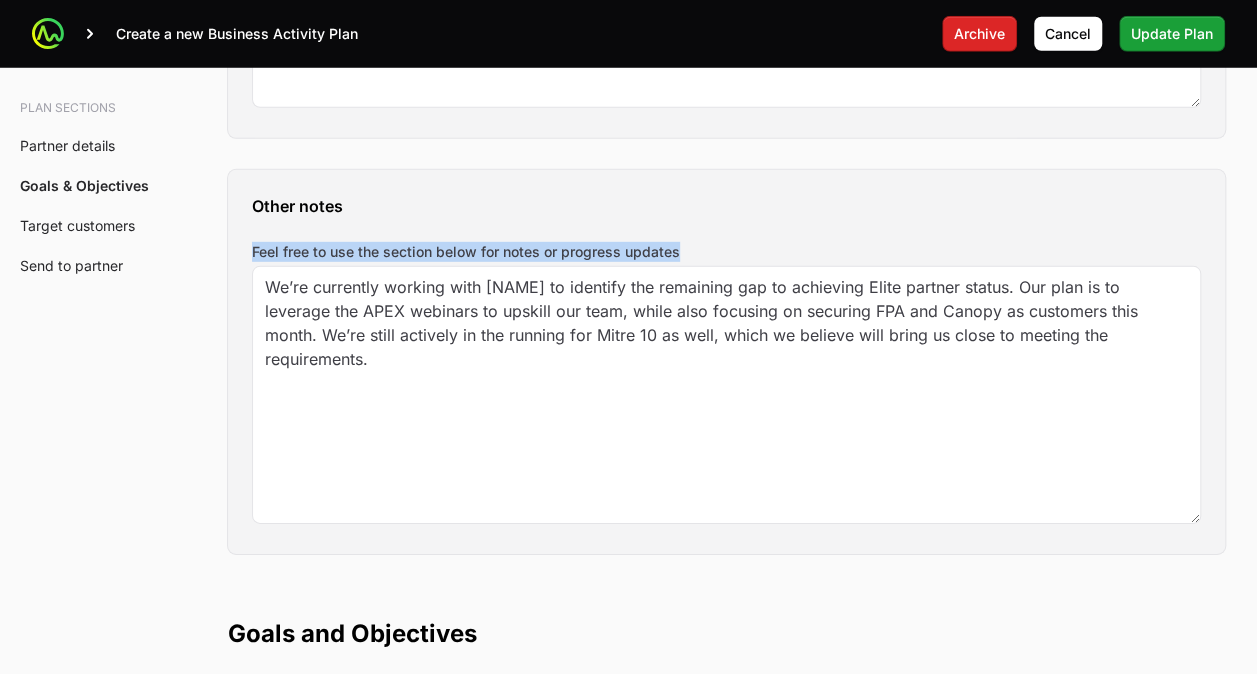 click on "Feel free to use the section below for notes or progress updates" 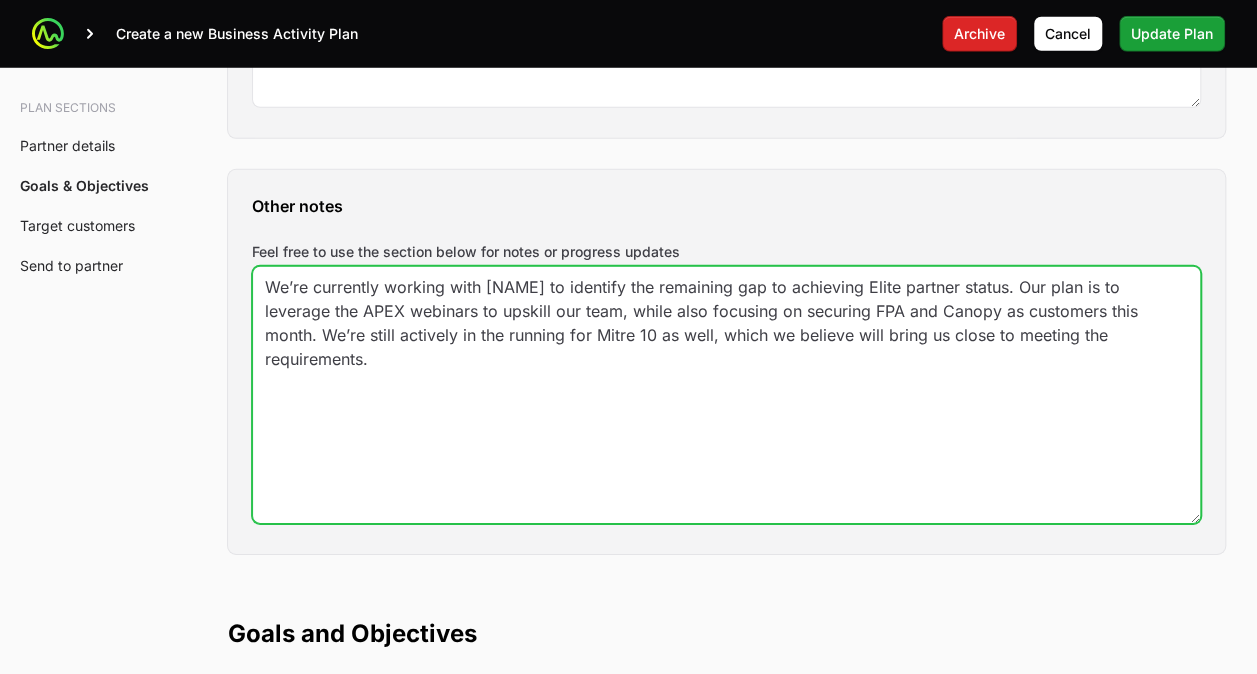 drag, startPoint x: 378, startPoint y: 357, endPoint x: 244, endPoint y: 273, distance: 158.15182 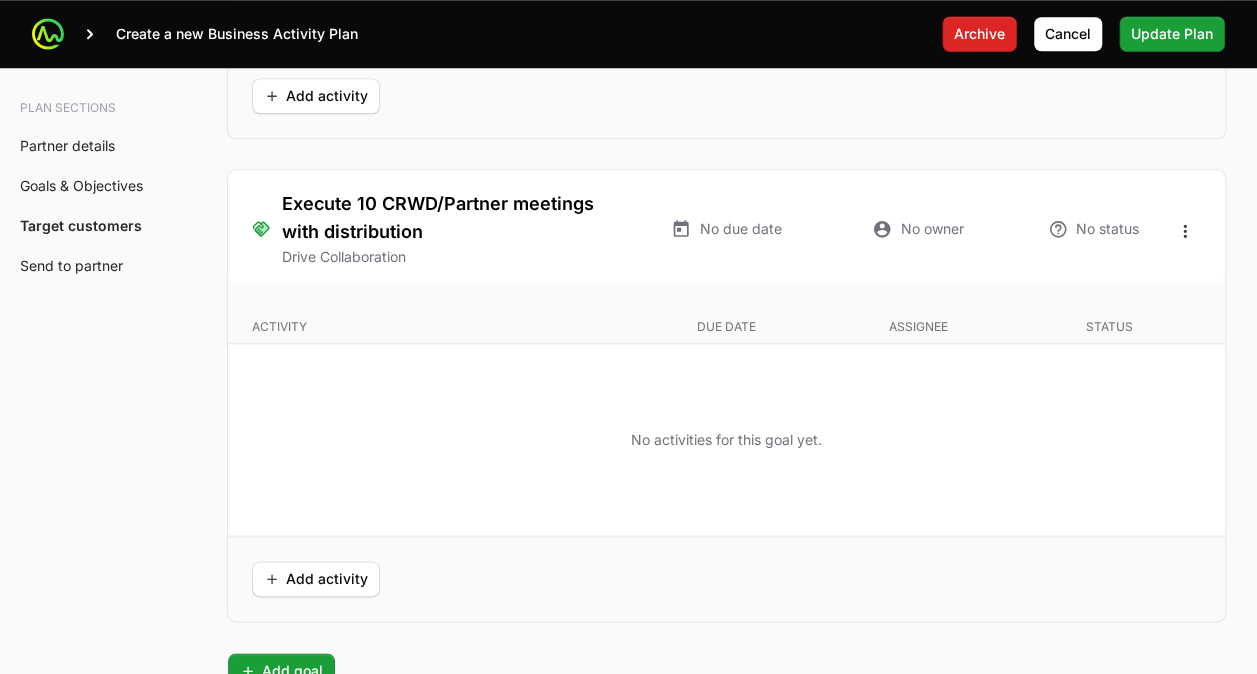 scroll, scrollTop: 4800, scrollLeft: 0, axis: vertical 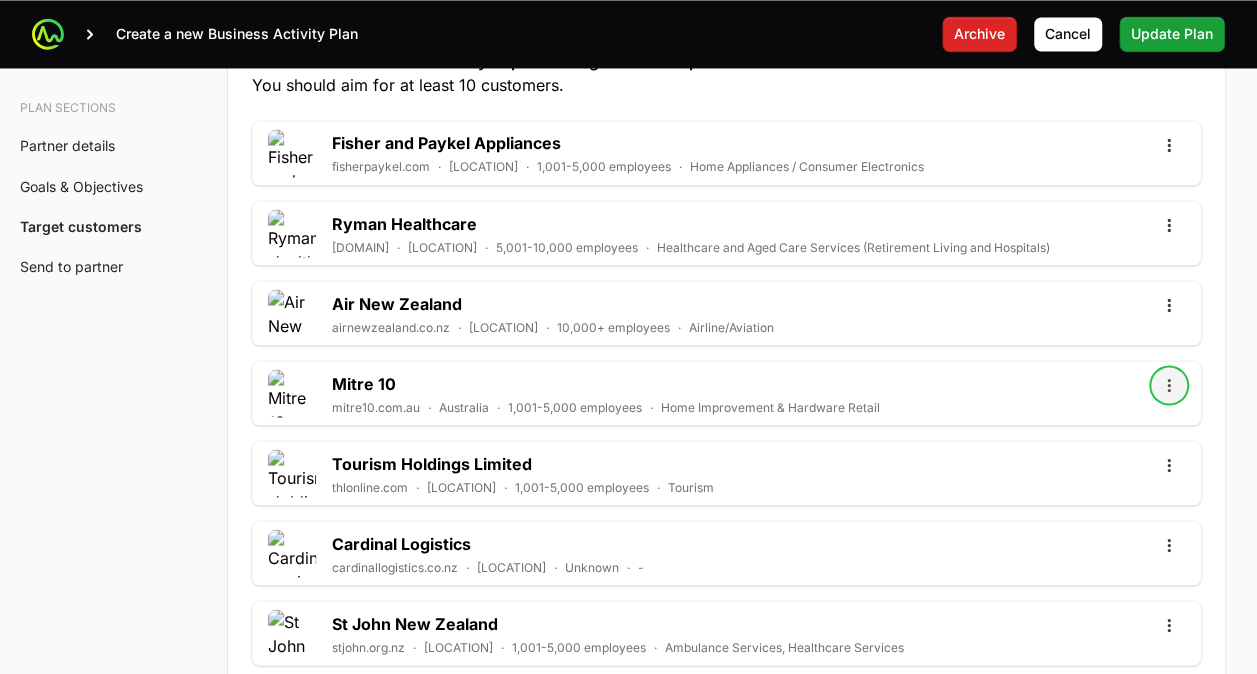 click 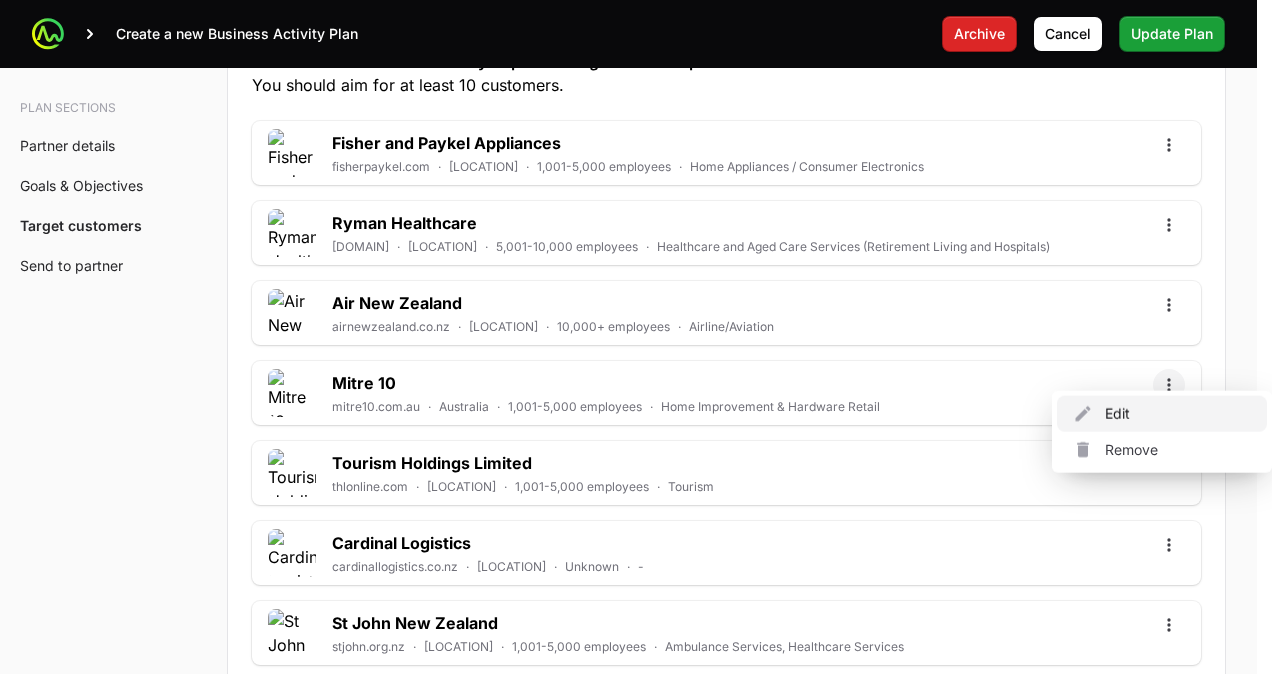 click on "Edit" 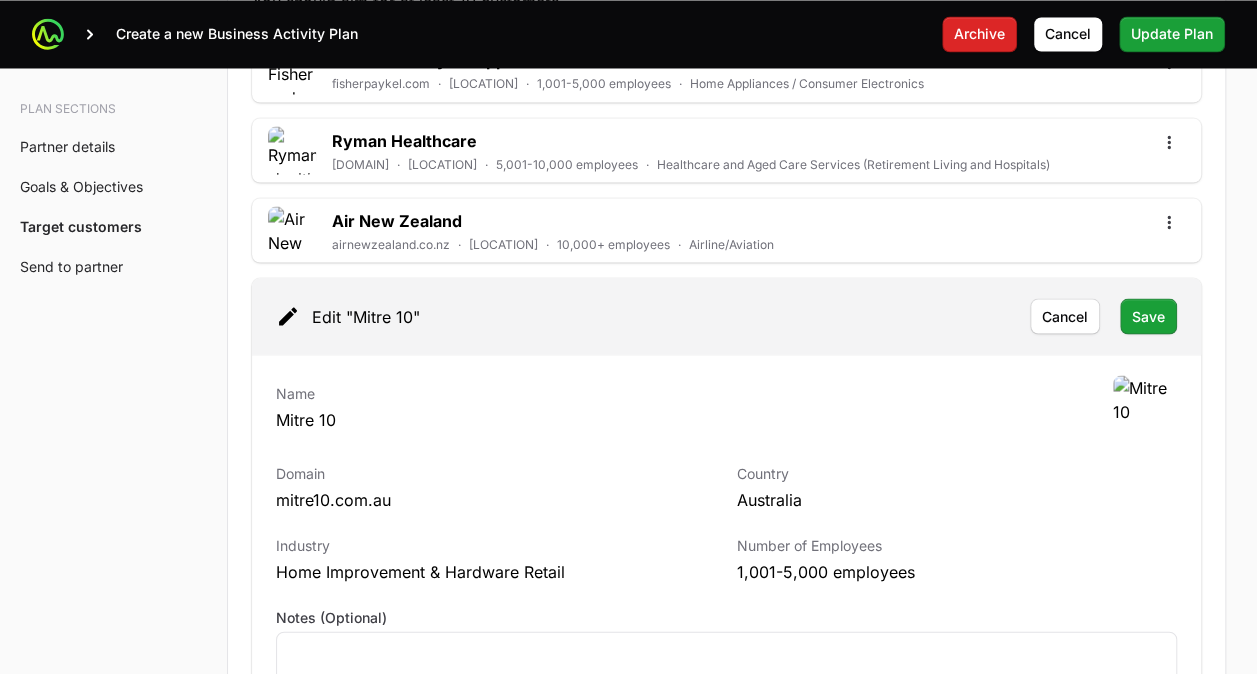 scroll, scrollTop: 5600, scrollLeft: 0, axis: vertical 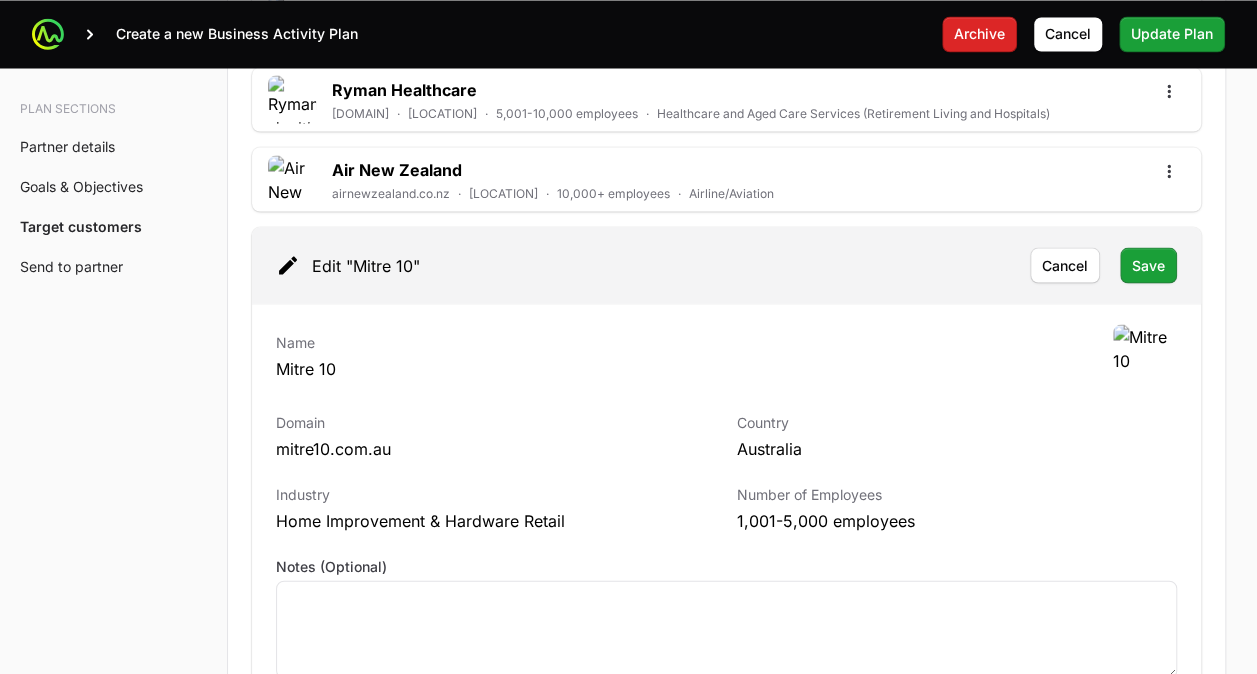 click on "mitre10.com.au" 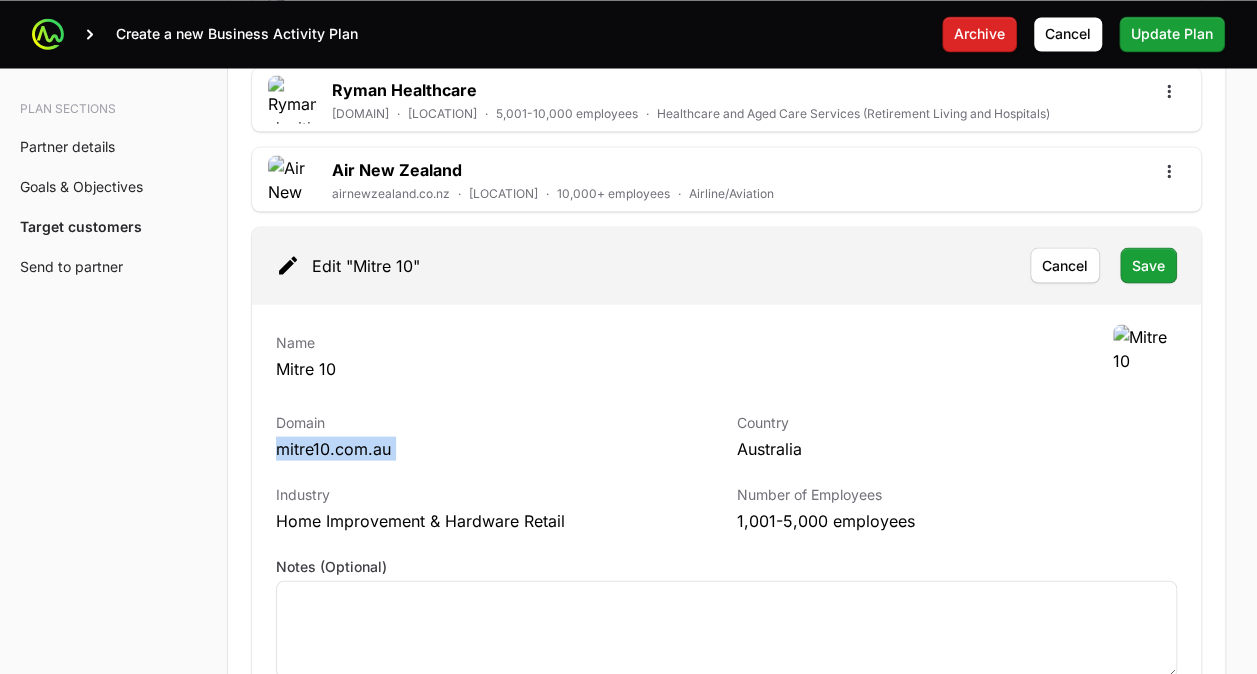 click on "mitre10.com.au" 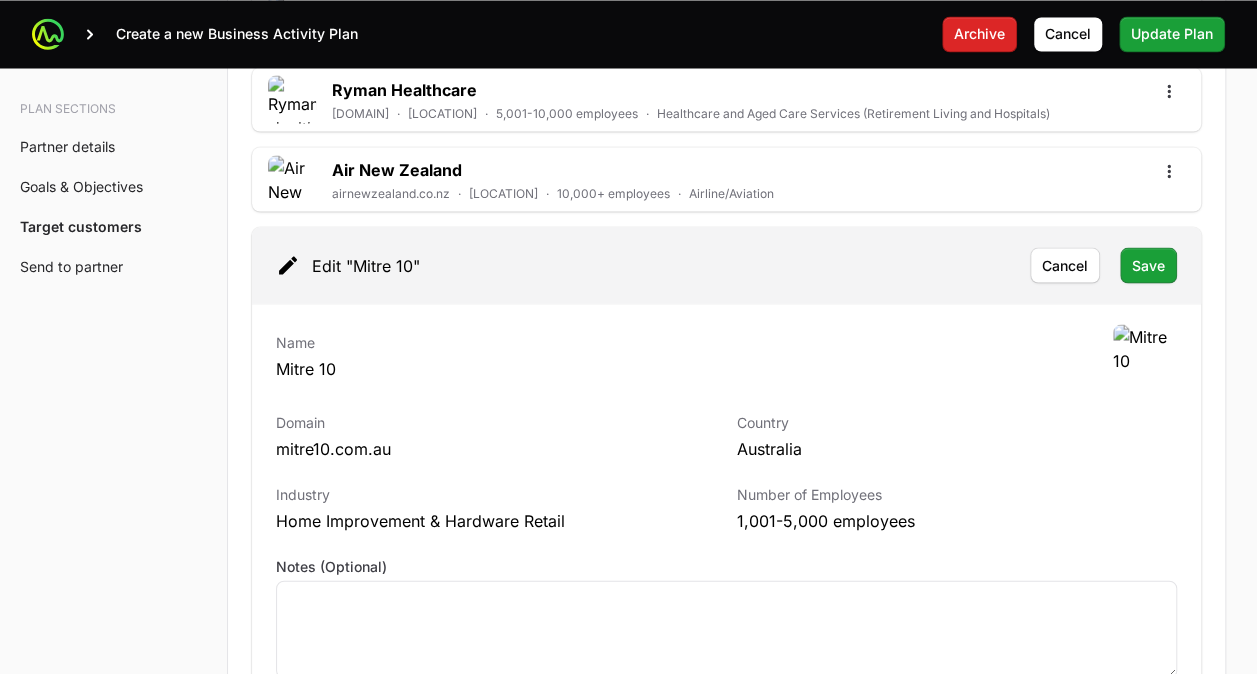 click on "Edit "Mitre 10" Cancel Save" 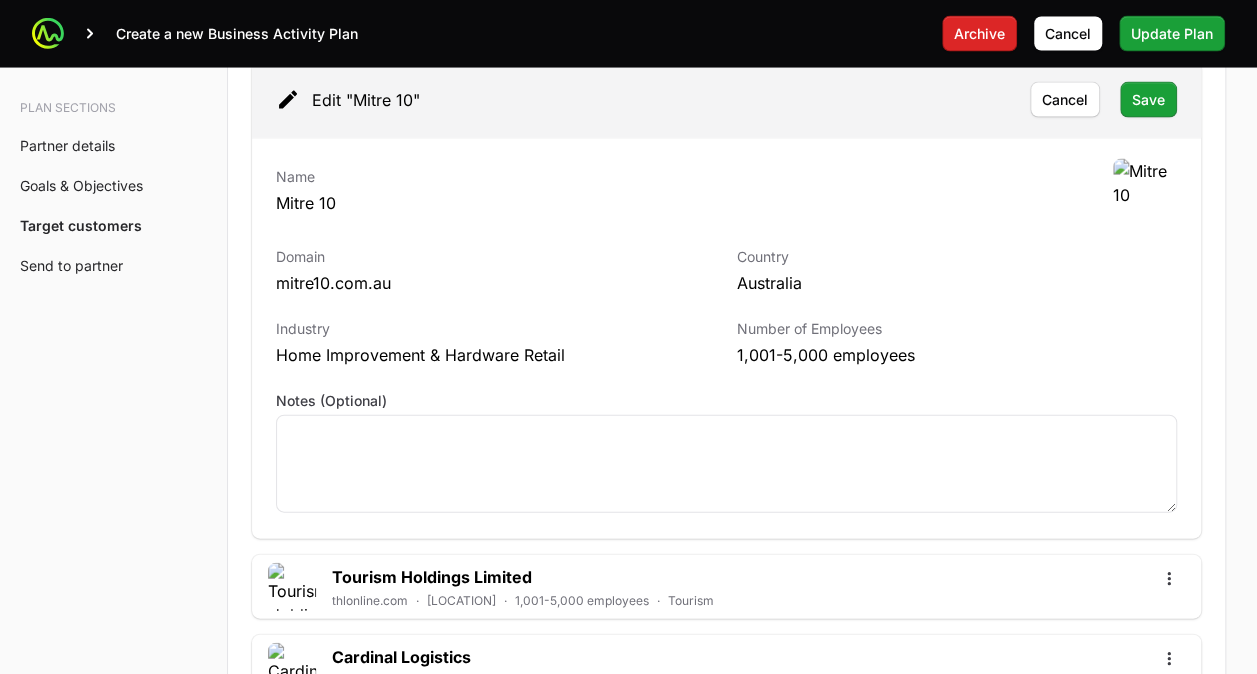 scroll, scrollTop: 5733, scrollLeft: 0, axis: vertical 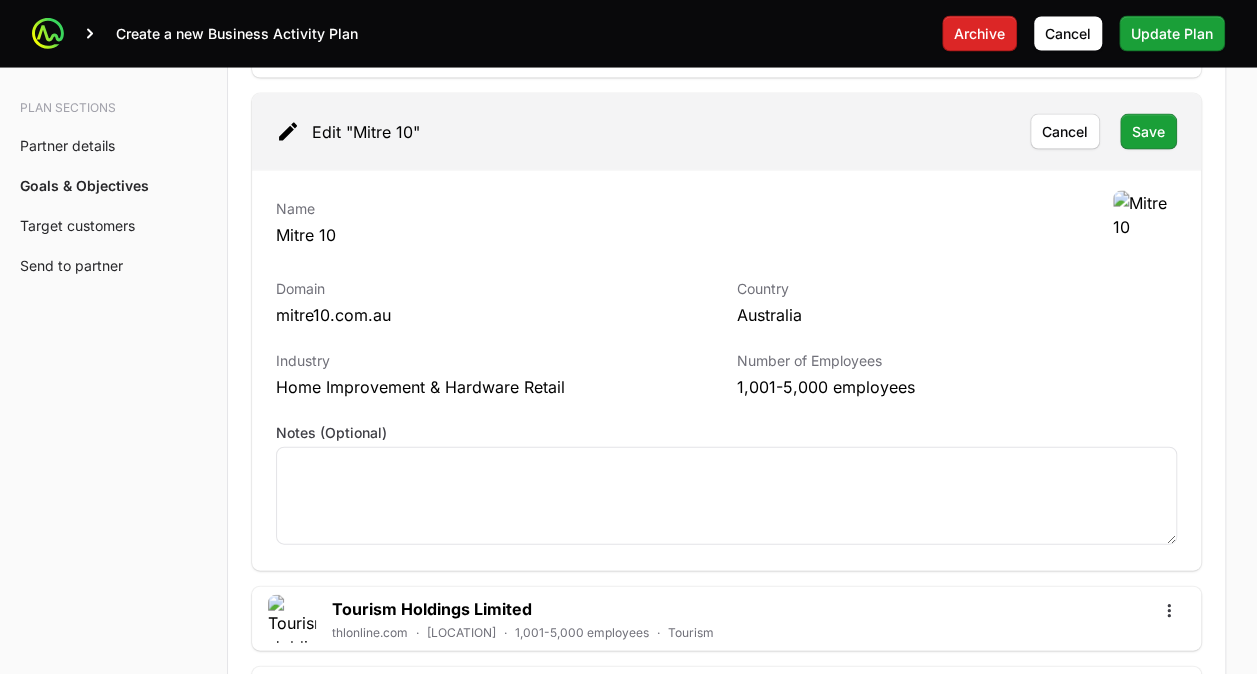 click on "Notes (Optional)" 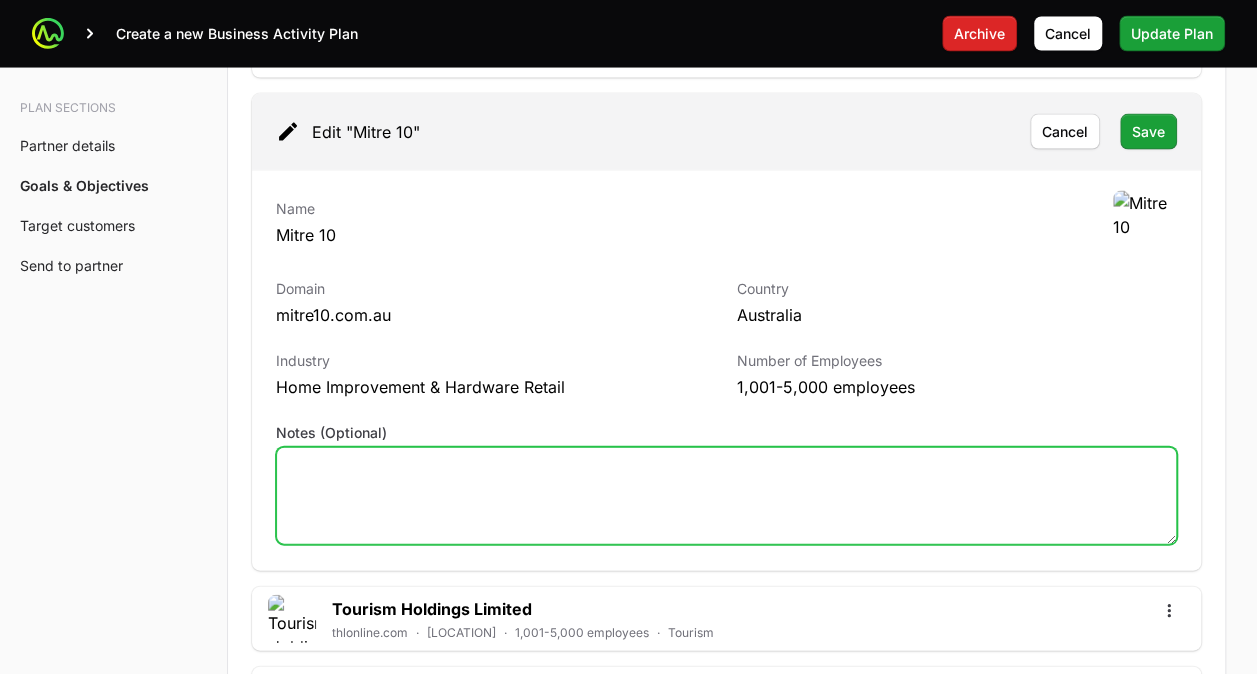 click on "Notes (Optional)" 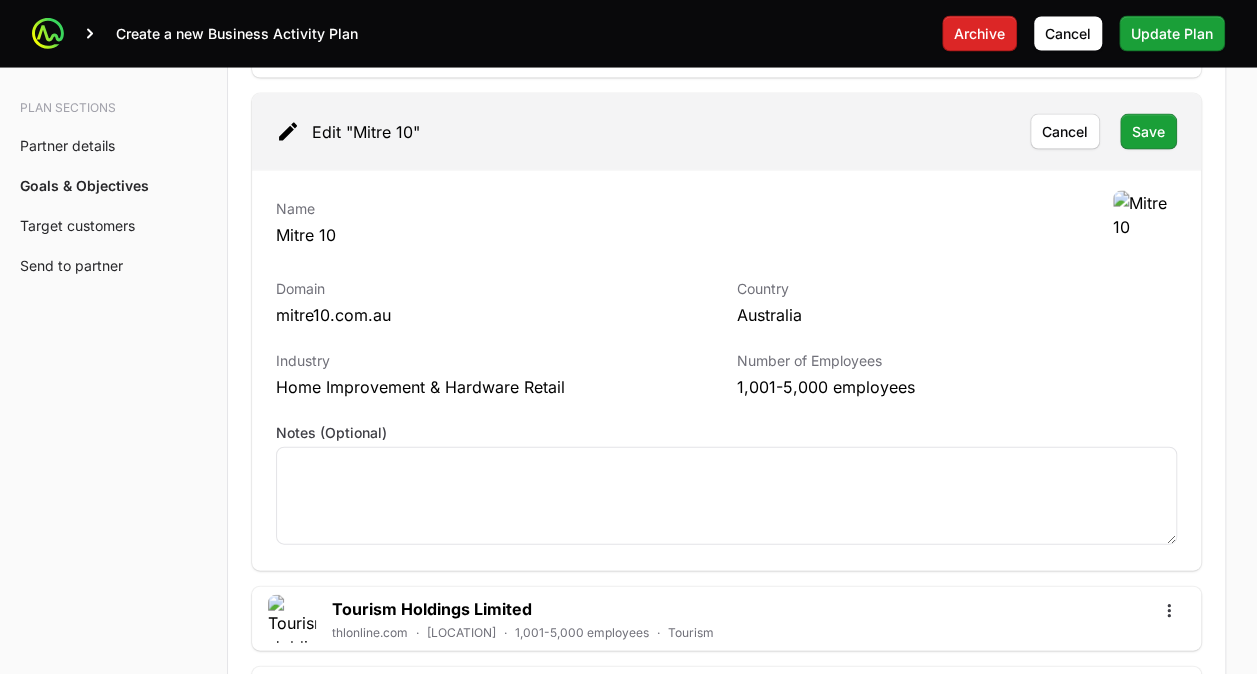 click on "Home Improvement & Hardware Retail" 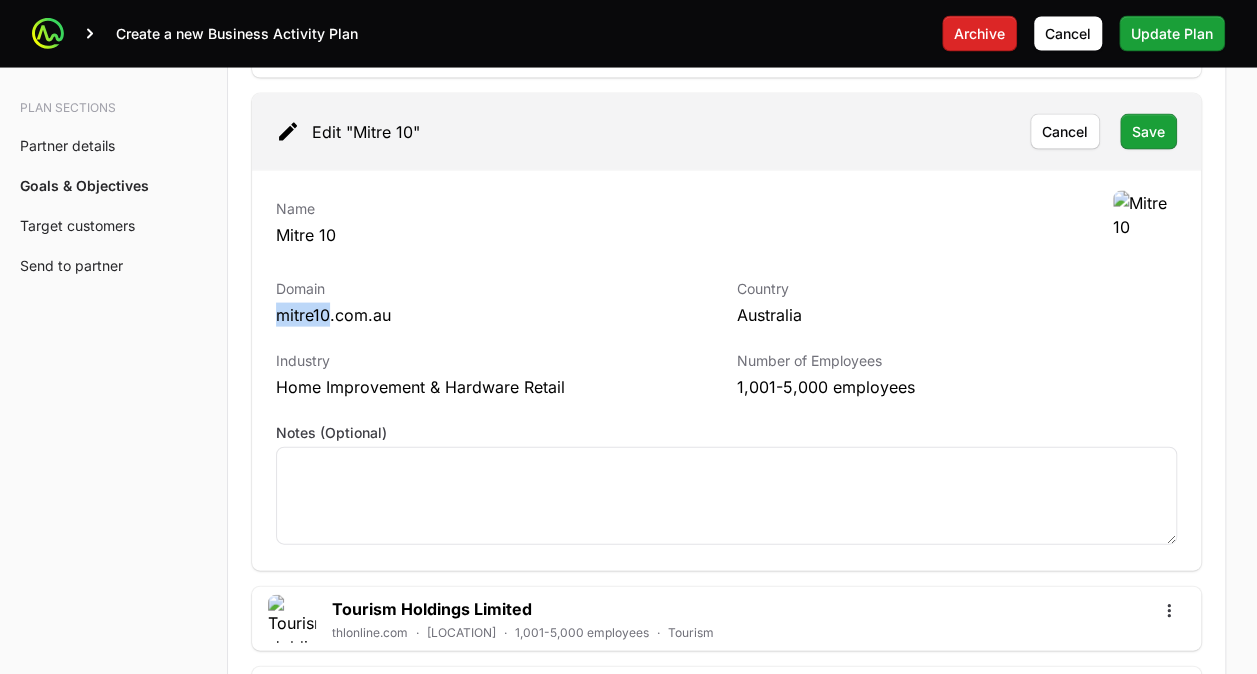 click on "mitre10.com.au" 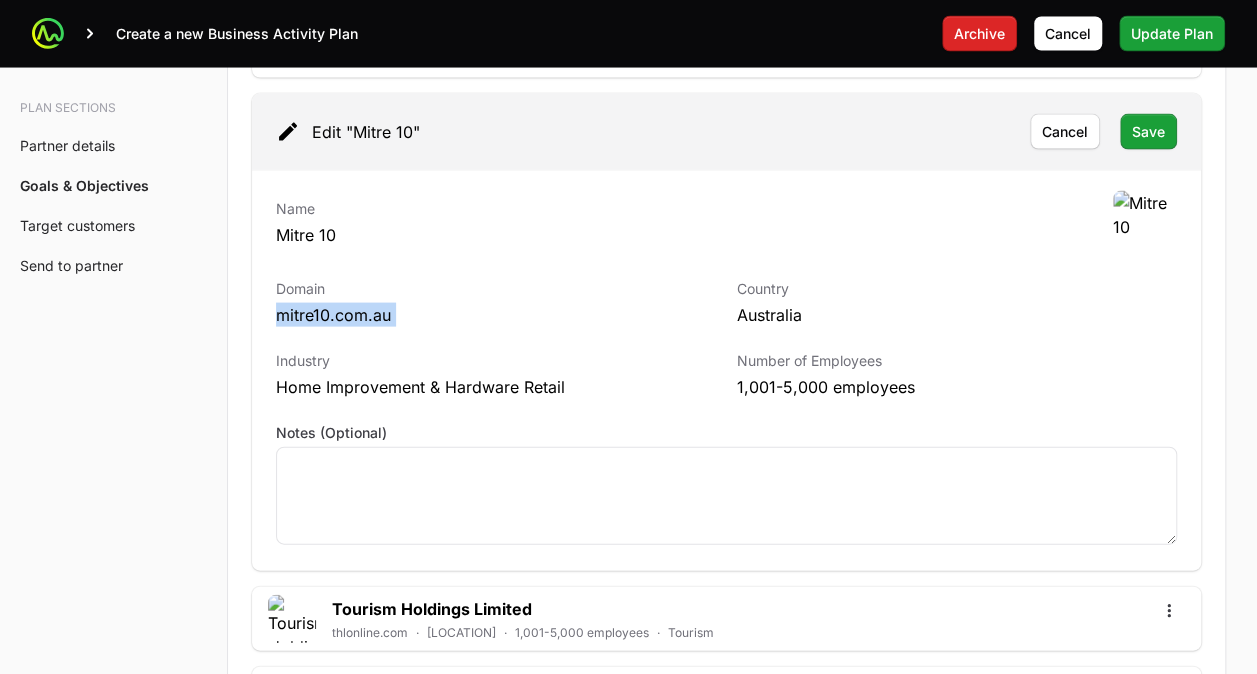 click on "mitre10.com.au" 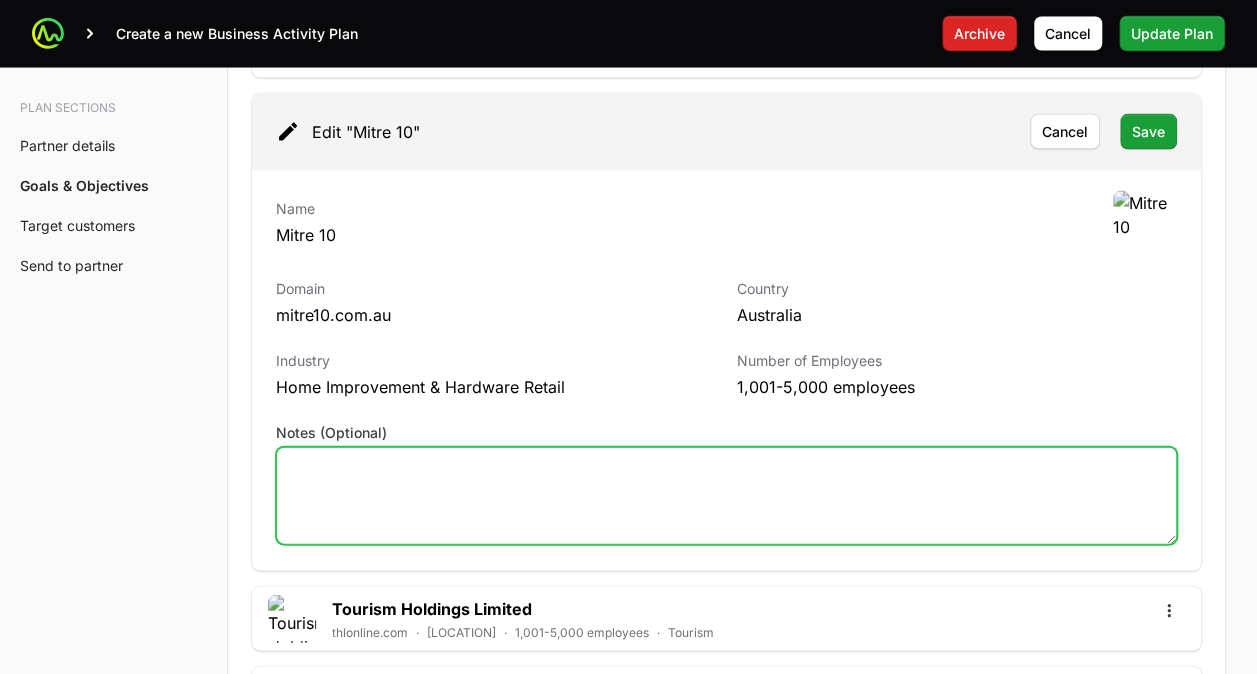 click on "Notes (Optional)" 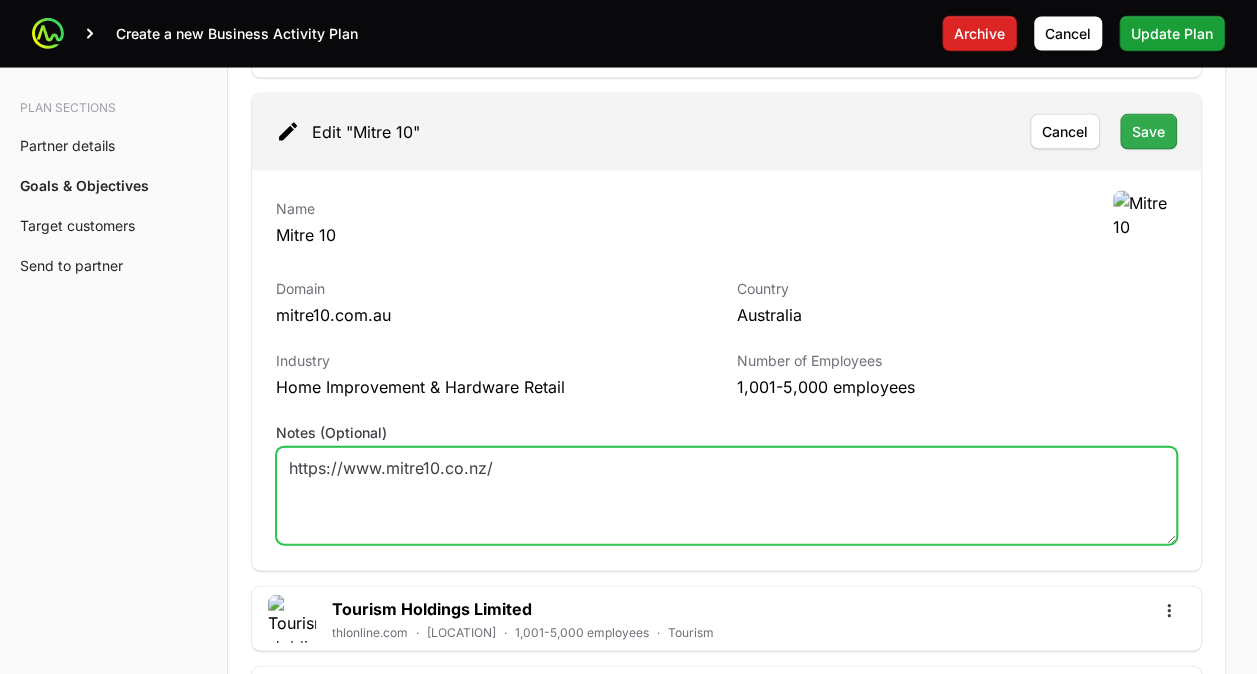 type on "https://www.mitre10.co.nz/" 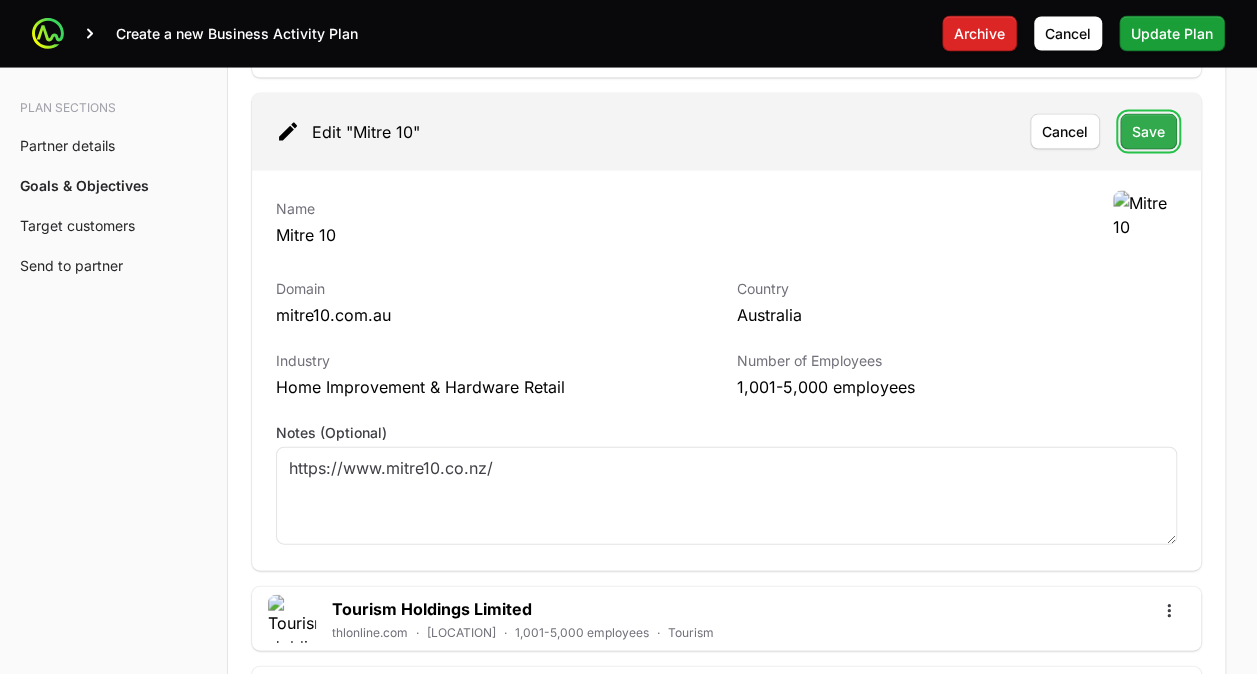 click on "Save" 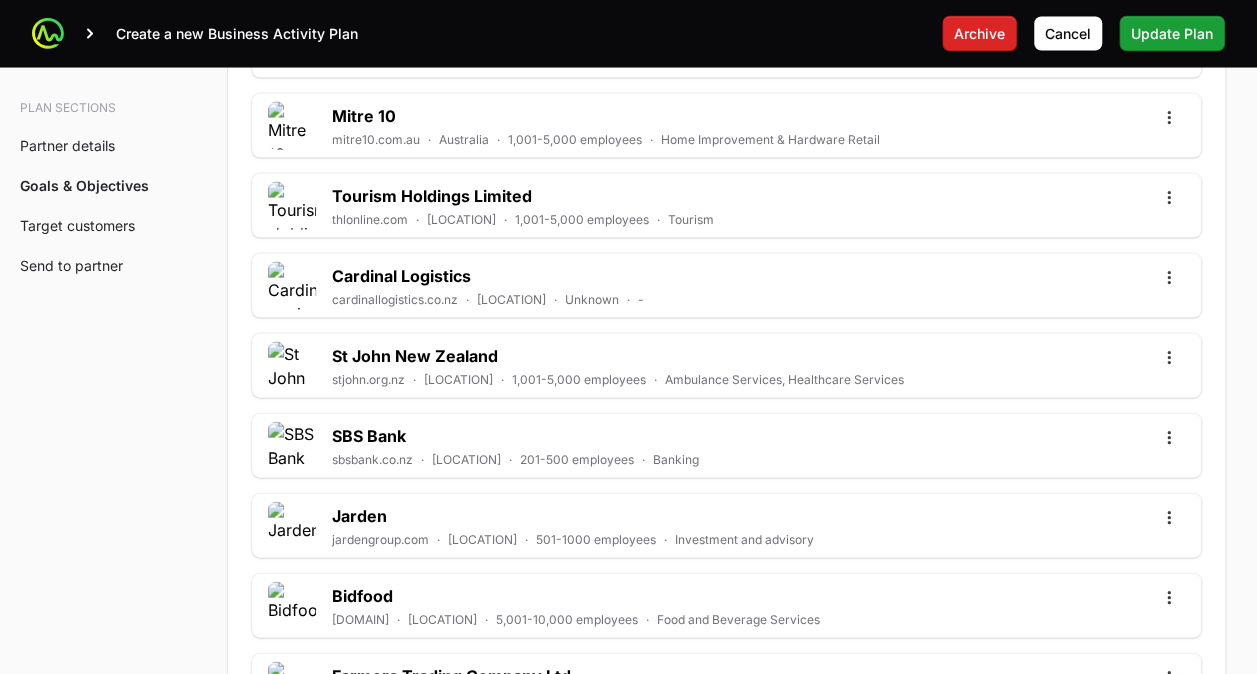 scroll, scrollTop: 5322, scrollLeft: 0, axis: vertical 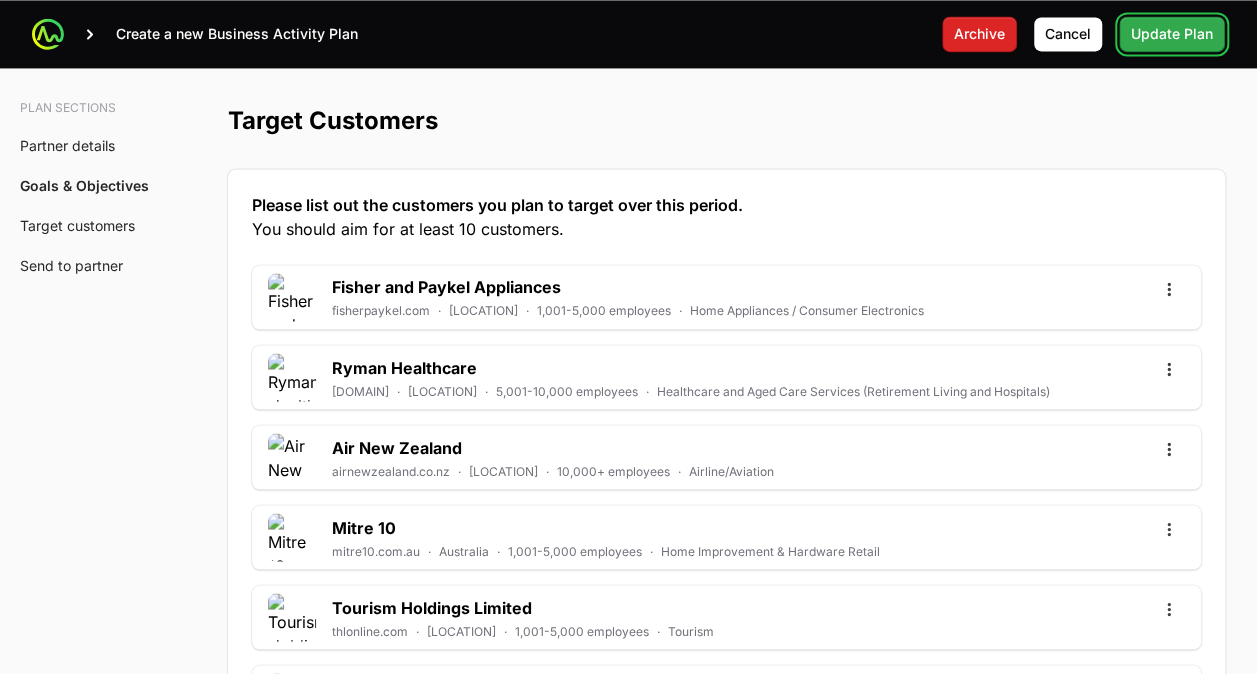 click on "Update Plan" 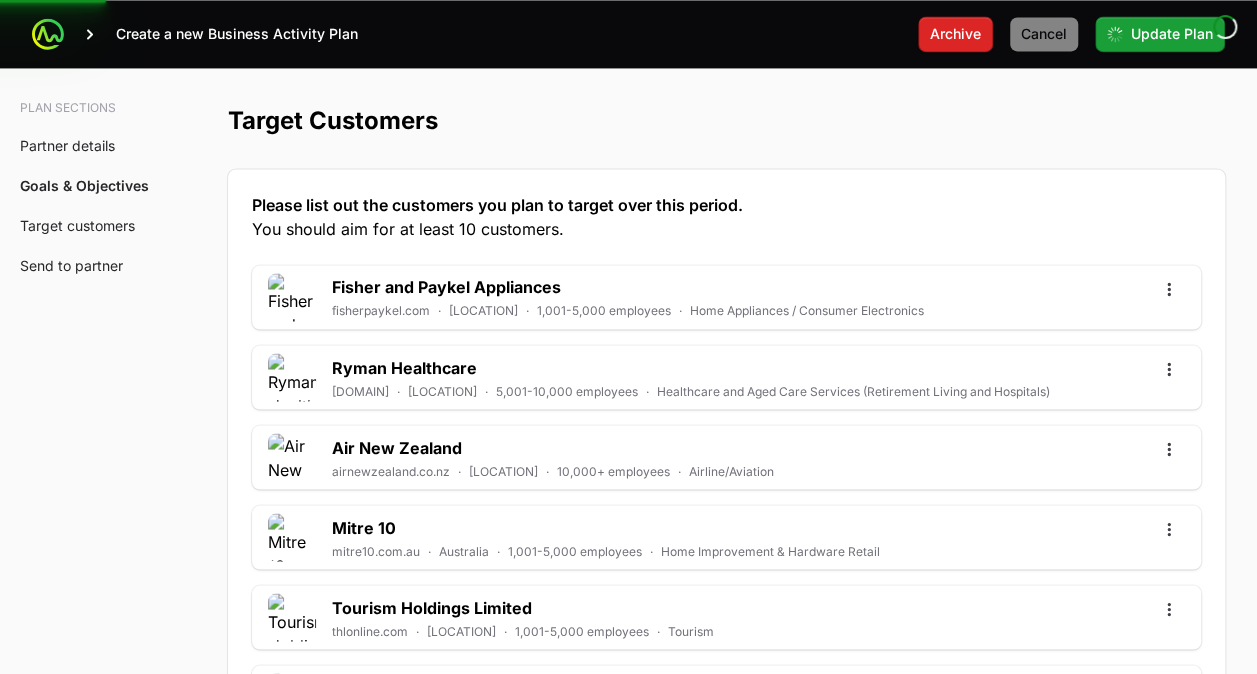 click on "Tourism Holdings Limited thlonline.com · New Zealand · 1,001-5,000 employees · Tourism" 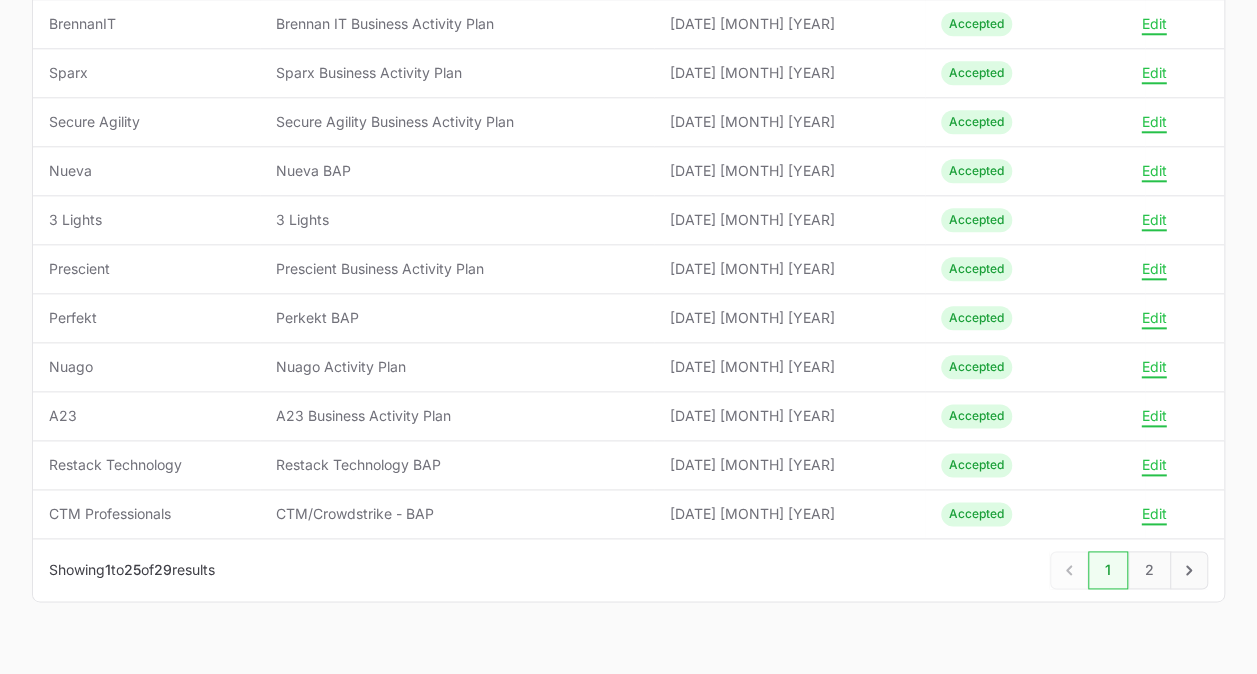 scroll, scrollTop: 1055, scrollLeft: 0, axis: vertical 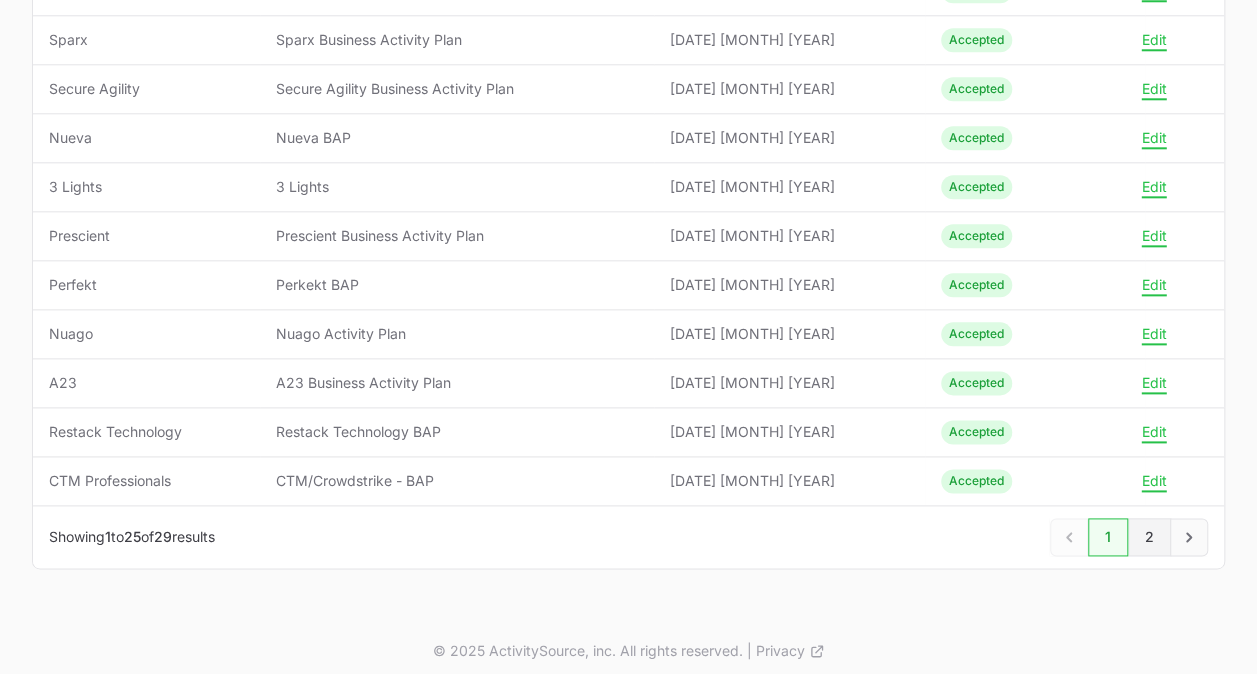 click on "2" 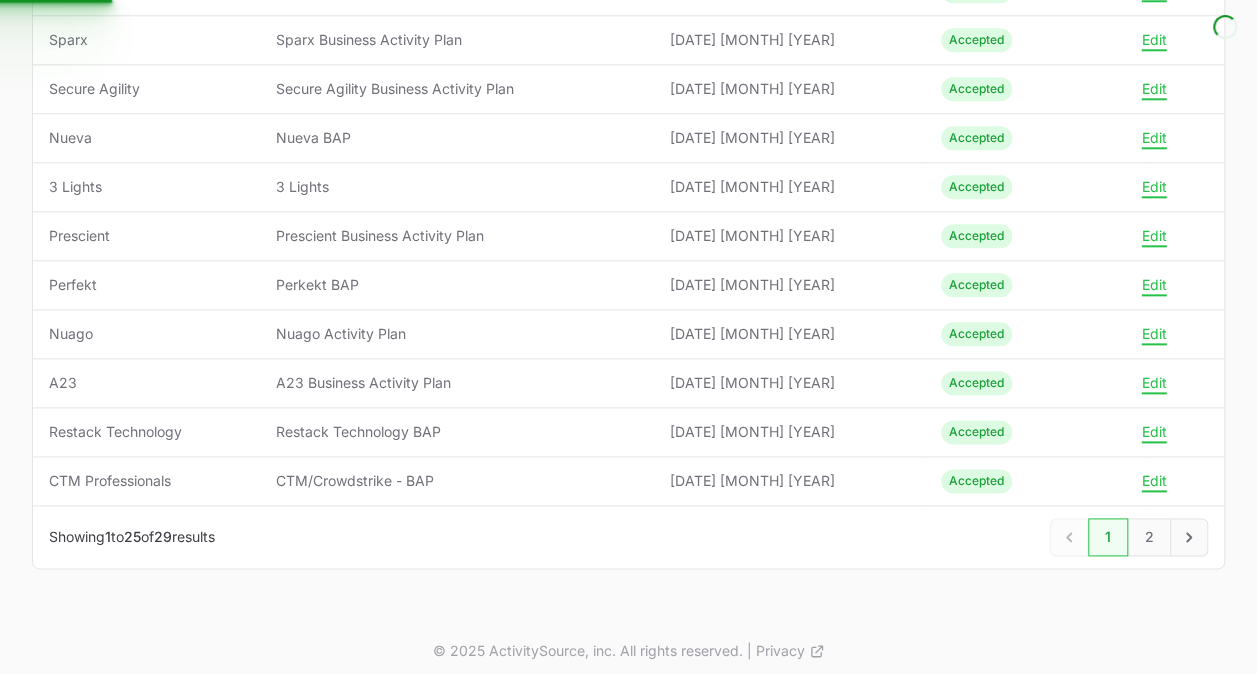 scroll, scrollTop: 0, scrollLeft: 0, axis: both 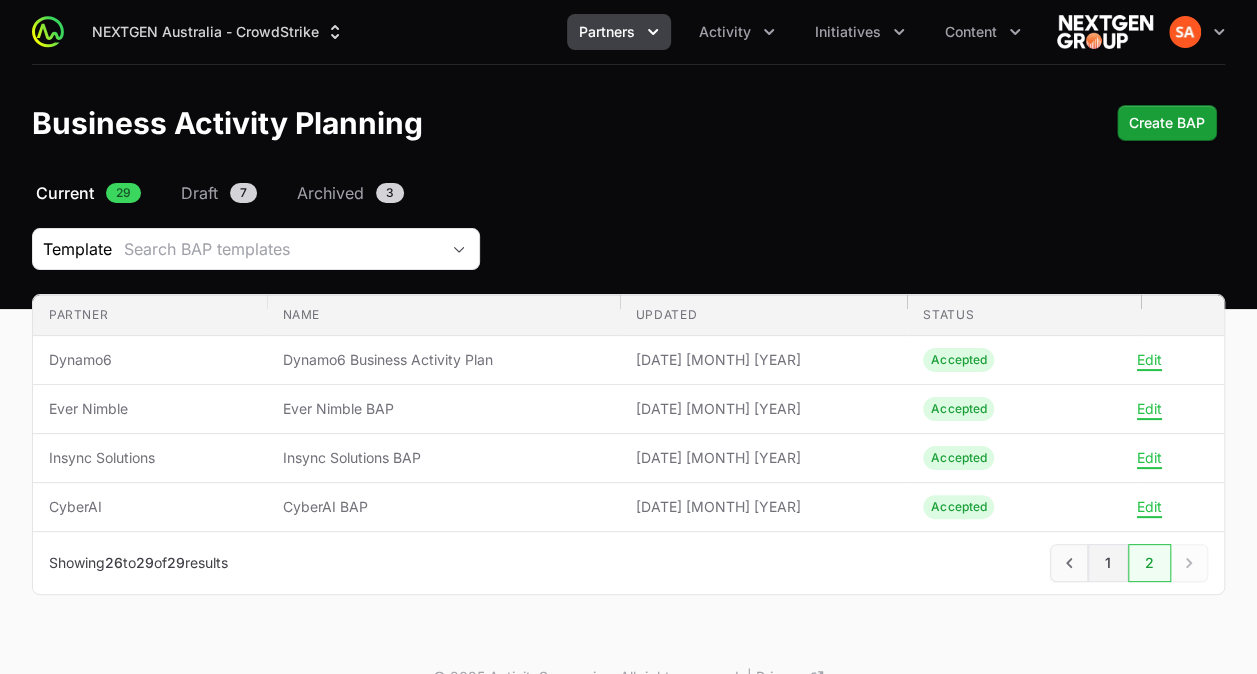 click on "1" 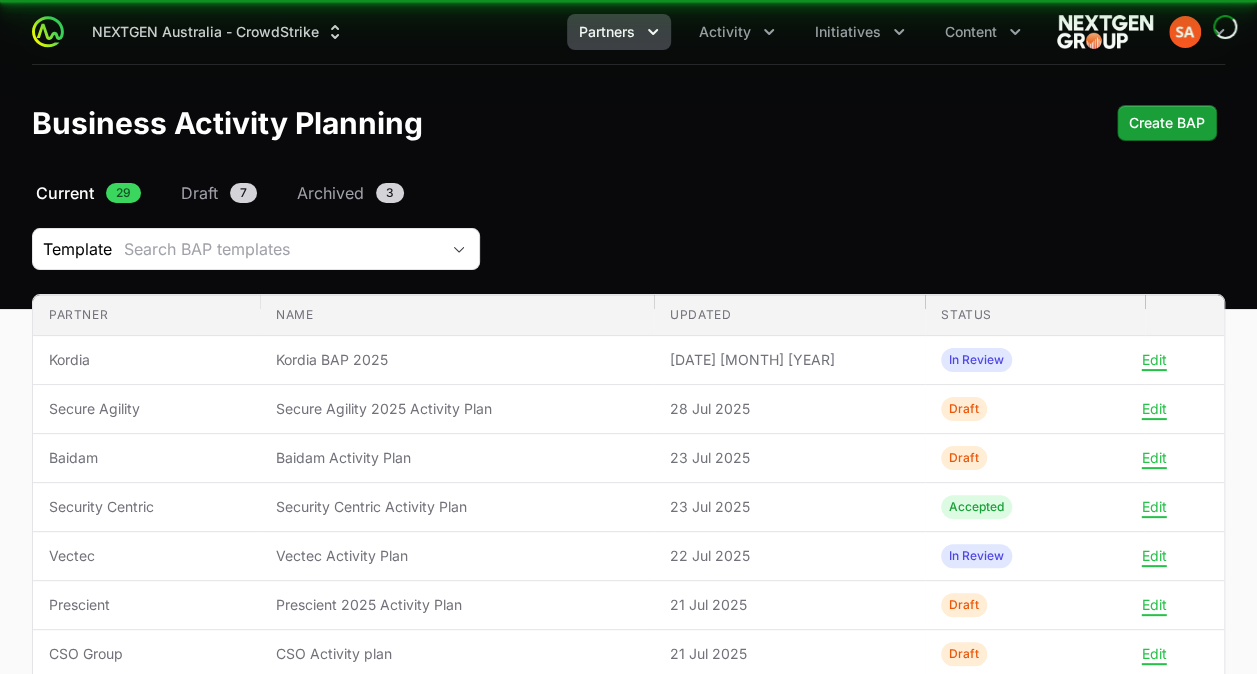 click on "In Review" 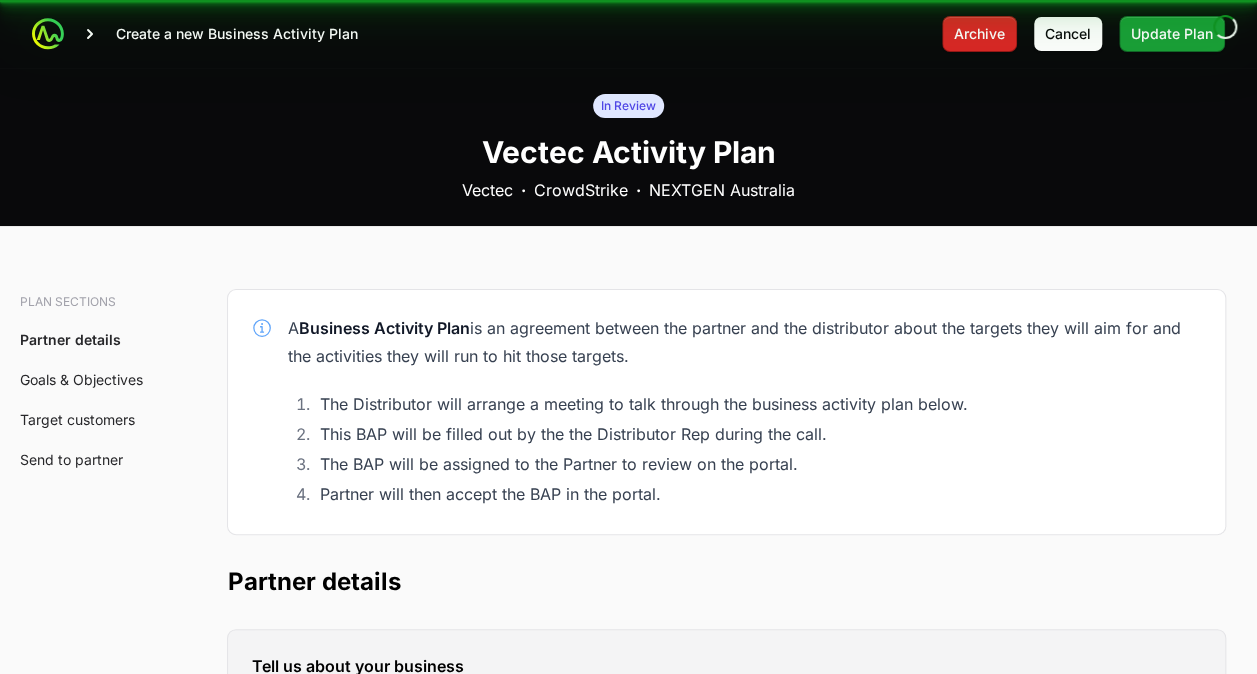 type on "[STATE] [STATE], [STATE] [STATE], [STATE], [STATE], [STATE], [STATE]" 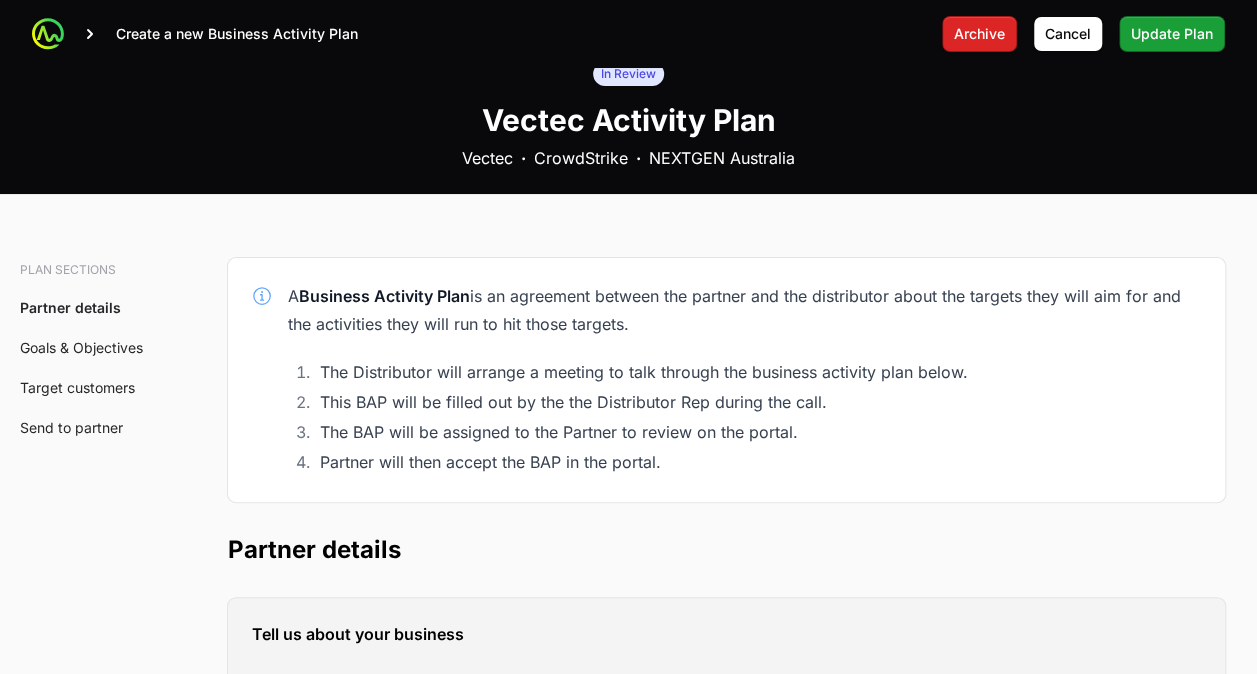 scroll, scrollTop: 0, scrollLeft: 0, axis: both 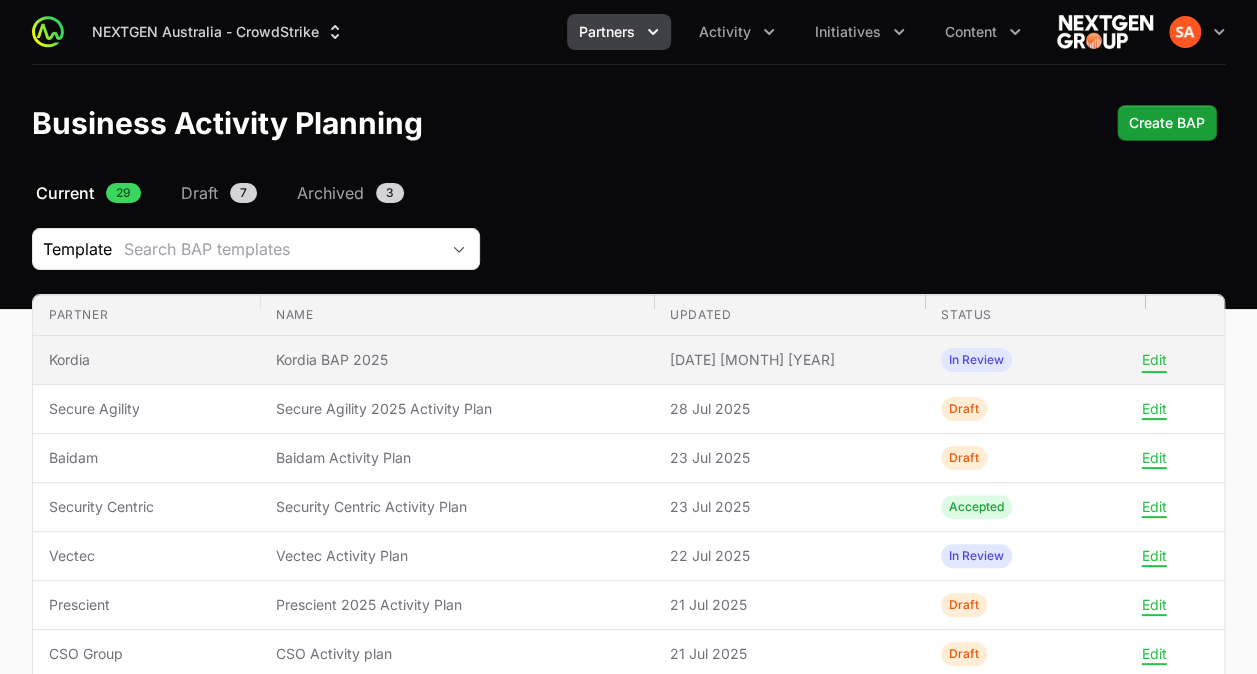 click on "Edit" 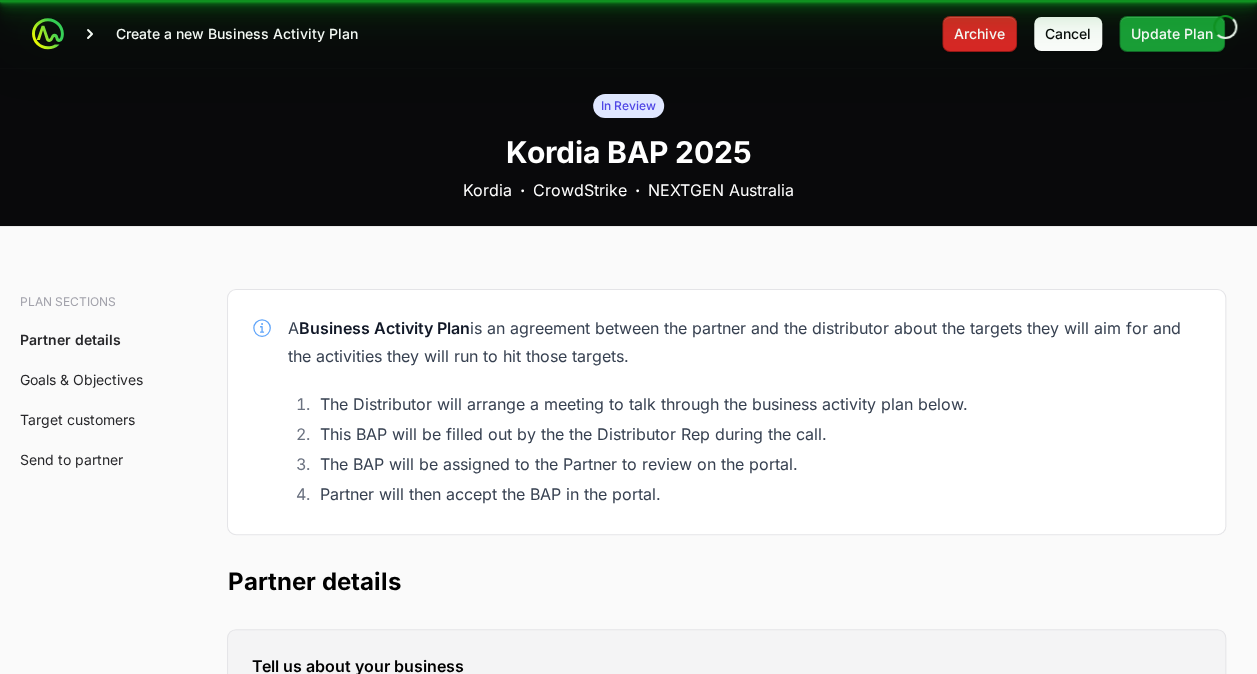 type on "[CITY], [CITY], [CITY], [CITY], [CITY], [CITY], [CITY], [CITY], [CITY], [CITY], [CITY], [CITY], [CITY], [CITY], [CITY], [CITY]" 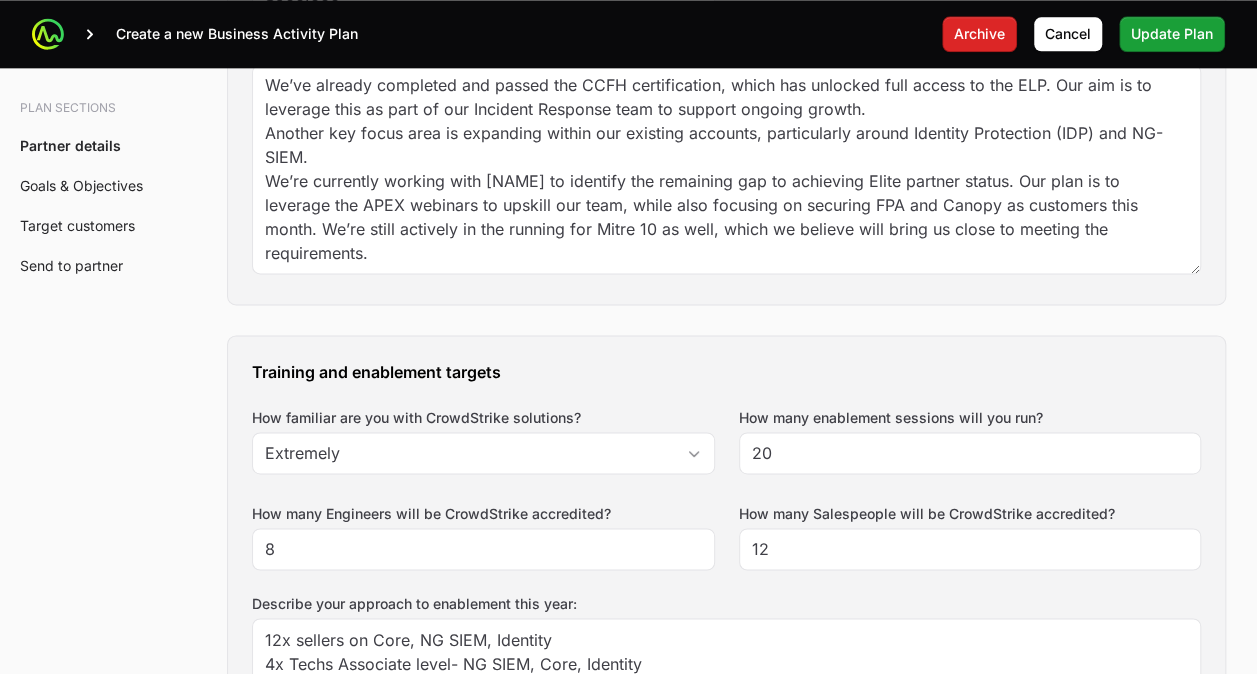 scroll, scrollTop: 1200, scrollLeft: 0, axis: vertical 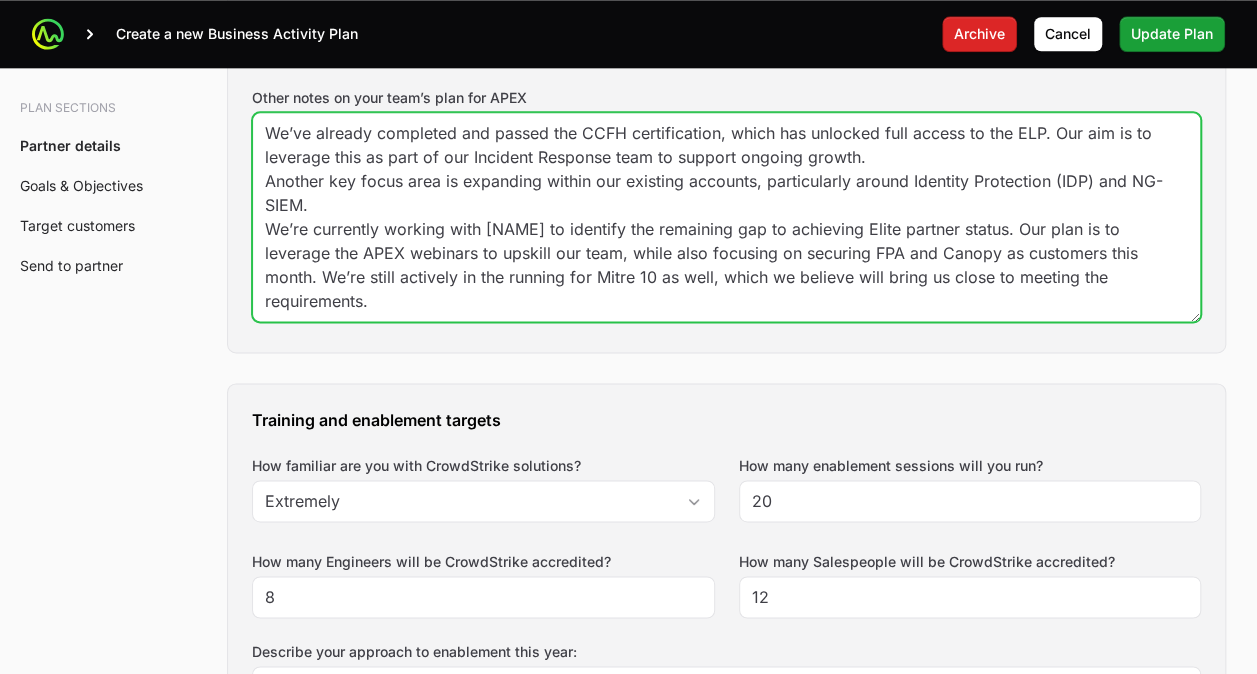 drag, startPoint x: 390, startPoint y: 292, endPoint x: 265, endPoint y: 224, distance: 142.29898 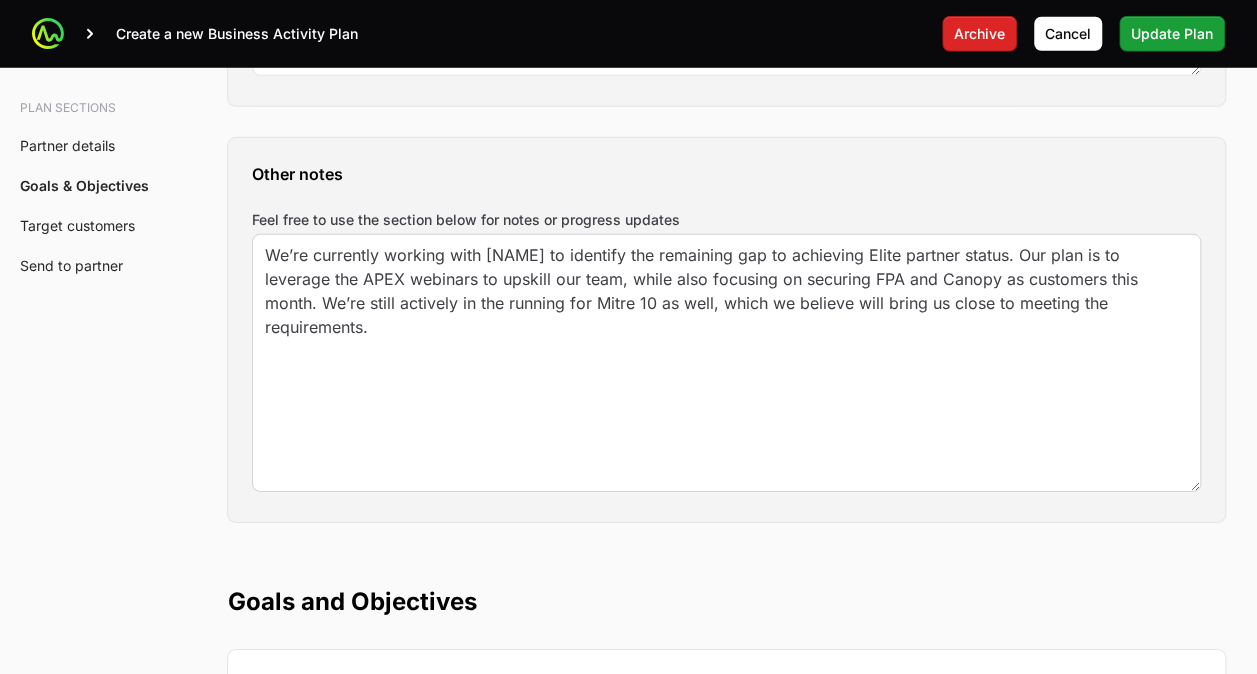 scroll, scrollTop: 2800, scrollLeft: 0, axis: vertical 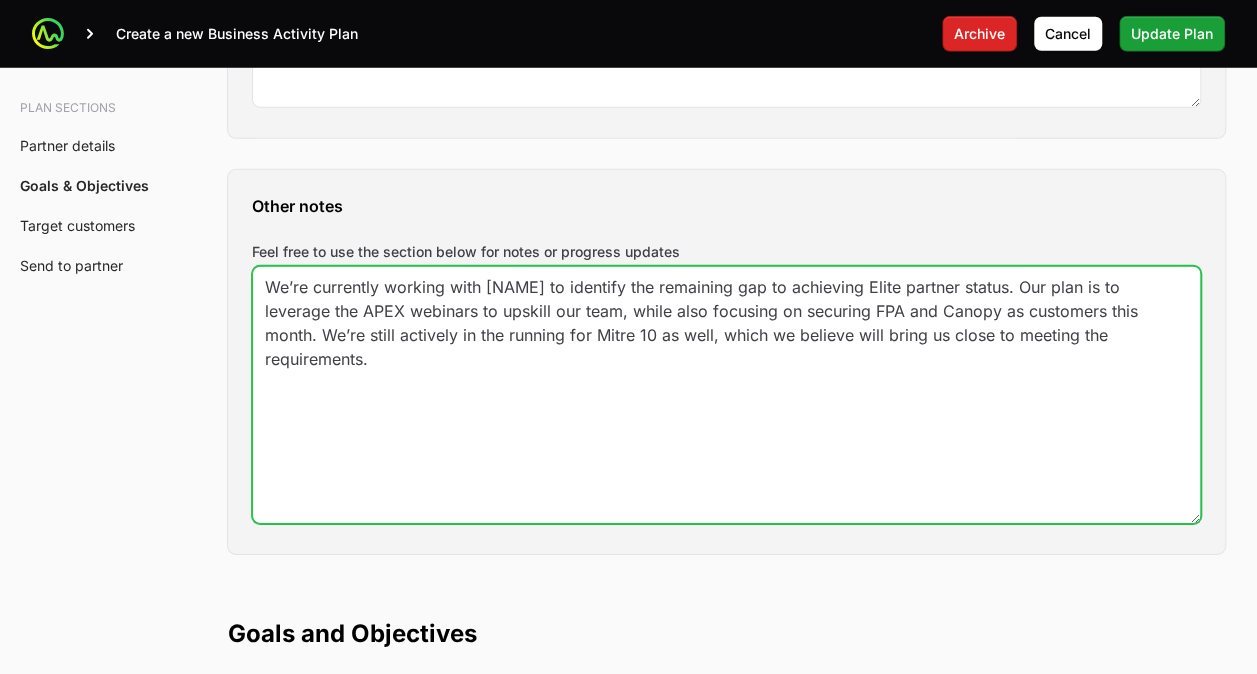 drag, startPoint x: 400, startPoint y: 343, endPoint x: 270, endPoint y: 268, distance: 150.08331 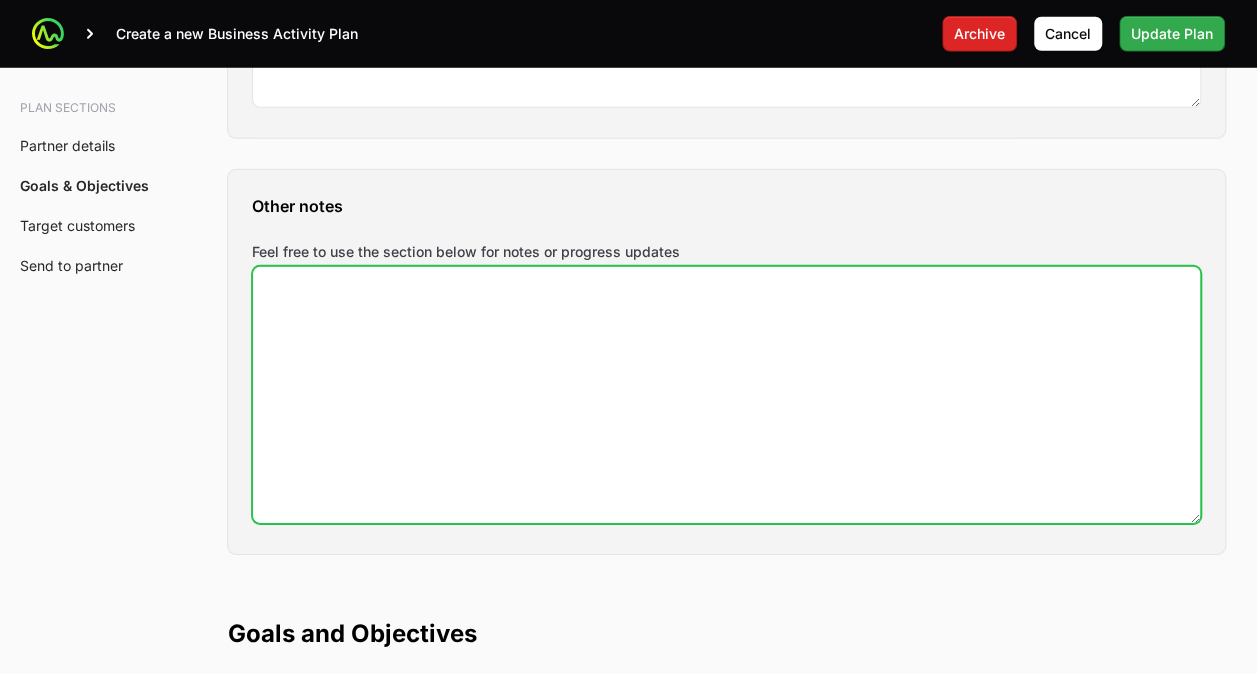 type 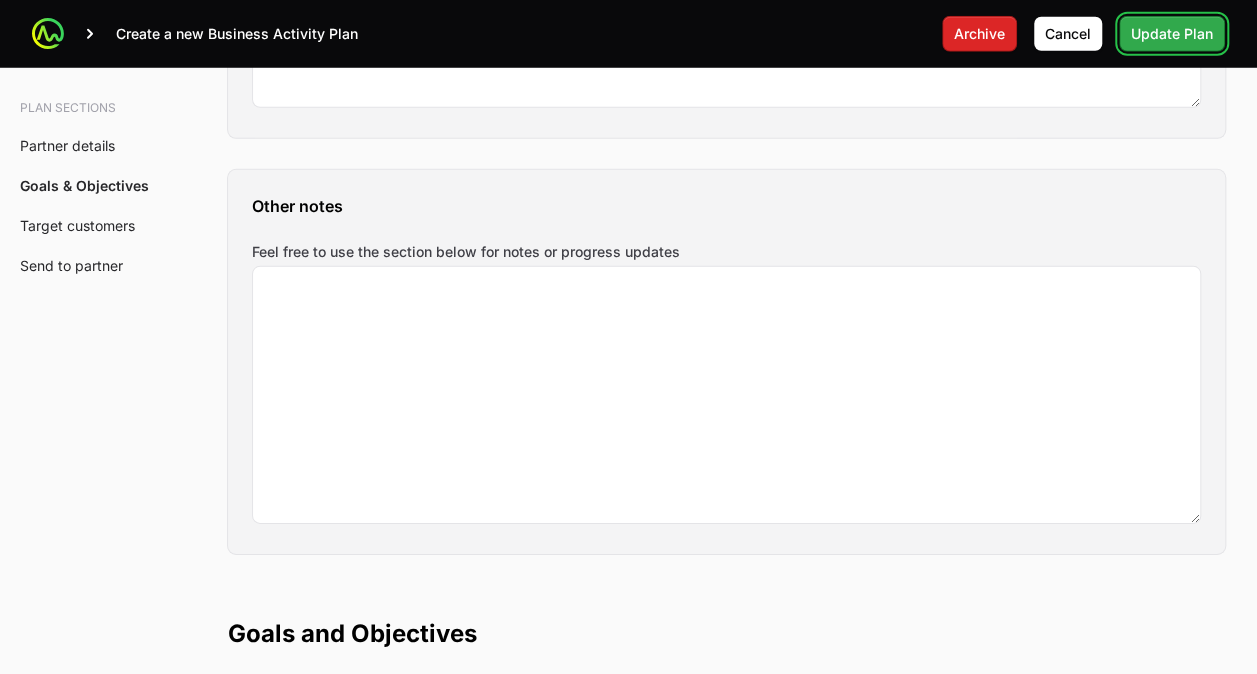 click on "Update Plan" 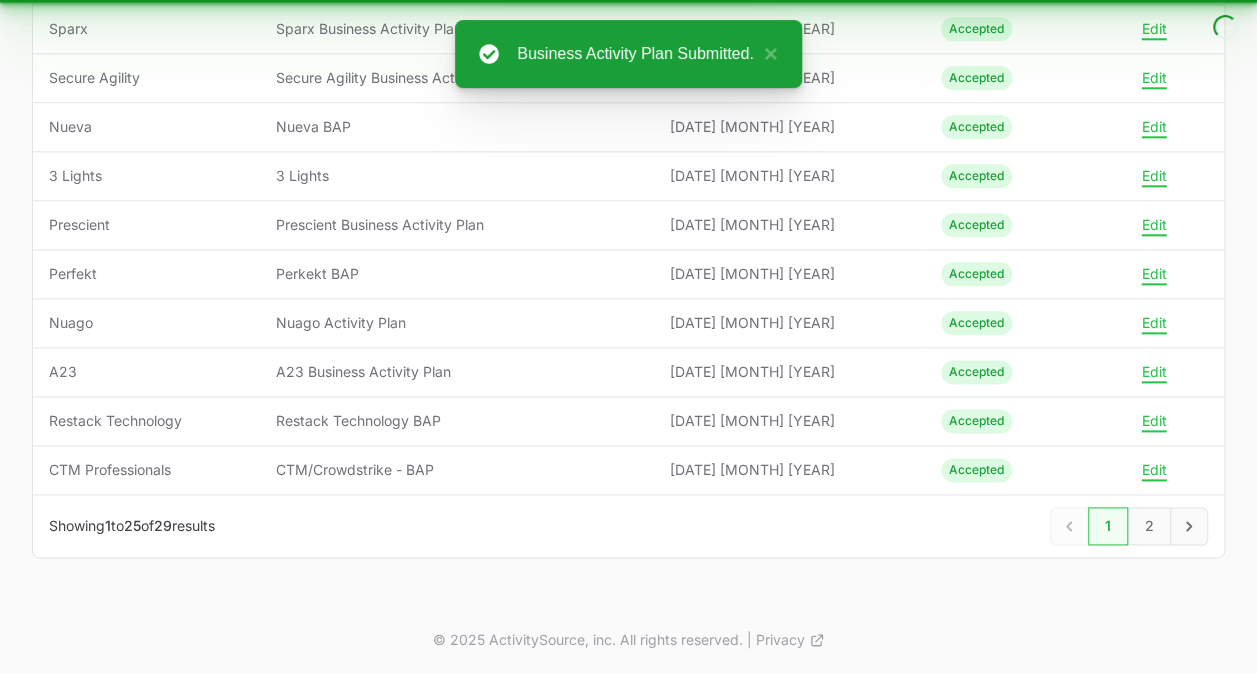 scroll, scrollTop: 1055, scrollLeft: 0, axis: vertical 